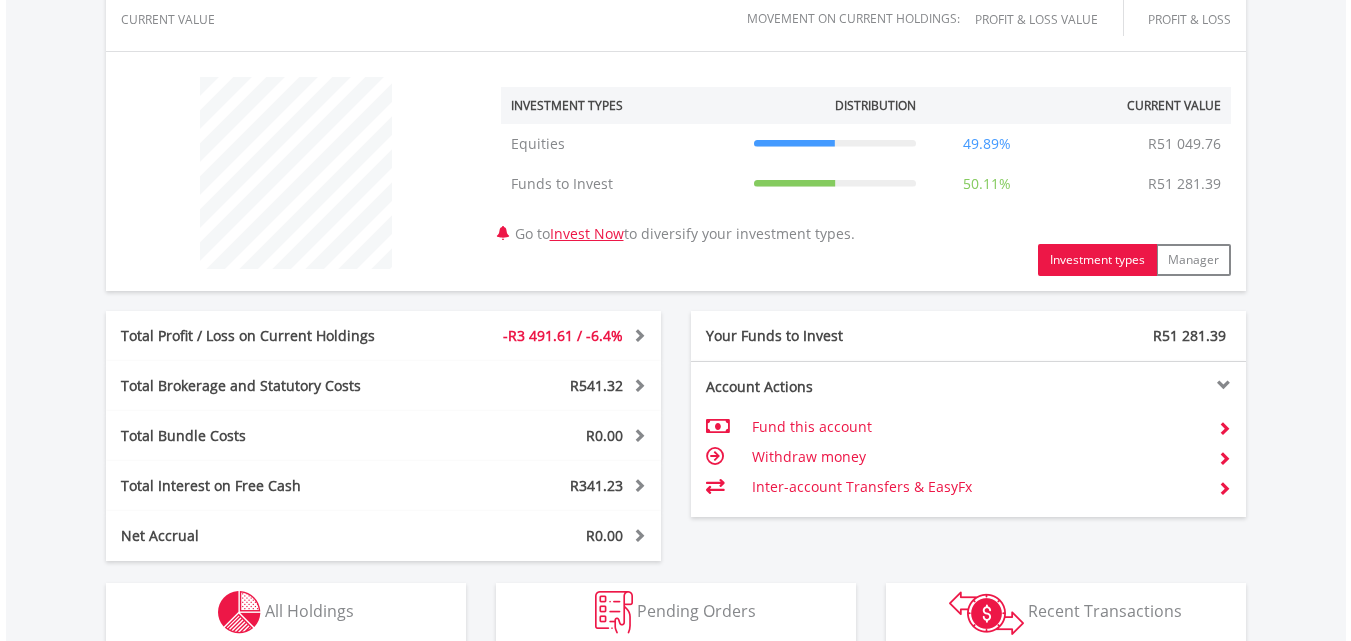 scroll, scrollTop: 451, scrollLeft: 0, axis: vertical 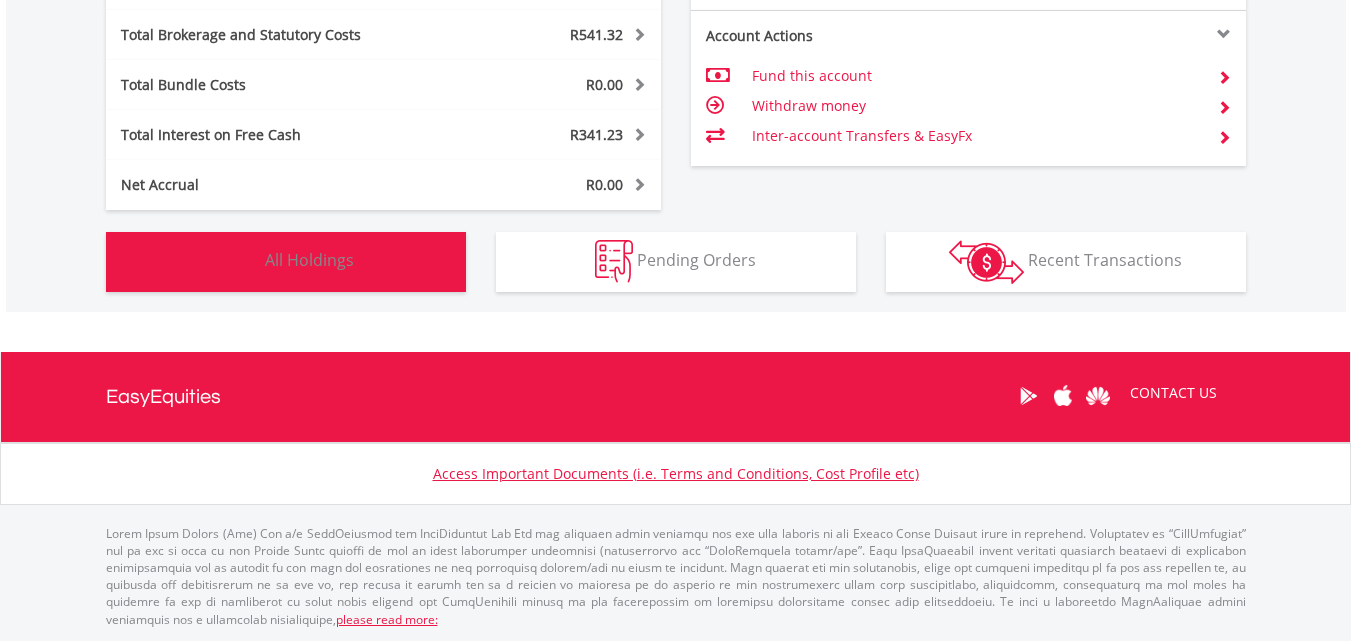 click on "Holdings
All Holdings" at bounding box center [286, 262] 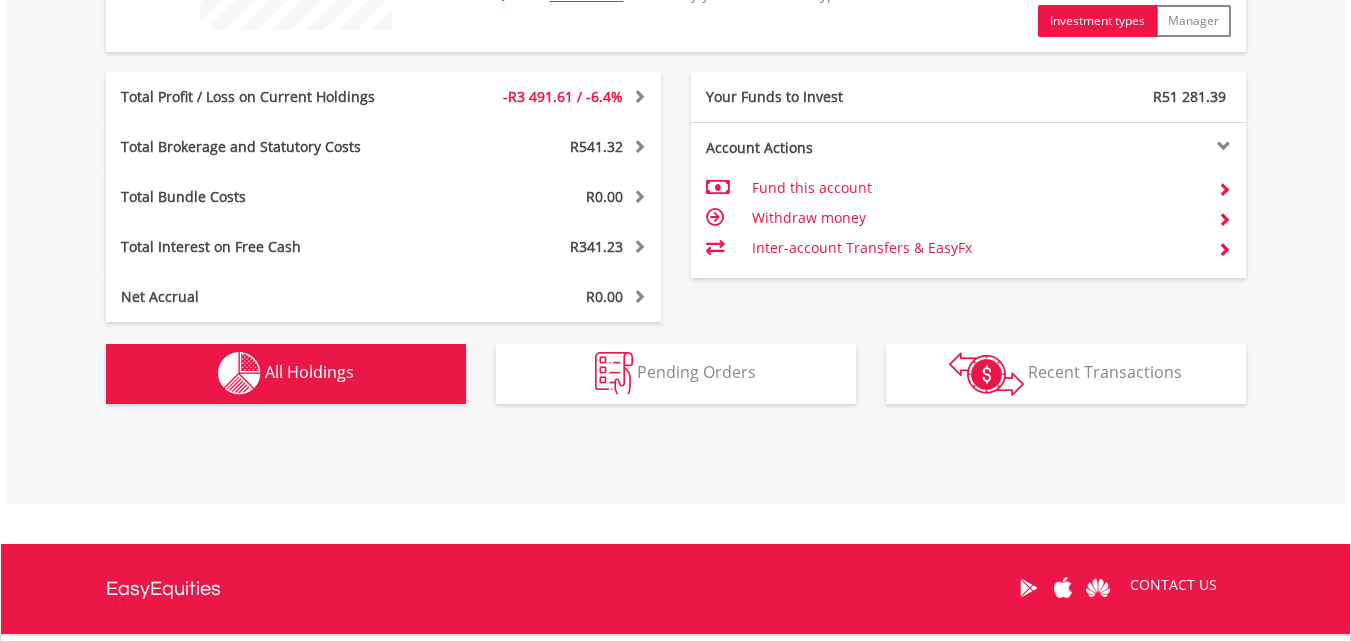 scroll, scrollTop: 991, scrollLeft: 0, axis: vertical 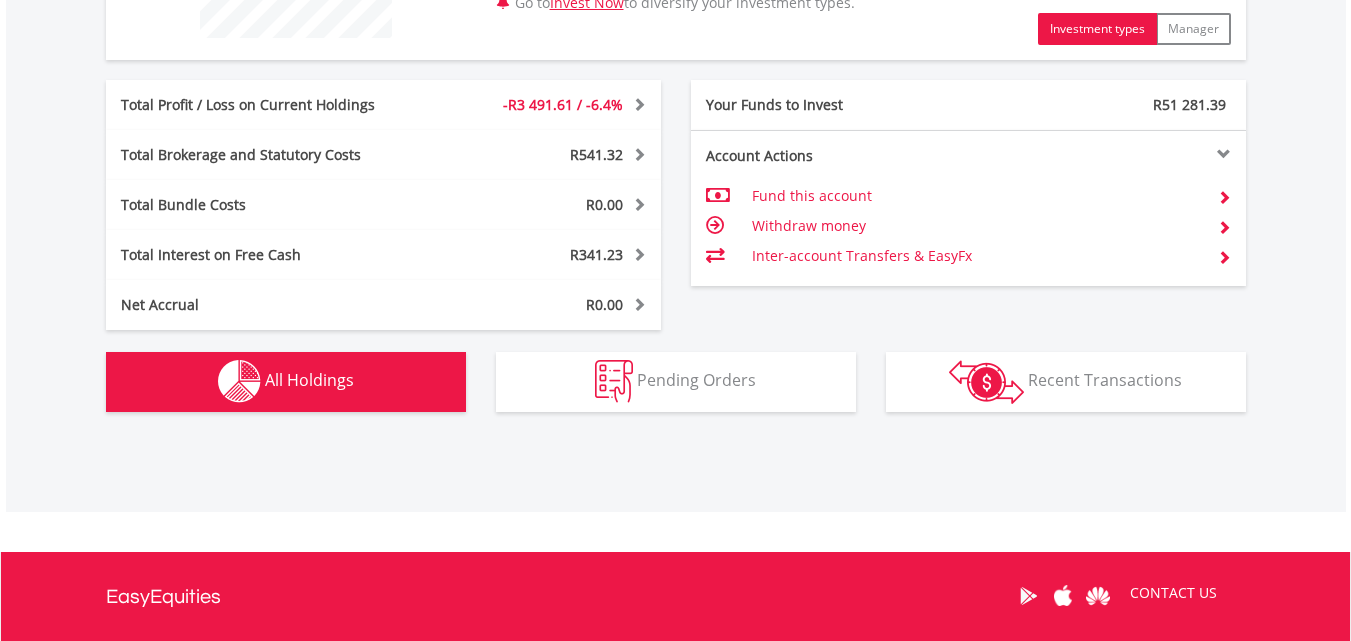 click on "Holdings
All Holdings" at bounding box center (286, 382) 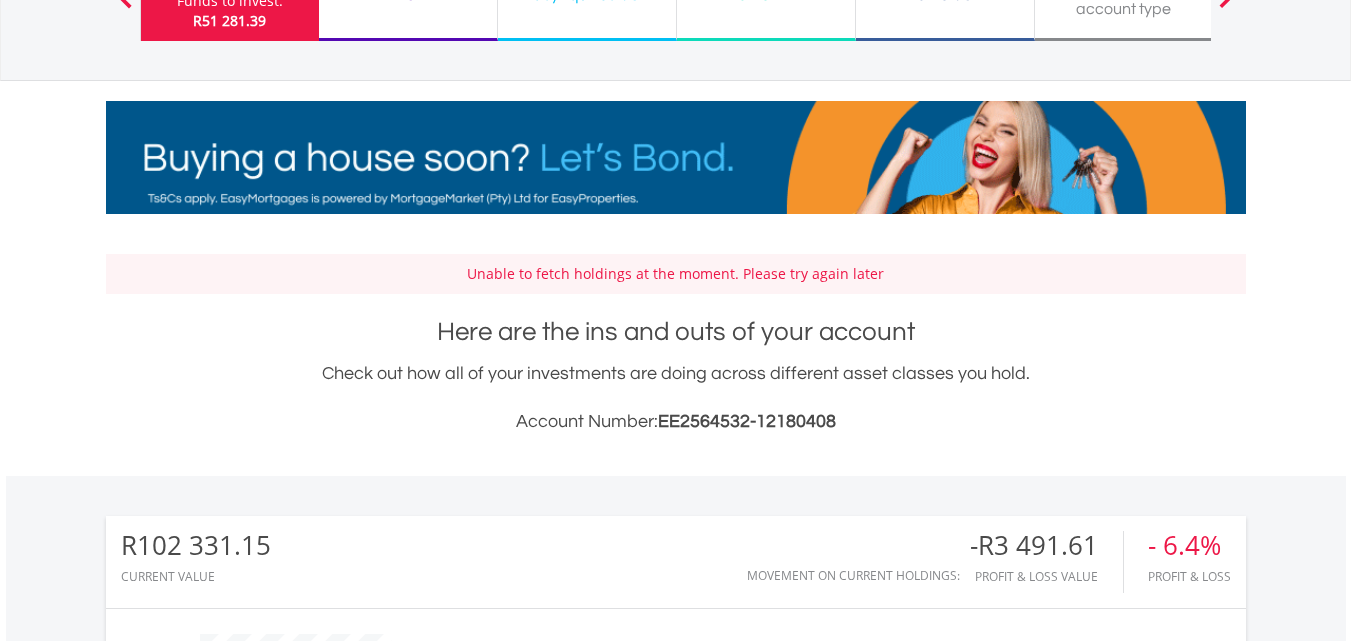 scroll, scrollTop: 200, scrollLeft: 0, axis: vertical 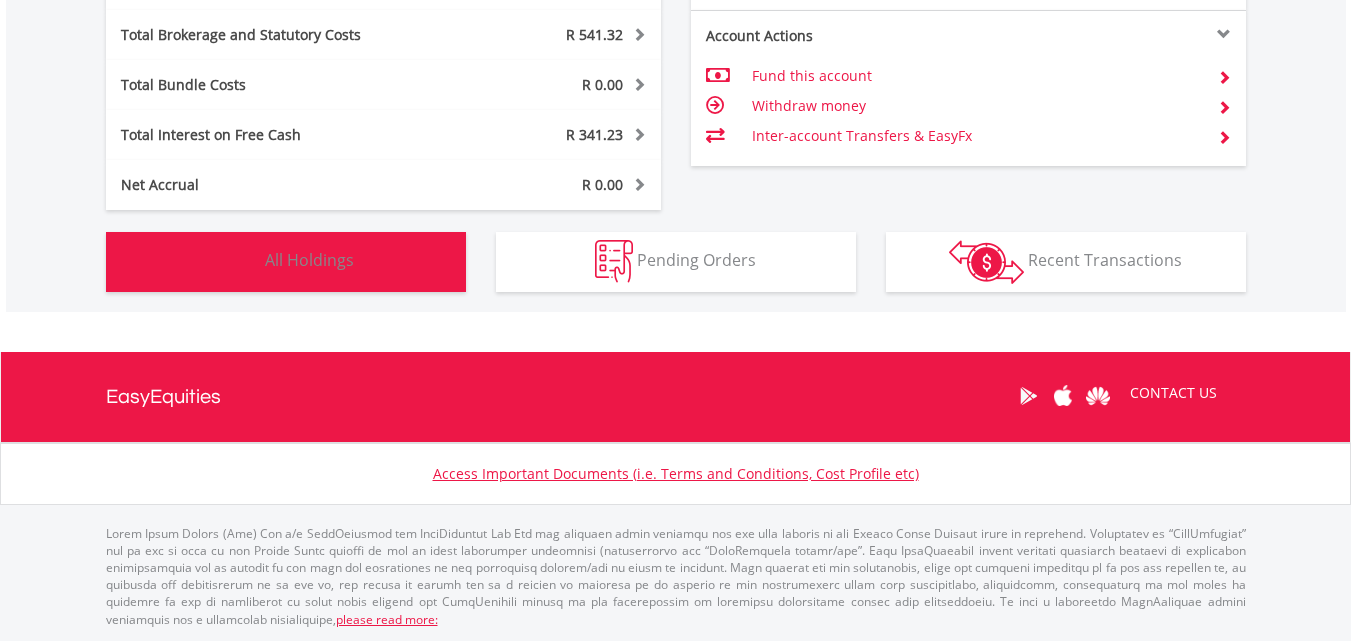 click at bounding box center [239, 261] 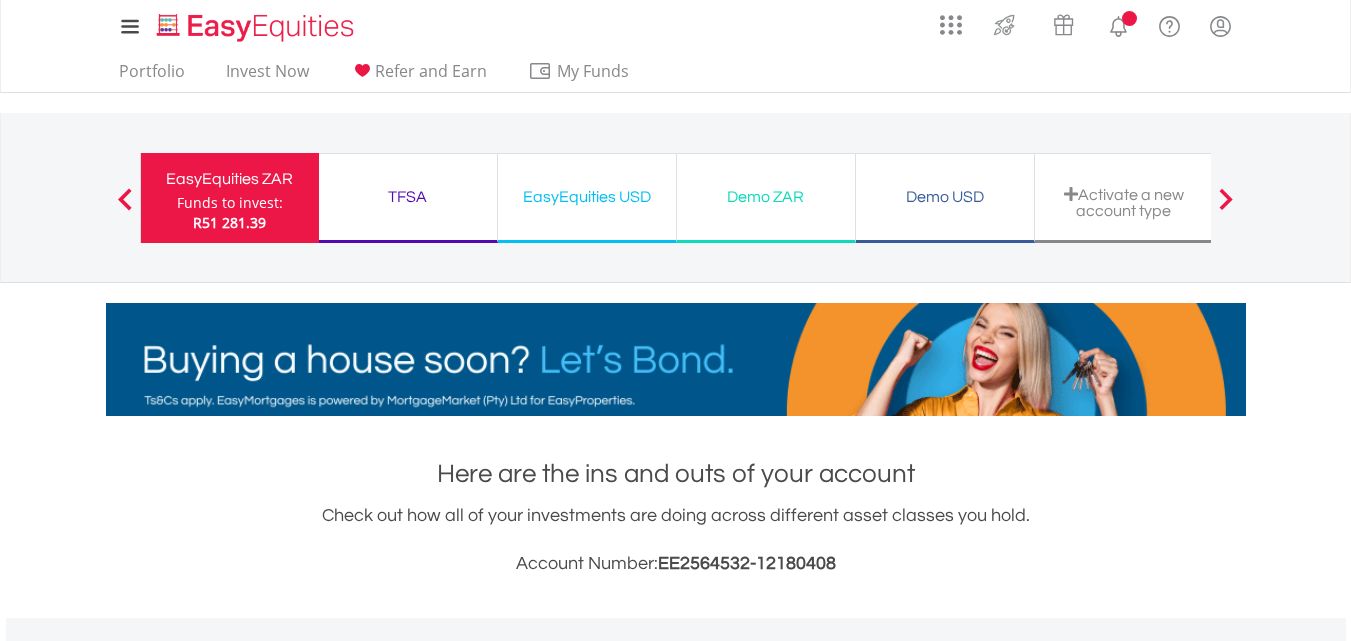 scroll, scrollTop: 0, scrollLeft: 0, axis: both 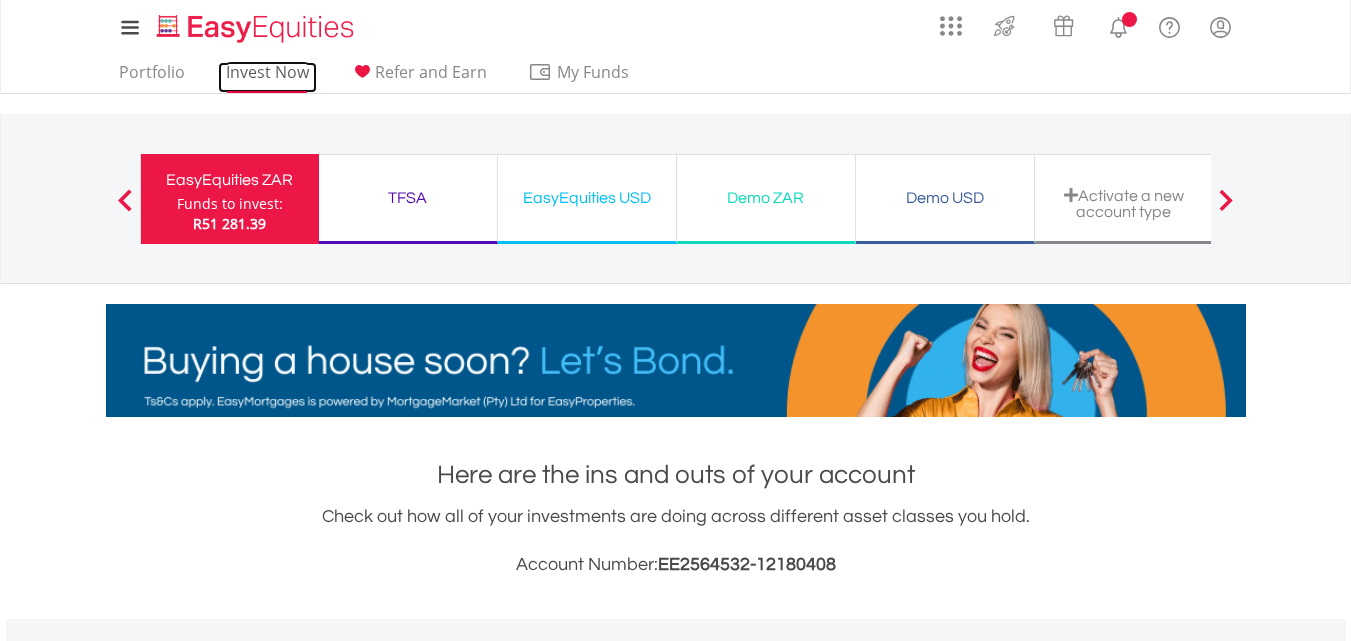 click on "Invest Now" at bounding box center [267, 77] 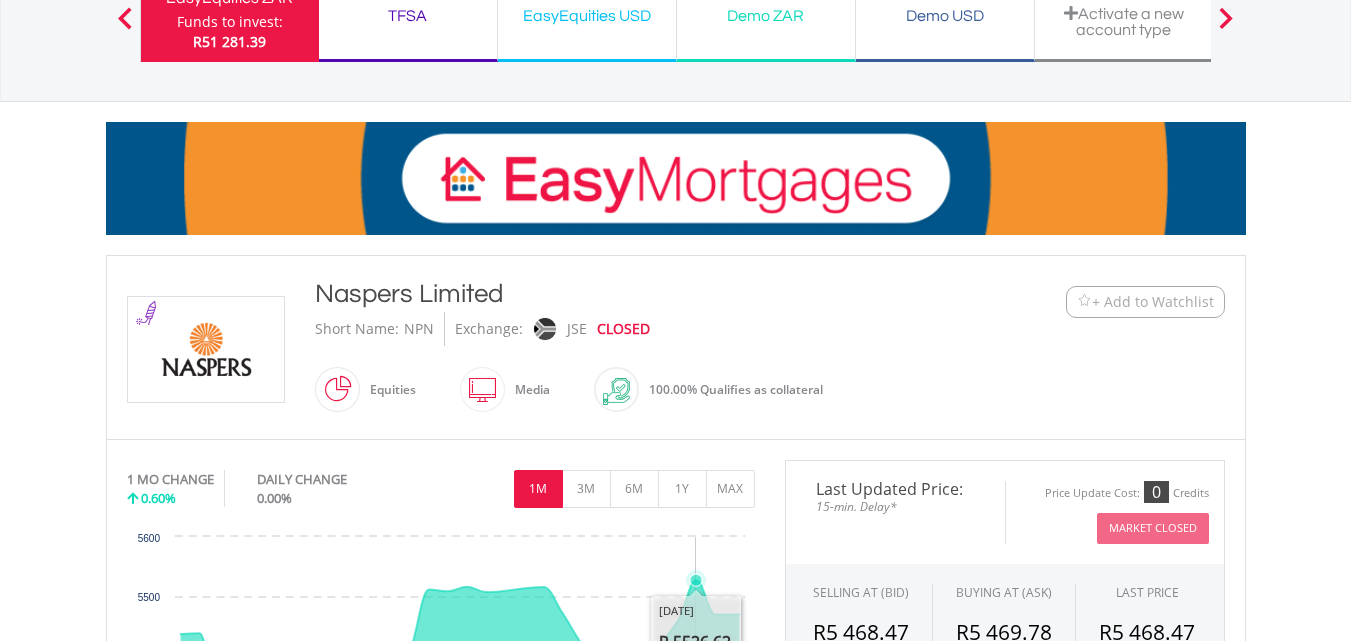 scroll, scrollTop: 0, scrollLeft: 0, axis: both 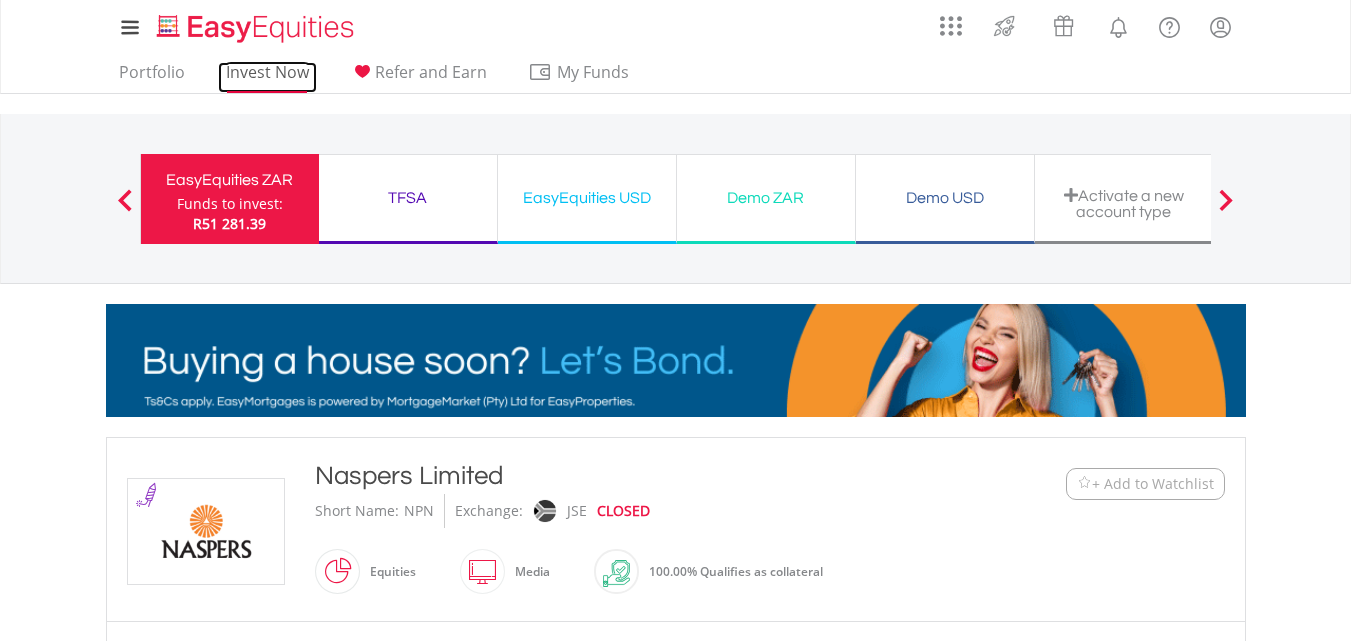 click on "Invest Now" at bounding box center (267, 77) 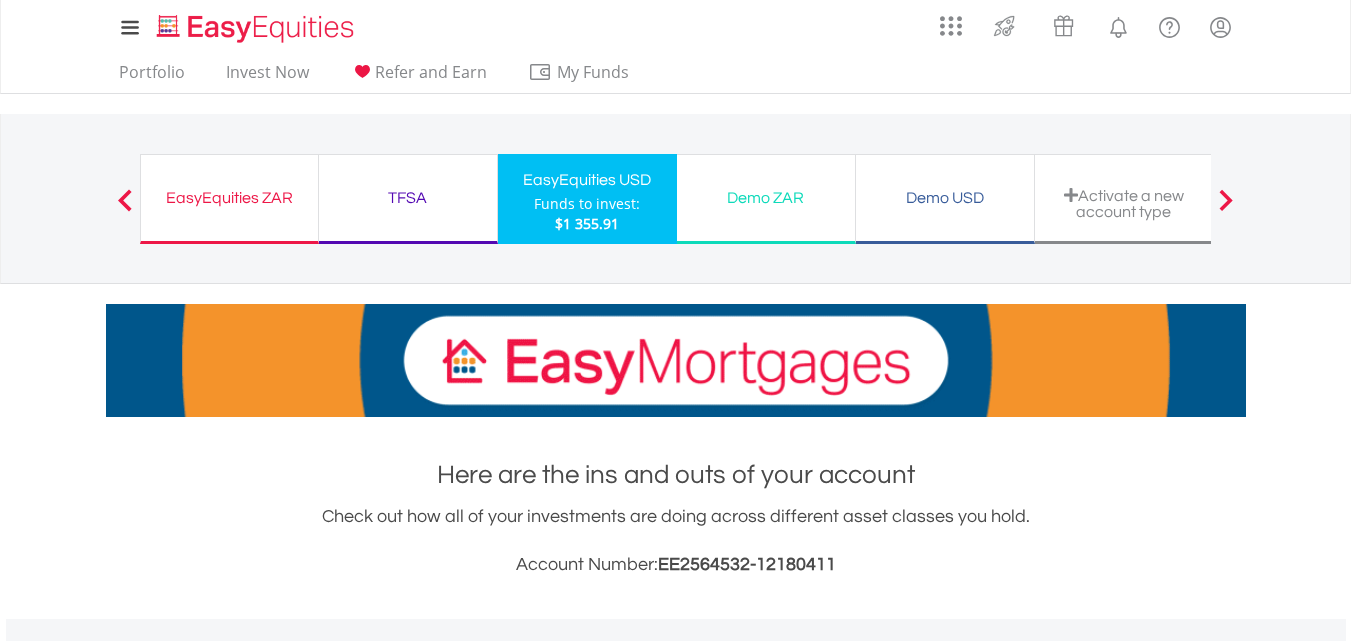 scroll, scrollTop: 1000, scrollLeft: 0, axis: vertical 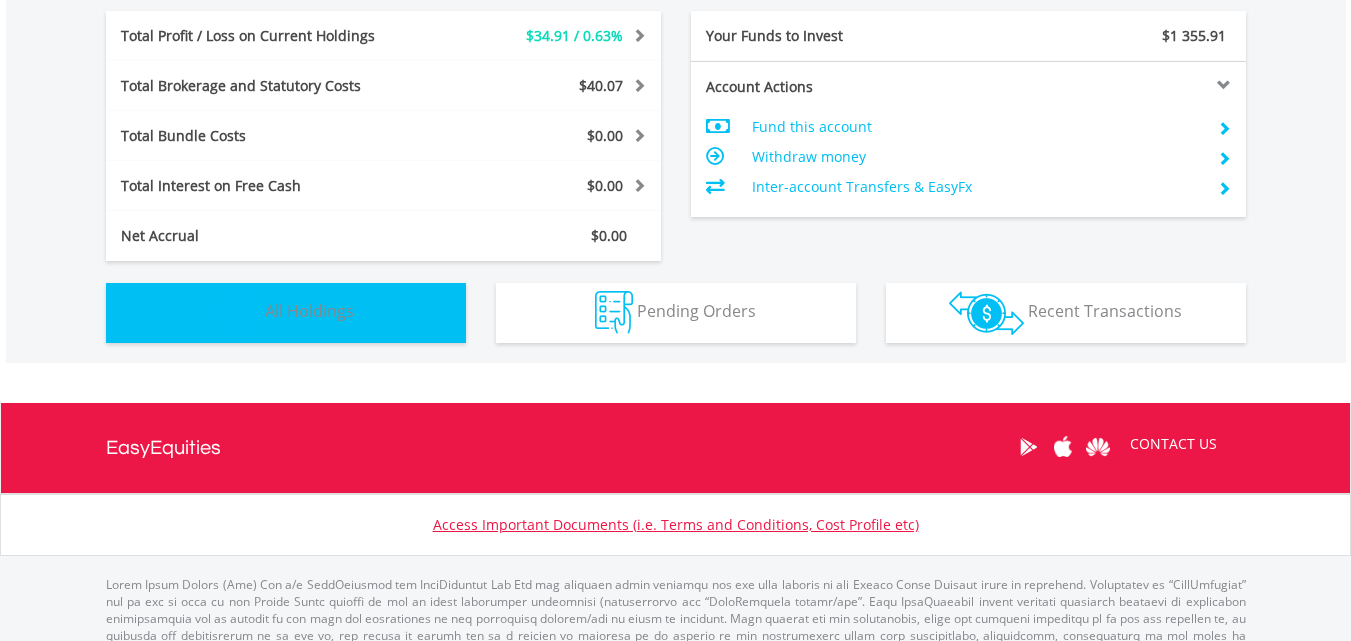 click on "Holdings
All Holdings" at bounding box center (286, 313) 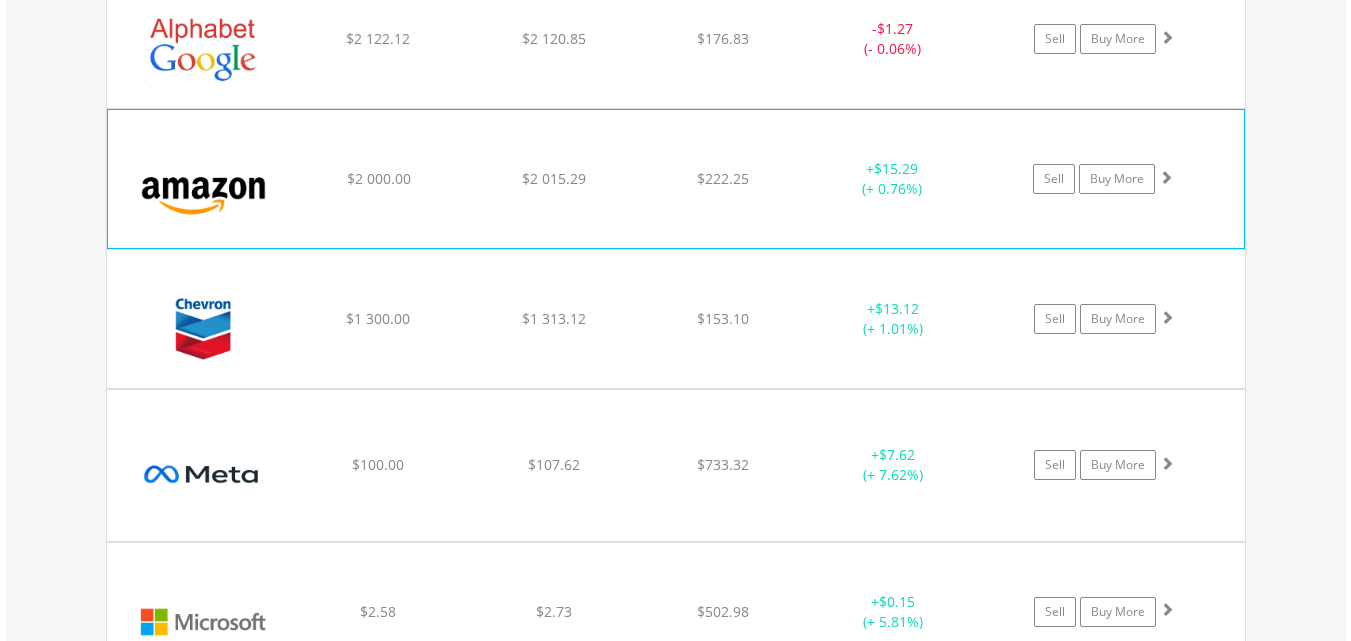 scroll, scrollTop: 1542, scrollLeft: 0, axis: vertical 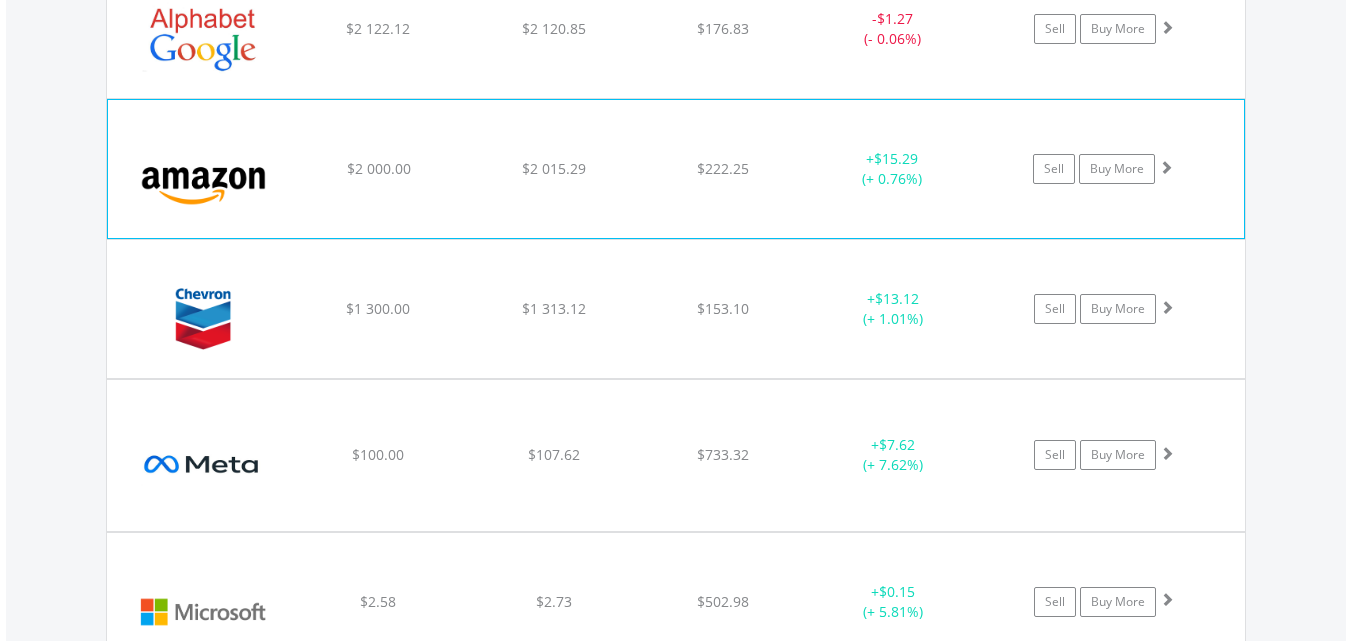 click on "﻿
Chevron Corp
$1 300.00
$1 313.12
$153.10
+  $13.12 (+ 1.01%)
Sell
Buy More" at bounding box center (676, 29) 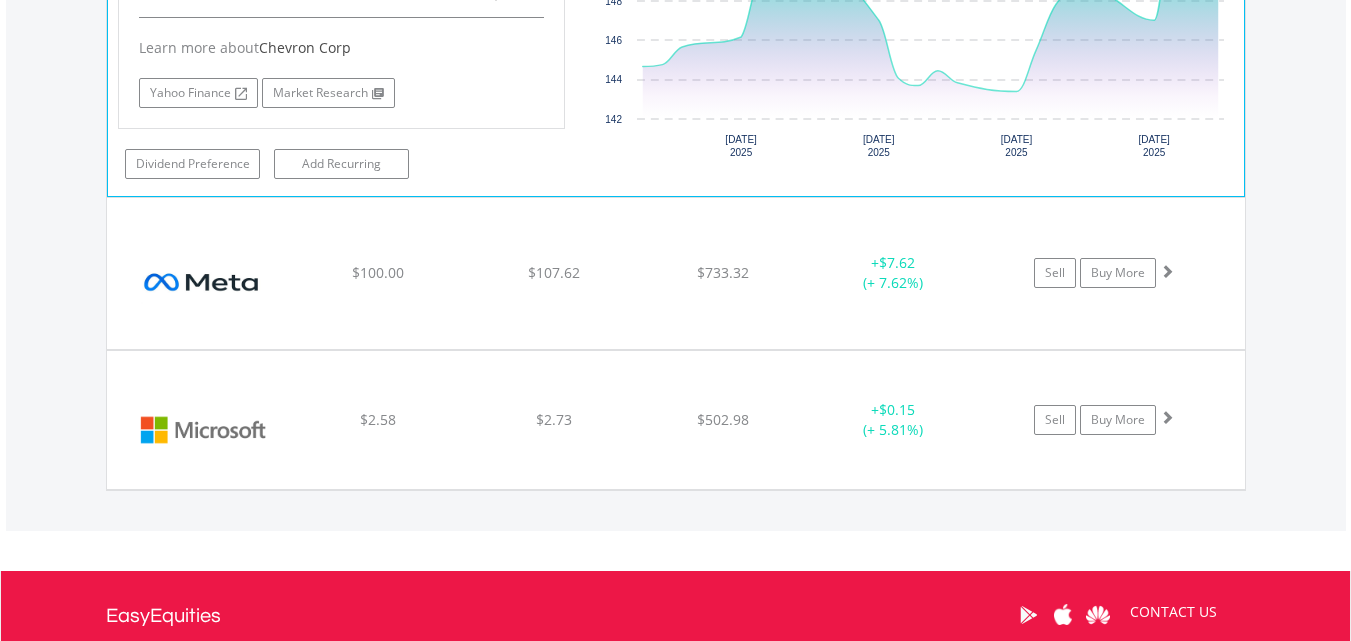 scroll, scrollTop: 1942, scrollLeft: 0, axis: vertical 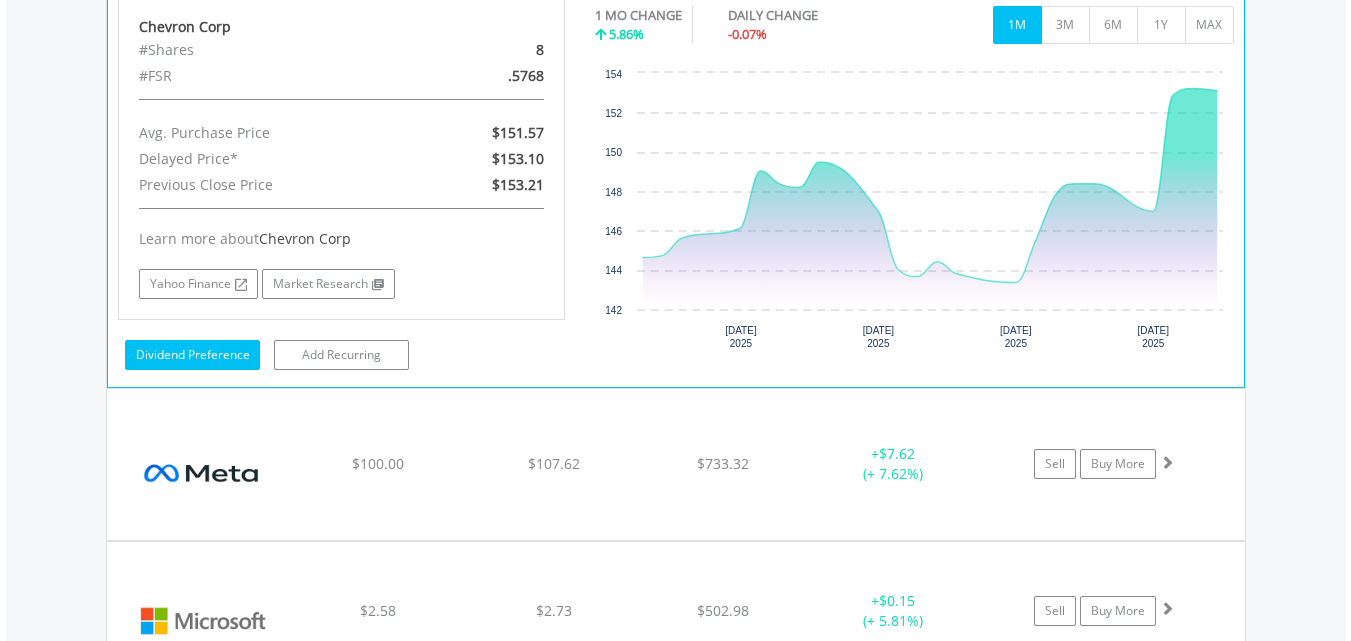 click on "Dividend Preference" at bounding box center [192, 355] 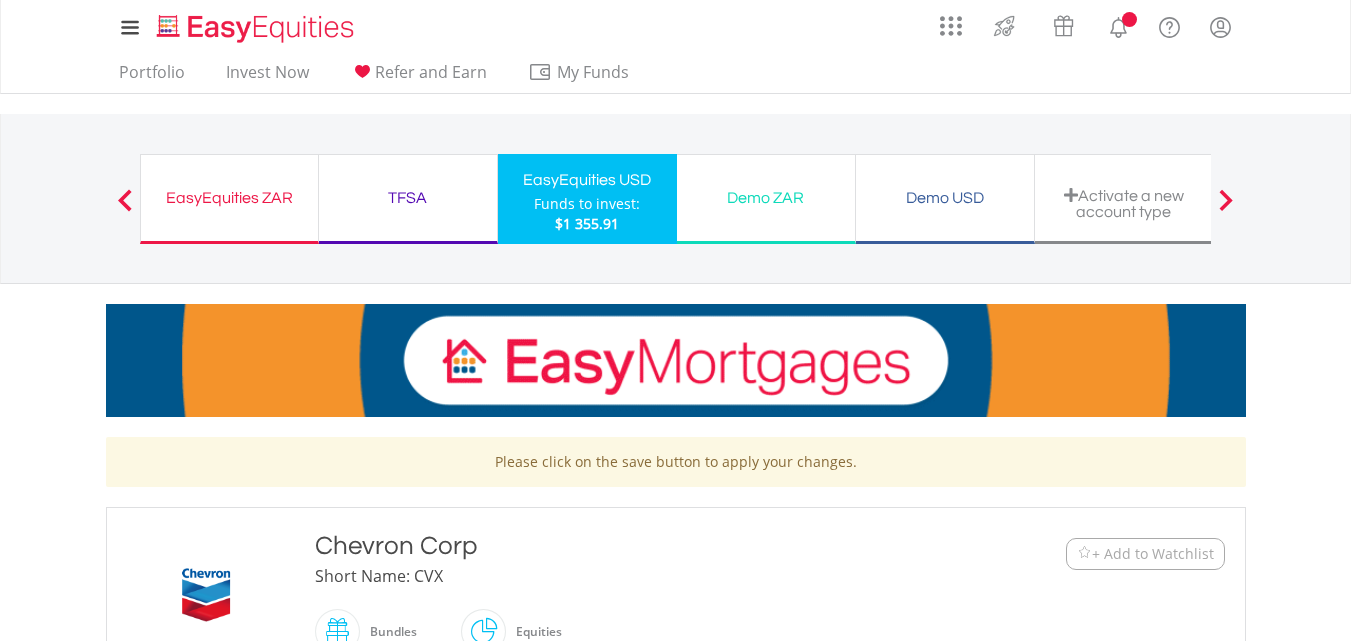 scroll, scrollTop: 400, scrollLeft: 0, axis: vertical 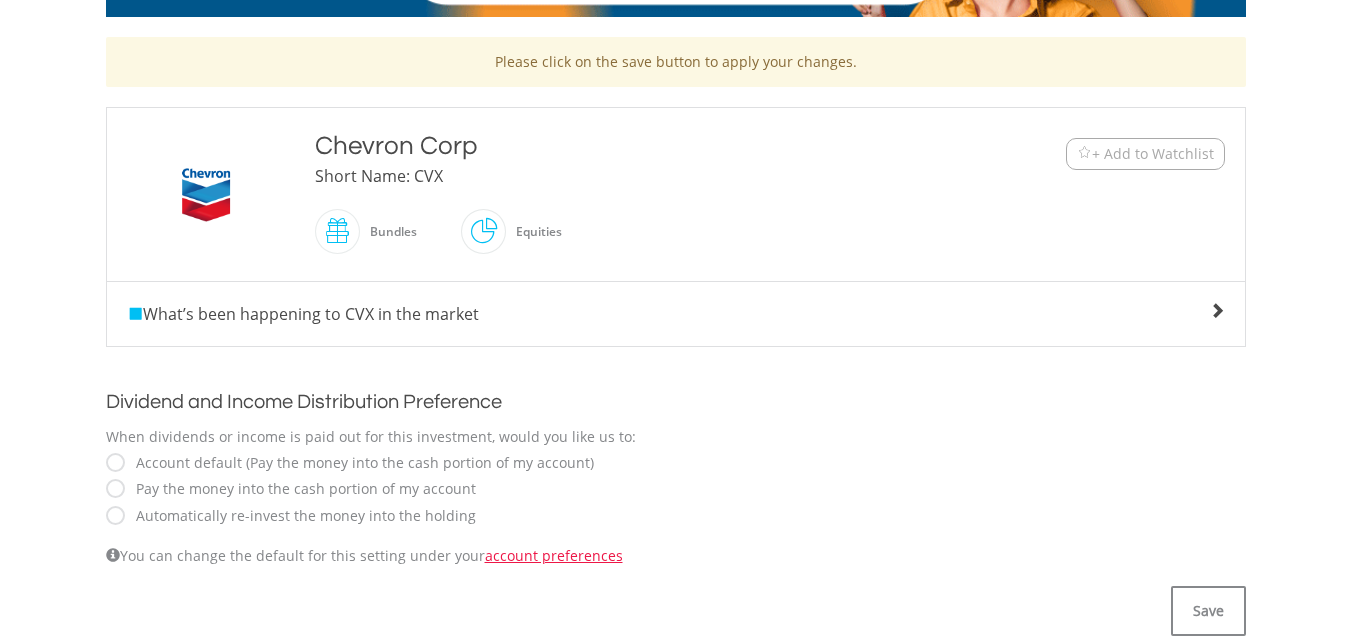 click on "Automatically re-invest the money into the holding" at bounding box center [301, 516] 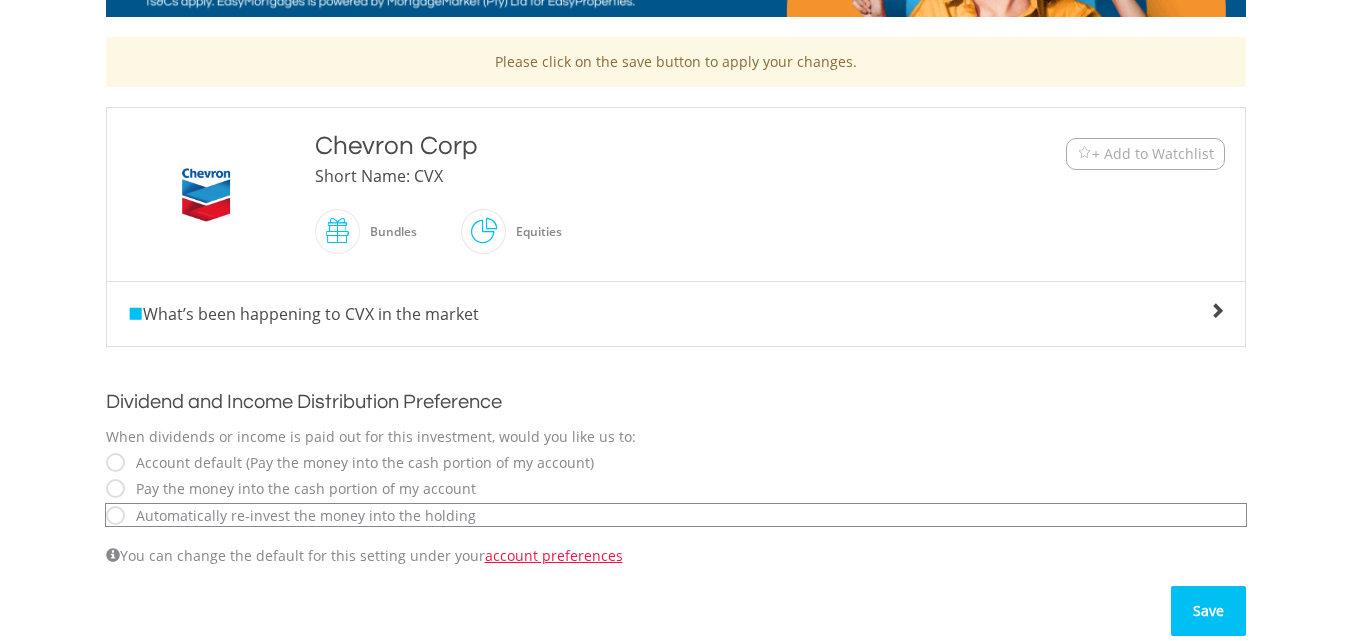 click on "Save" at bounding box center [1208, 611] 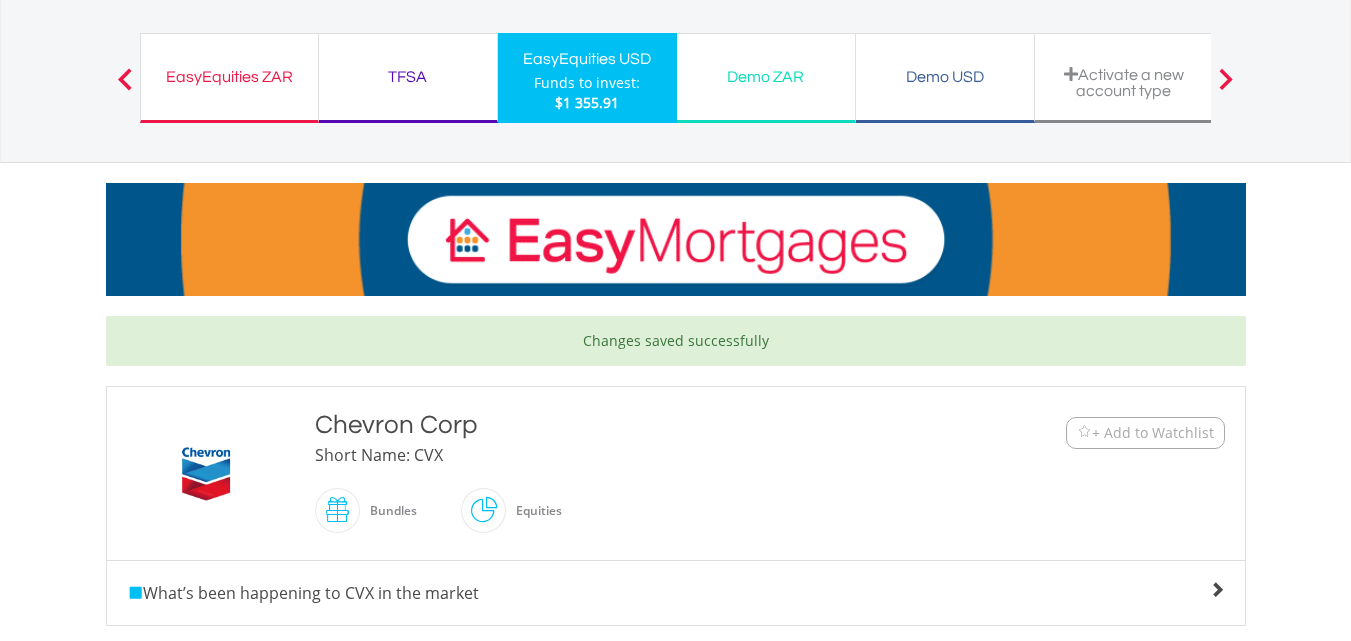 scroll, scrollTop: 0, scrollLeft: 0, axis: both 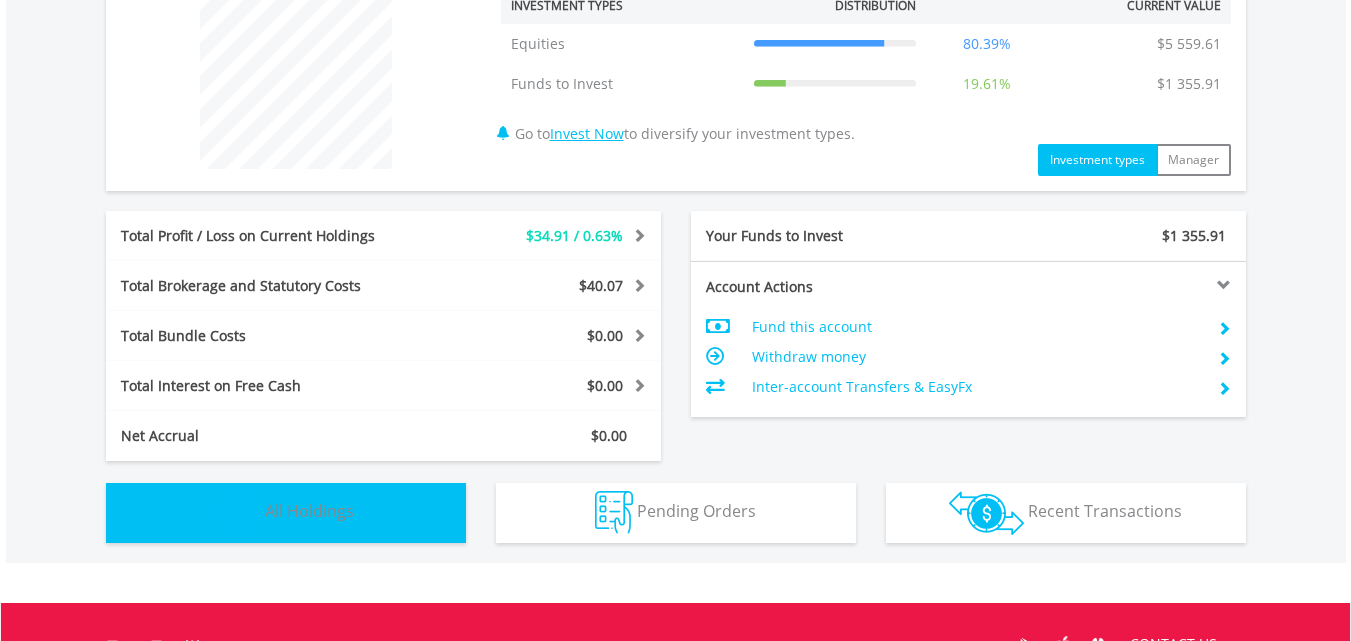 click on "All Holdings" at bounding box center [309, 511] 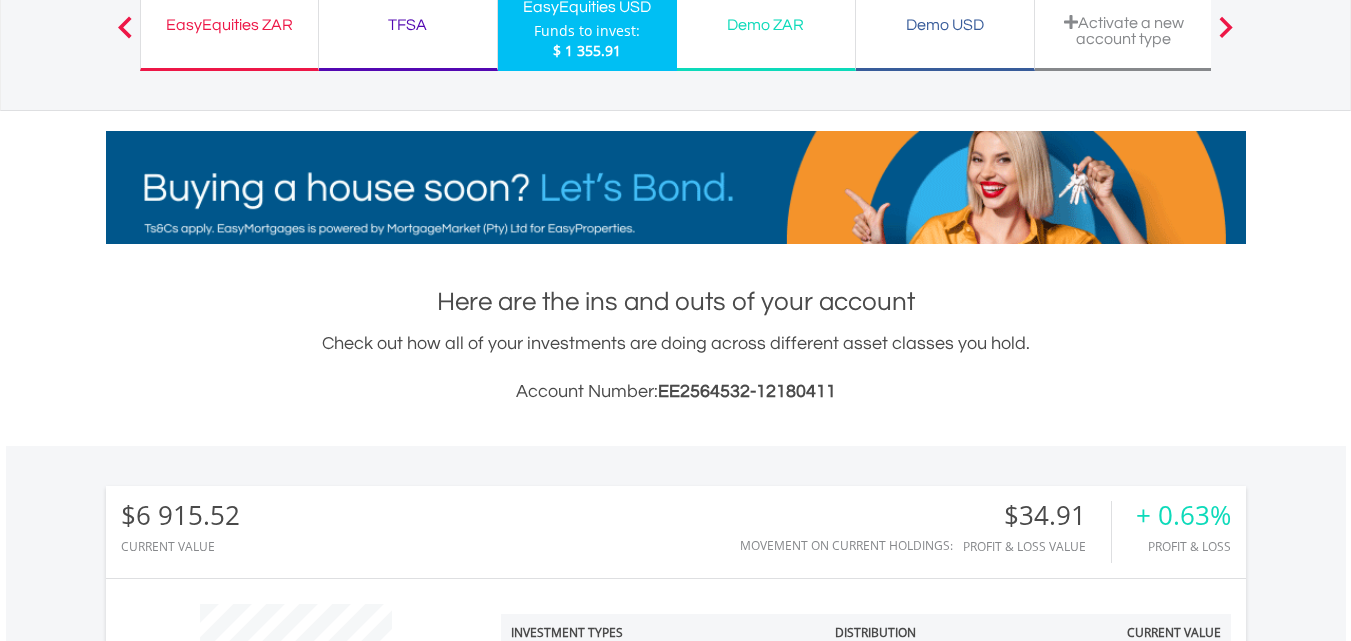 scroll, scrollTop: 0, scrollLeft: 0, axis: both 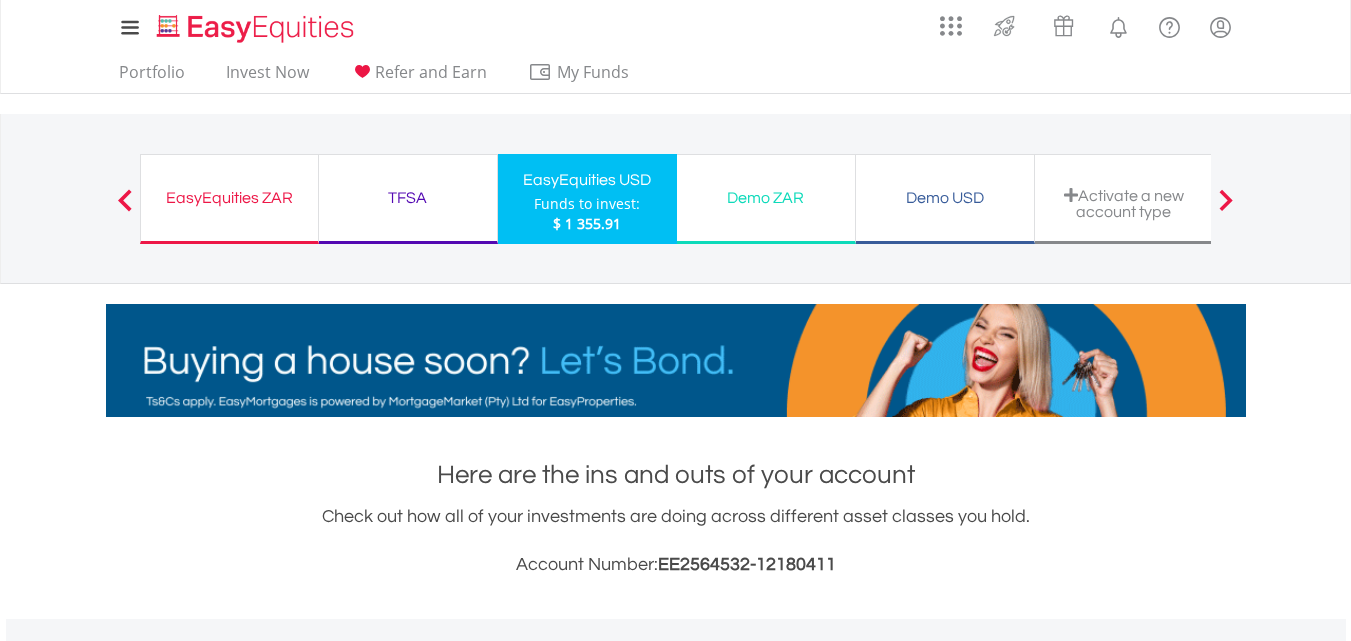 click on "TFSA" at bounding box center [408, 198] 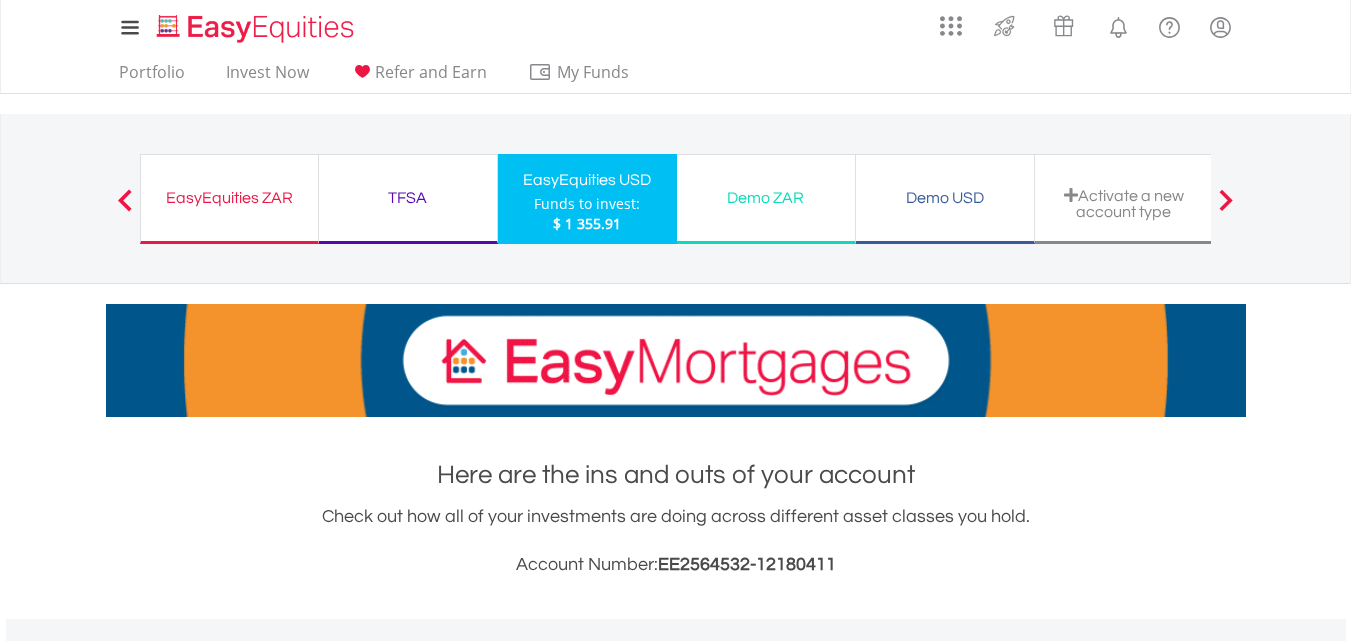 click on "TFSA" at bounding box center (408, 198) 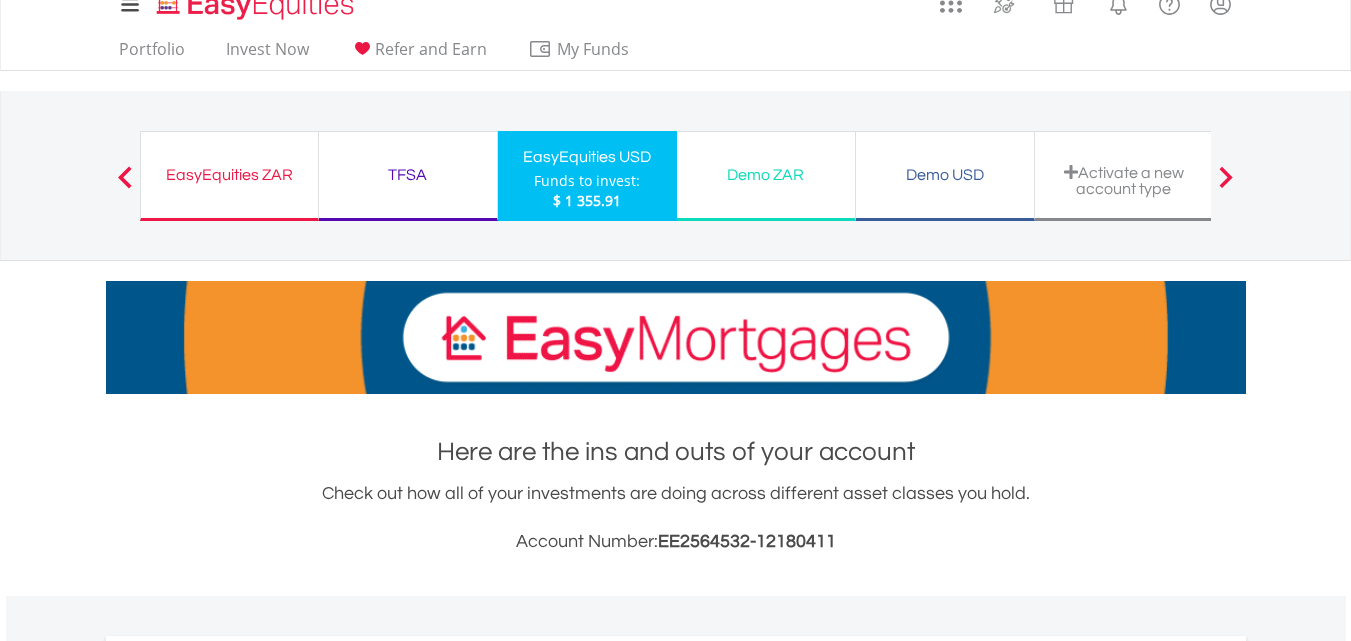 scroll, scrollTop: 0, scrollLeft: 0, axis: both 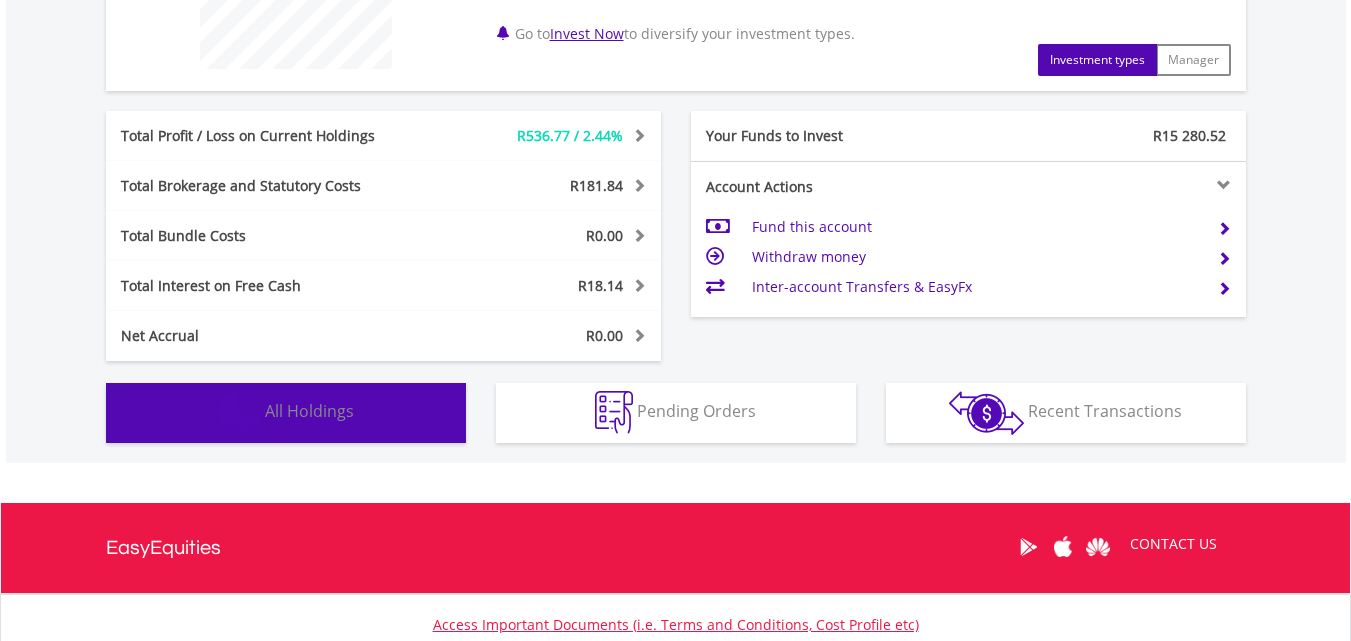 click on "All Holdings" at bounding box center (309, 411) 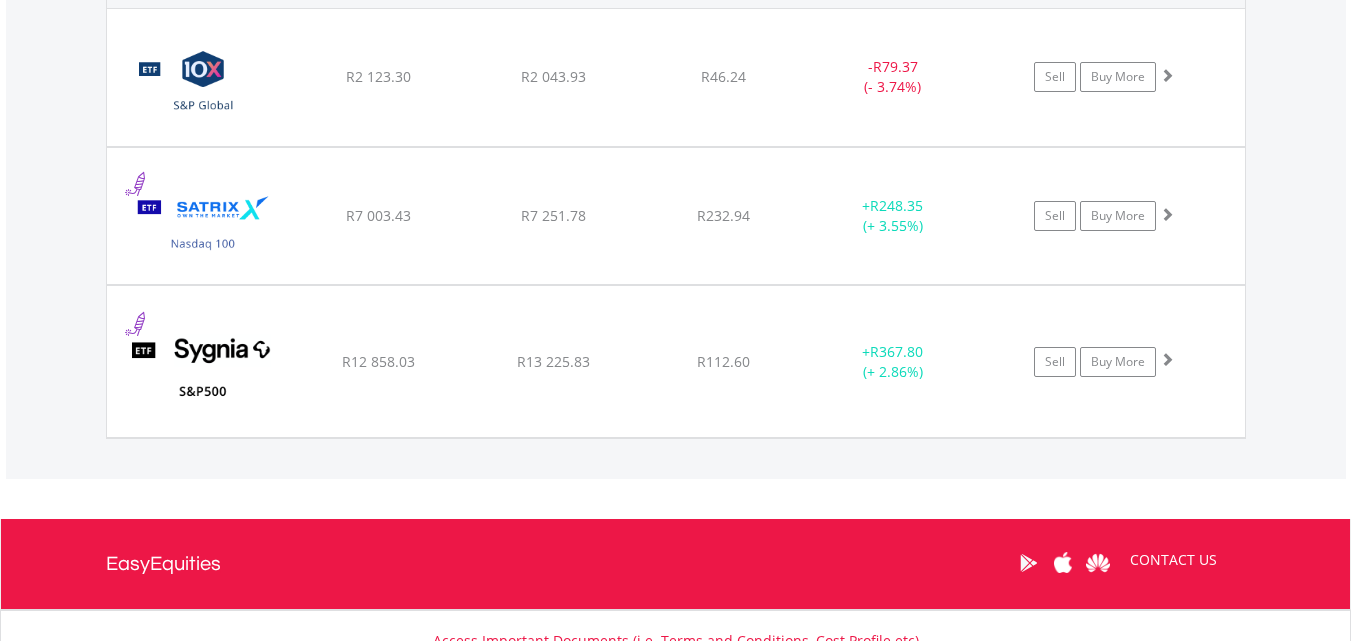 scroll, scrollTop: 1503, scrollLeft: 0, axis: vertical 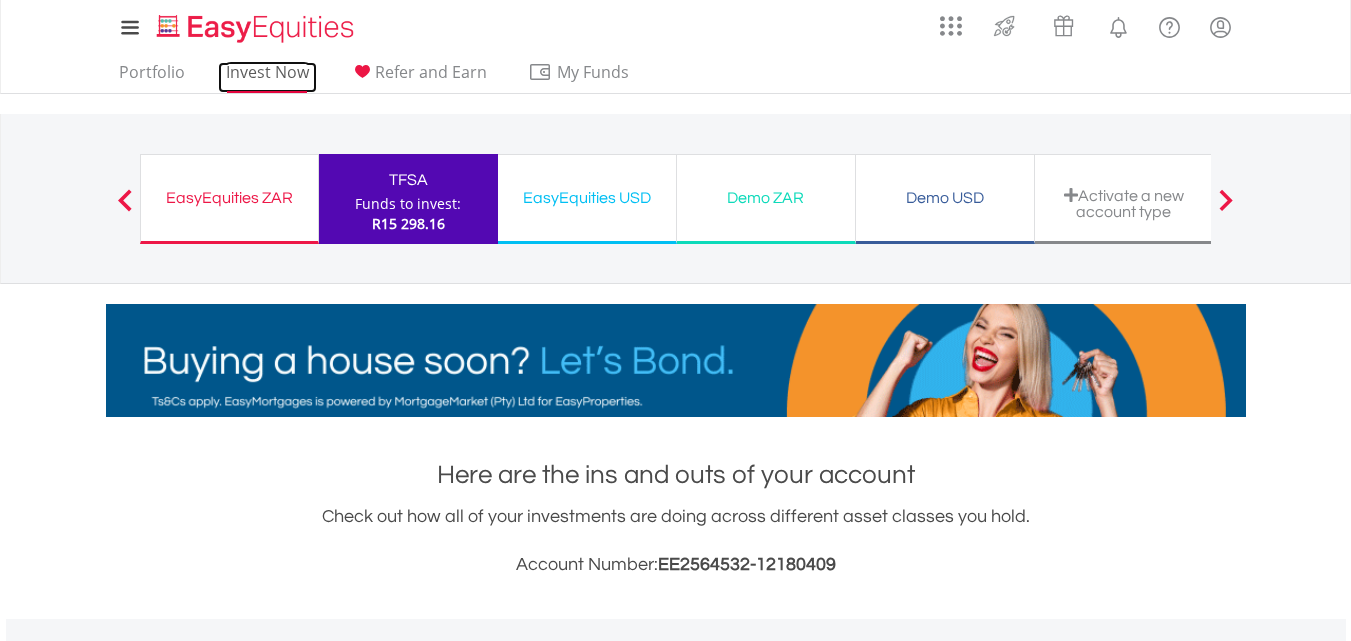 click on "Invest Now" at bounding box center (267, 77) 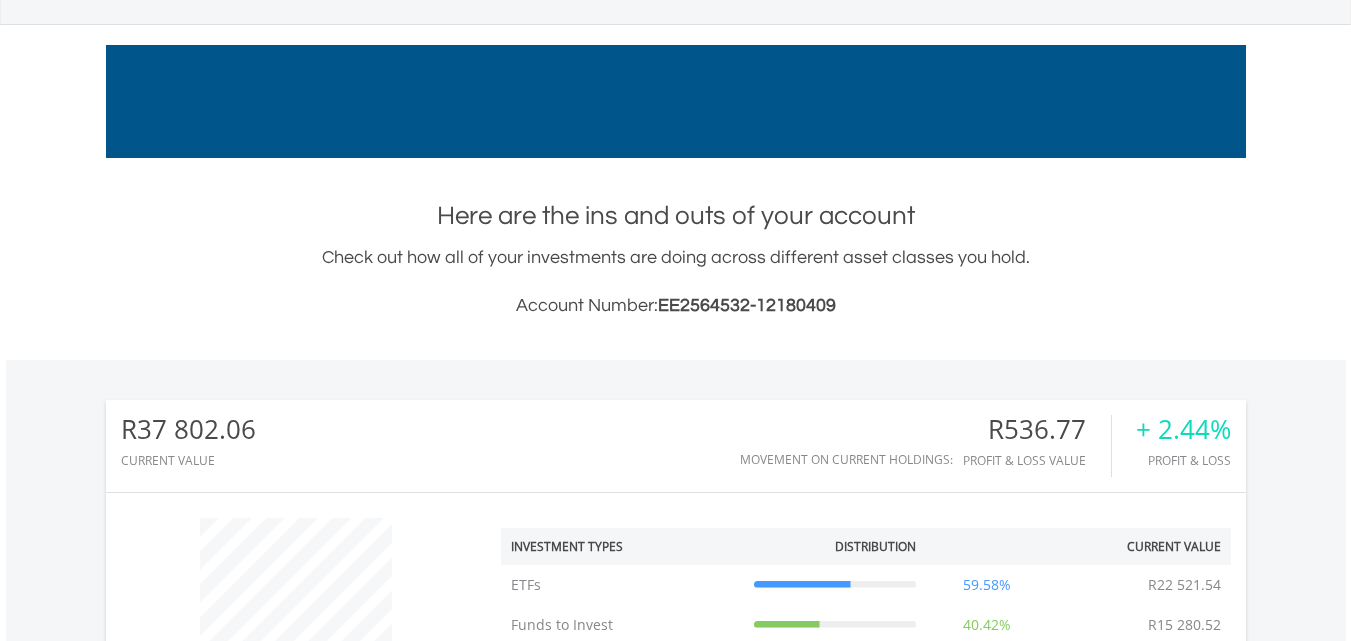 scroll, scrollTop: 300, scrollLeft: 0, axis: vertical 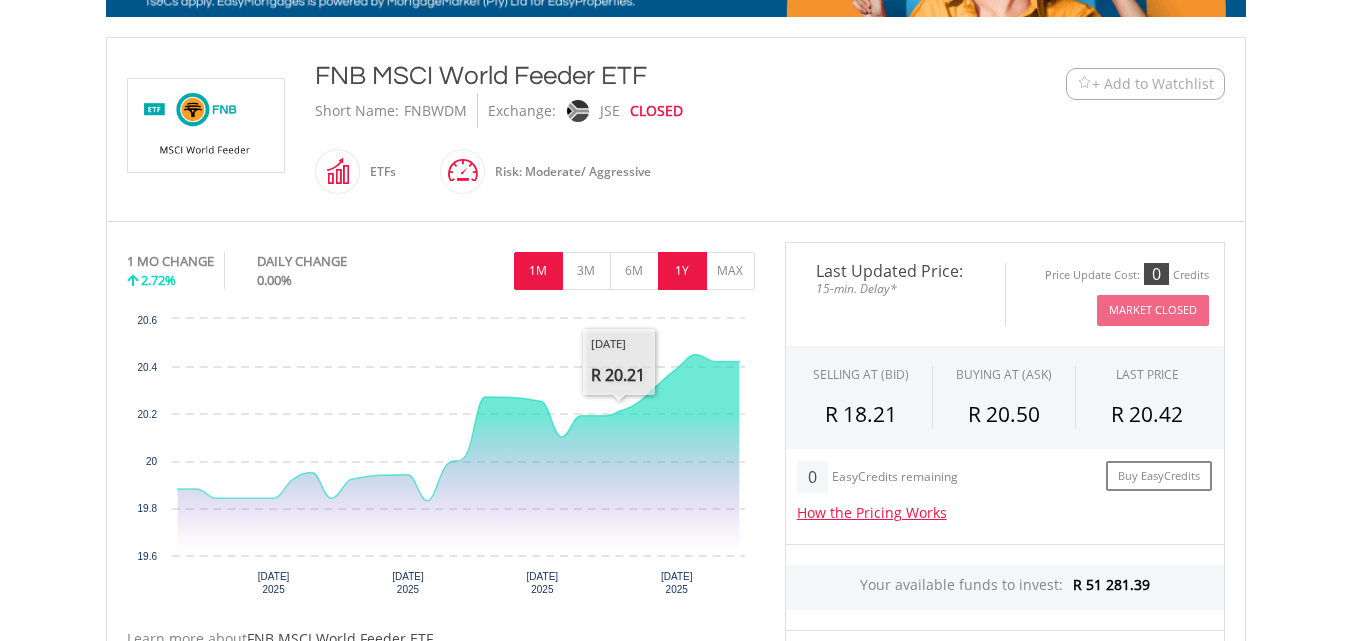click on "1Y" at bounding box center (682, 271) 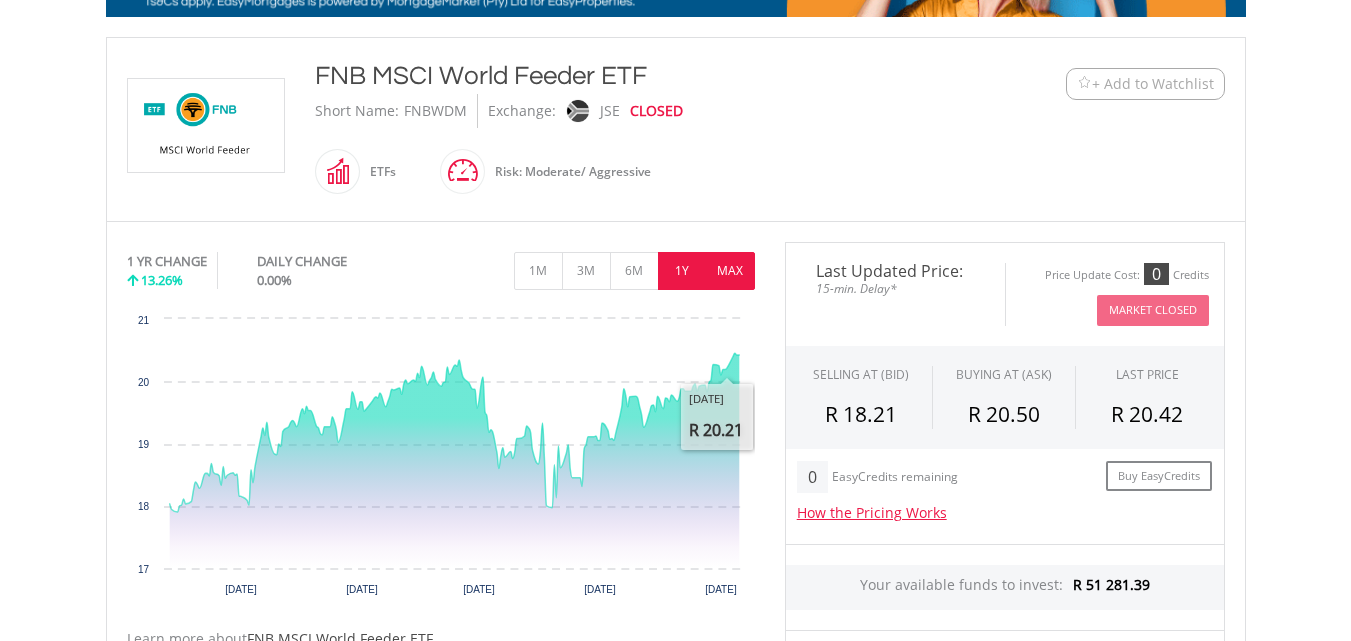 click on "MAX" at bounding box center (730, 271) 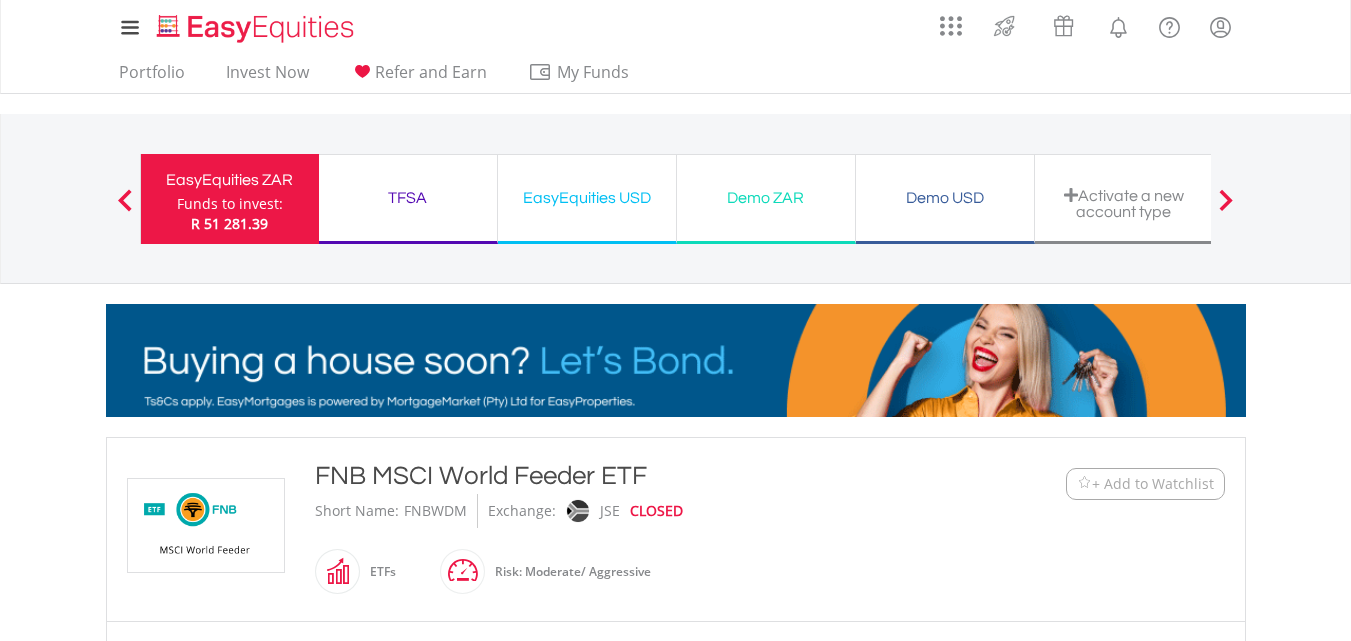 scroll, scrollTop: 300, scrollLeft: 0, axis: vertical 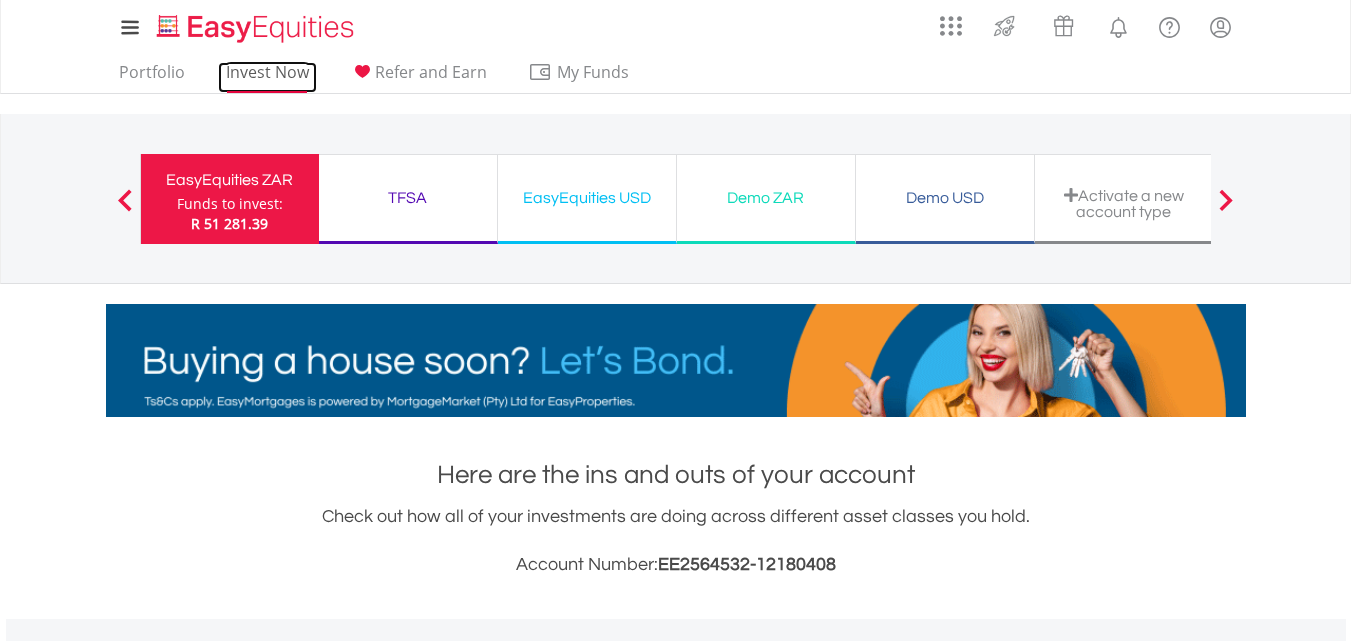 click on "Invest Now" at bounding box center [267, 77] 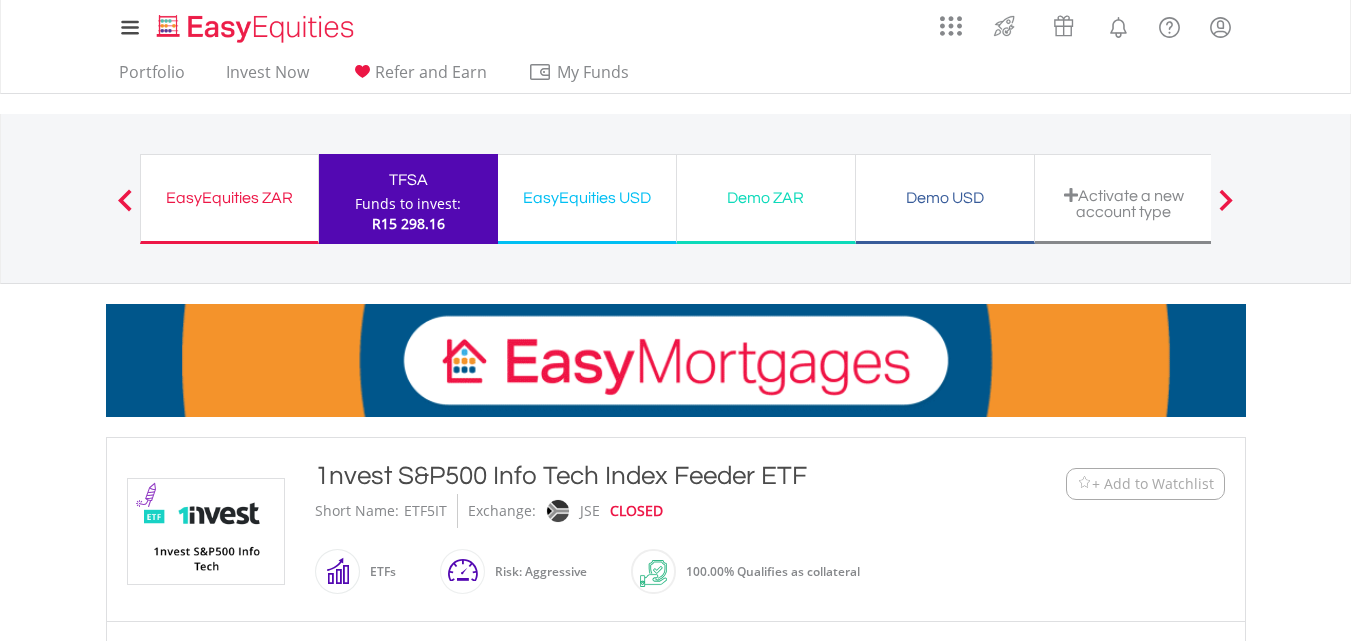 scroll, scrollTop: 400, scrollLeft: 0, axis: vertical 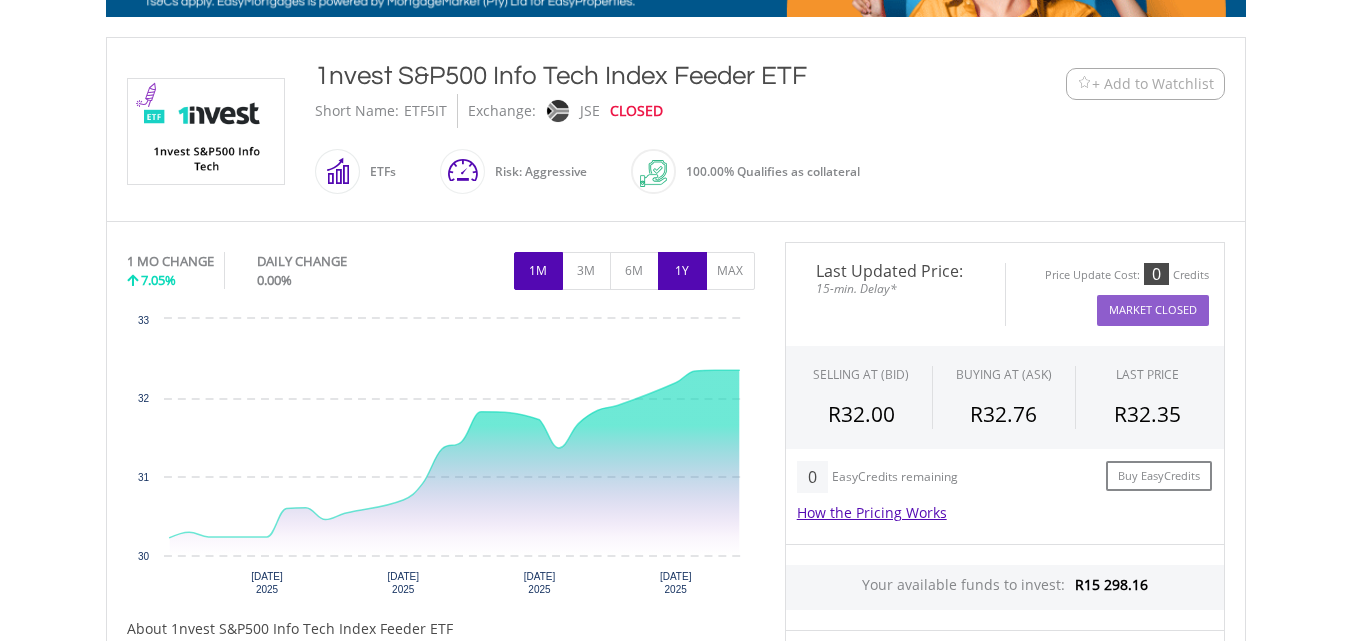 click on "1Y" at bounding box center [682, 271] 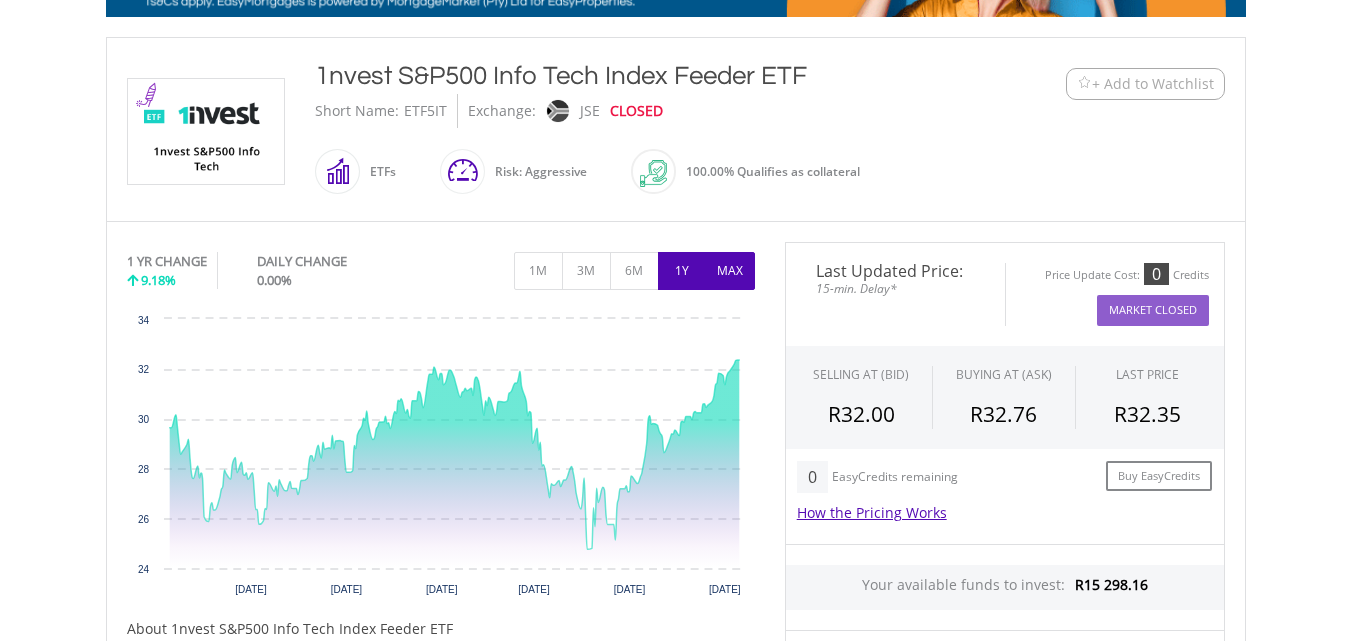 click on "MAX" at bounding box center (730, 271) 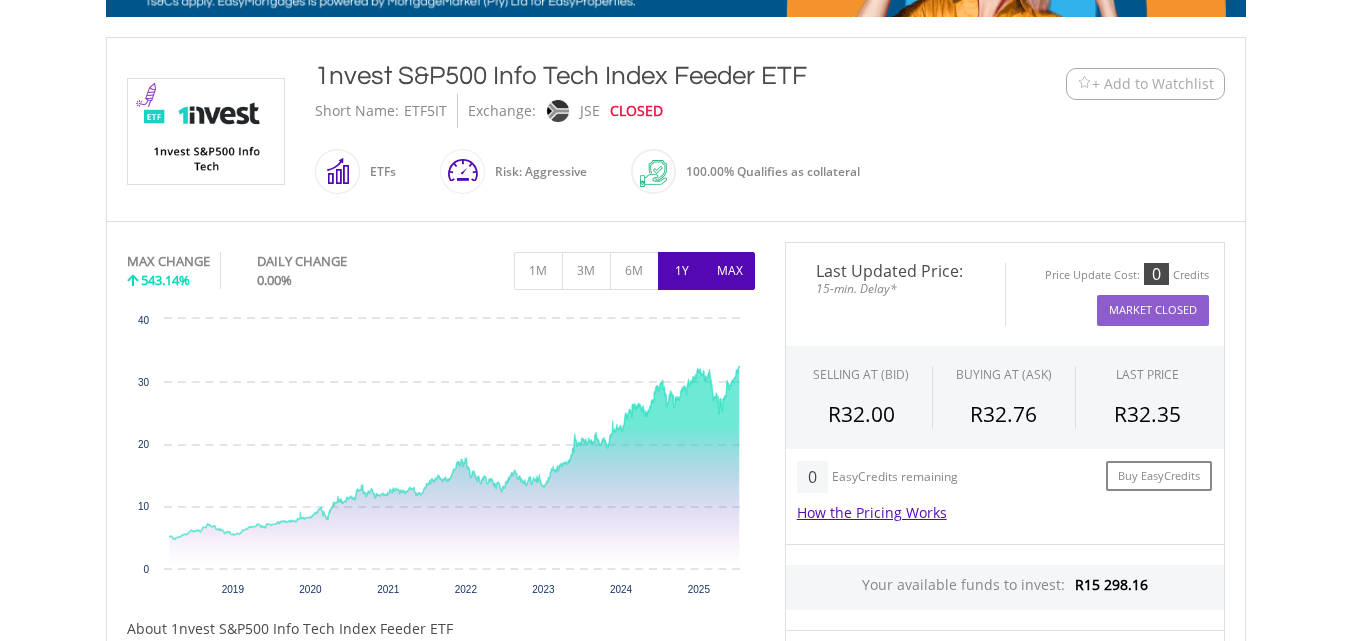 click on "1Y" at bounding box center (682, 271) 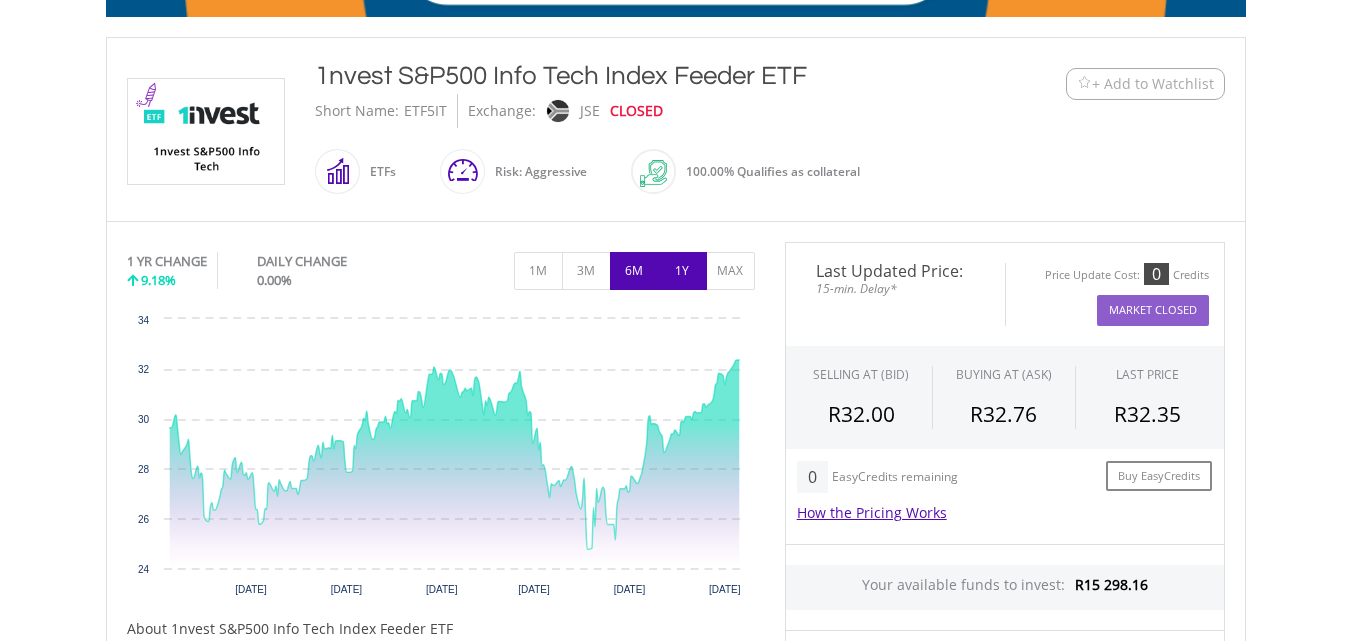 click on "6M" at bounding box center [634, 271] 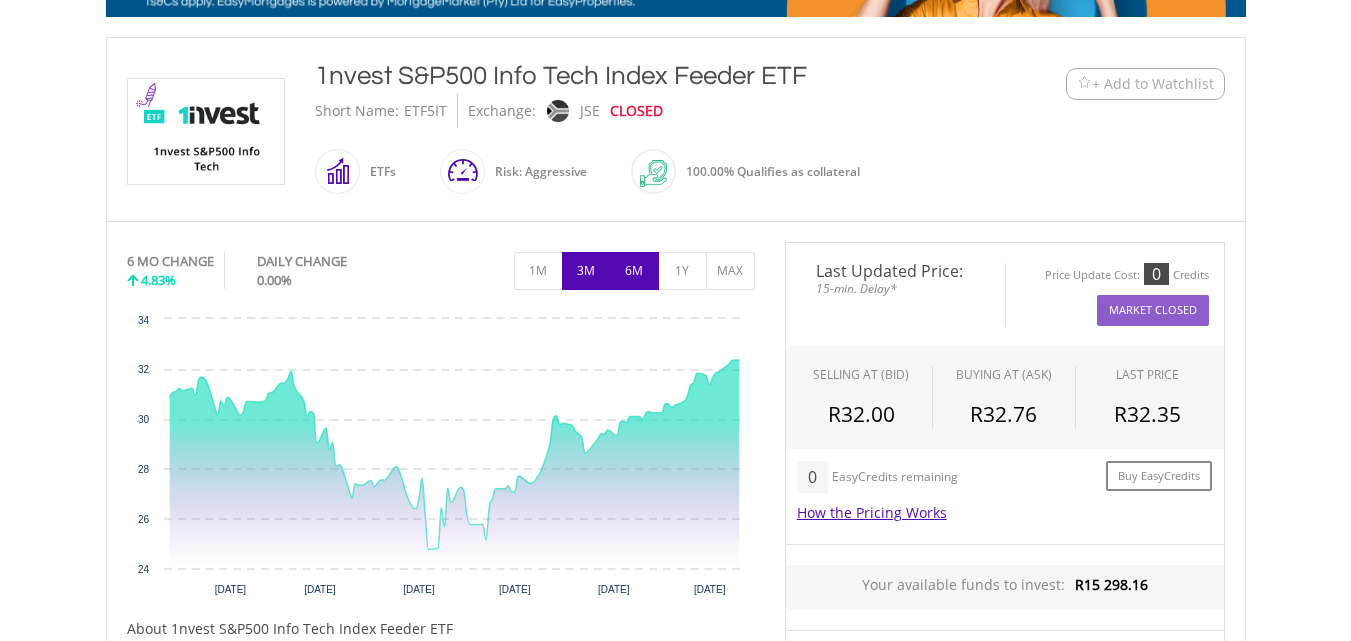 click on "3M" at bounding box center [586, 271] 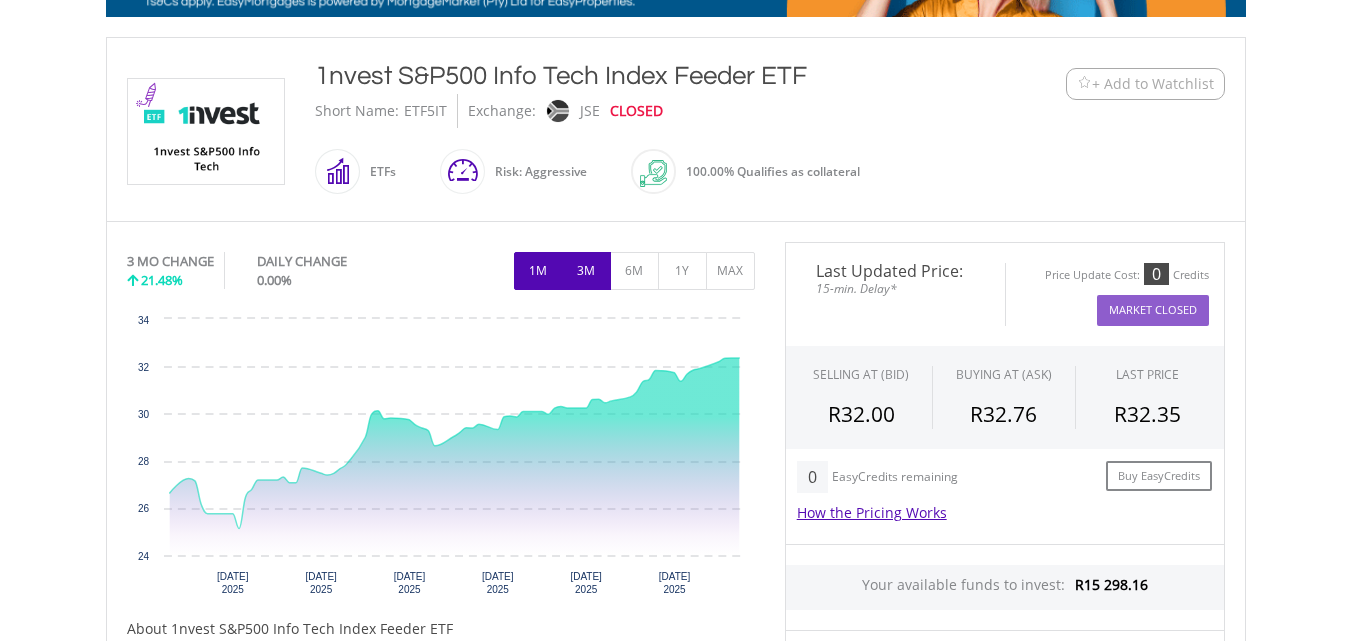 click on "1M" at bounding box center (538, 271) 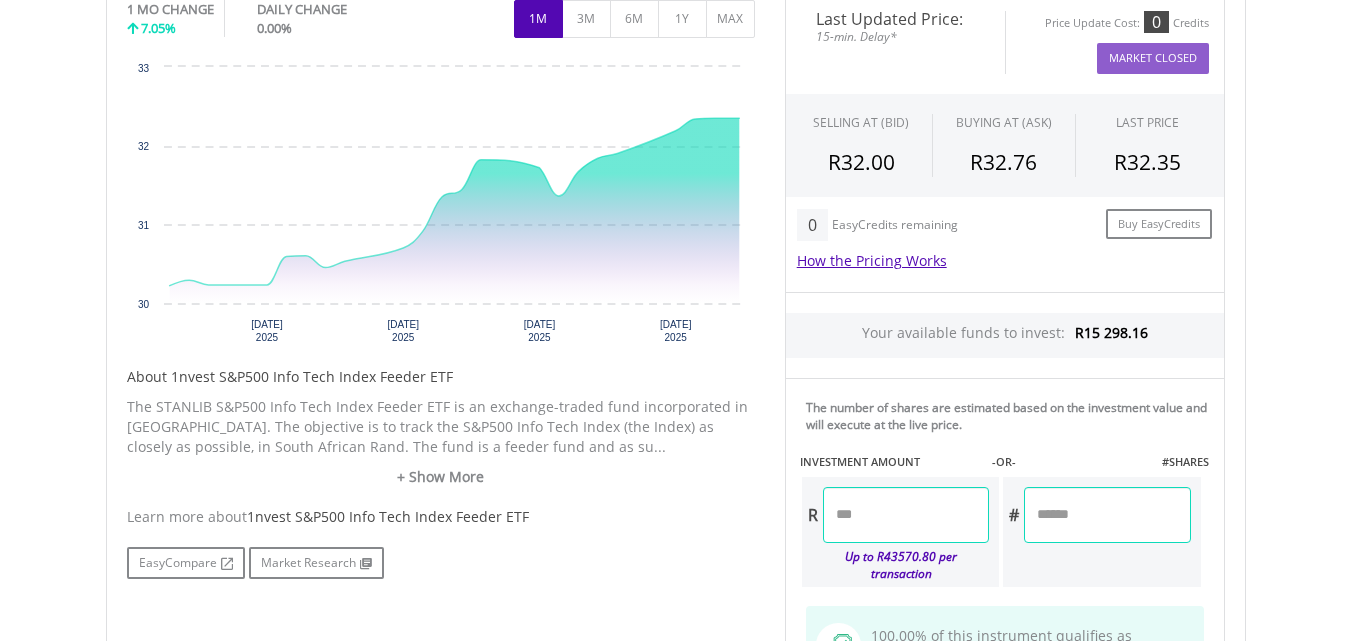 scroll, scrollTop: 700, scrollLeft: 0, axis: vertical 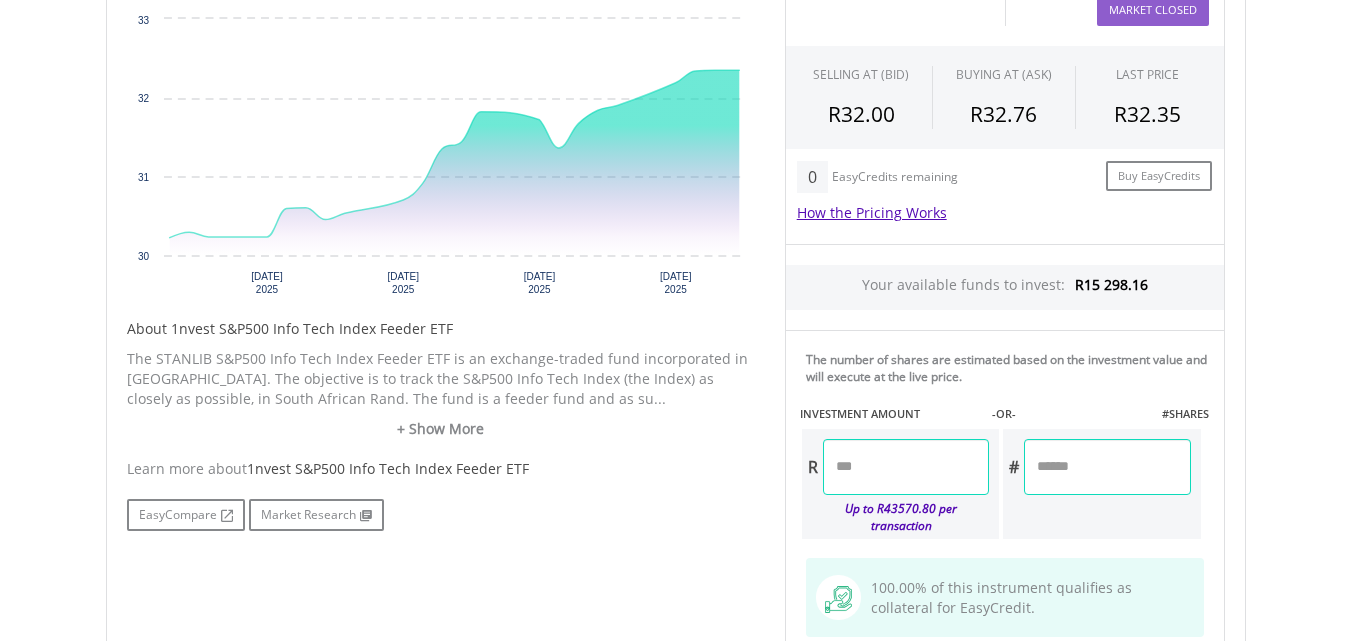 click at bounding box center [906, 467] 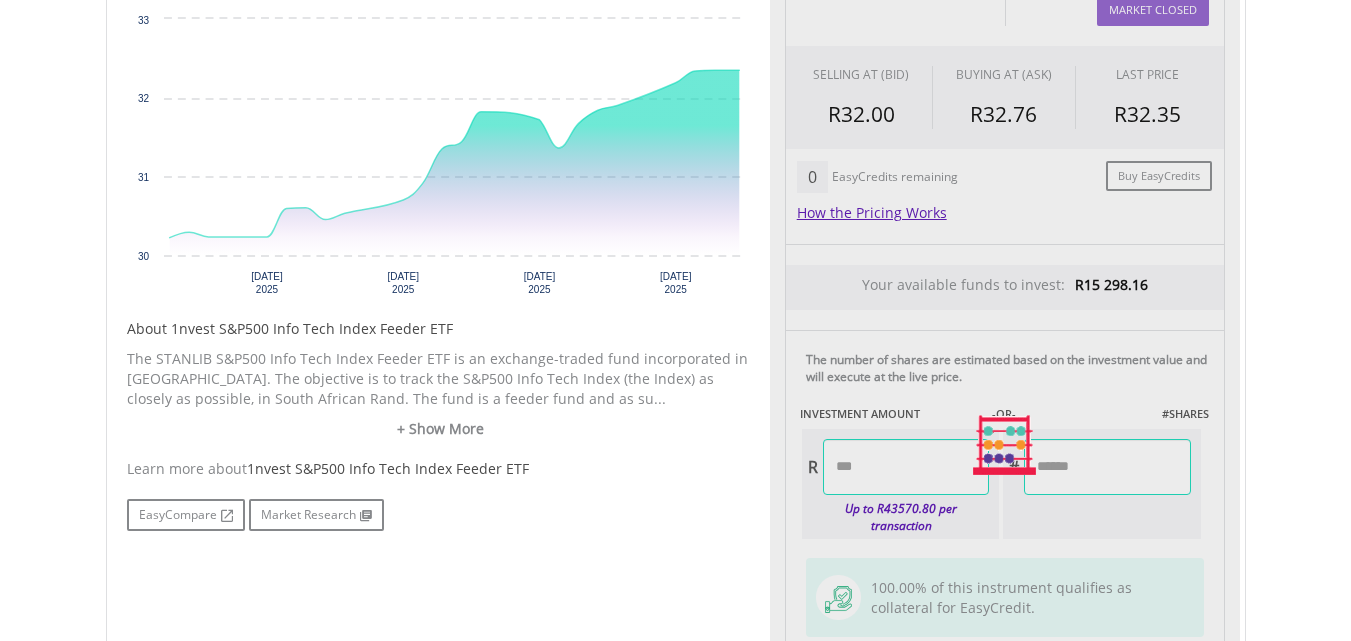 click on "Last Updated Price:
15-min. Delay*
Price Update Cost:
0
Credits
Market Closed
SELLING AT (BID)
BUYING AT                     (ASK)
LAST PRICE
R32.00
R32.76
R32.35
0
Buy EasyCredits" at bounding box center [1005, 445] 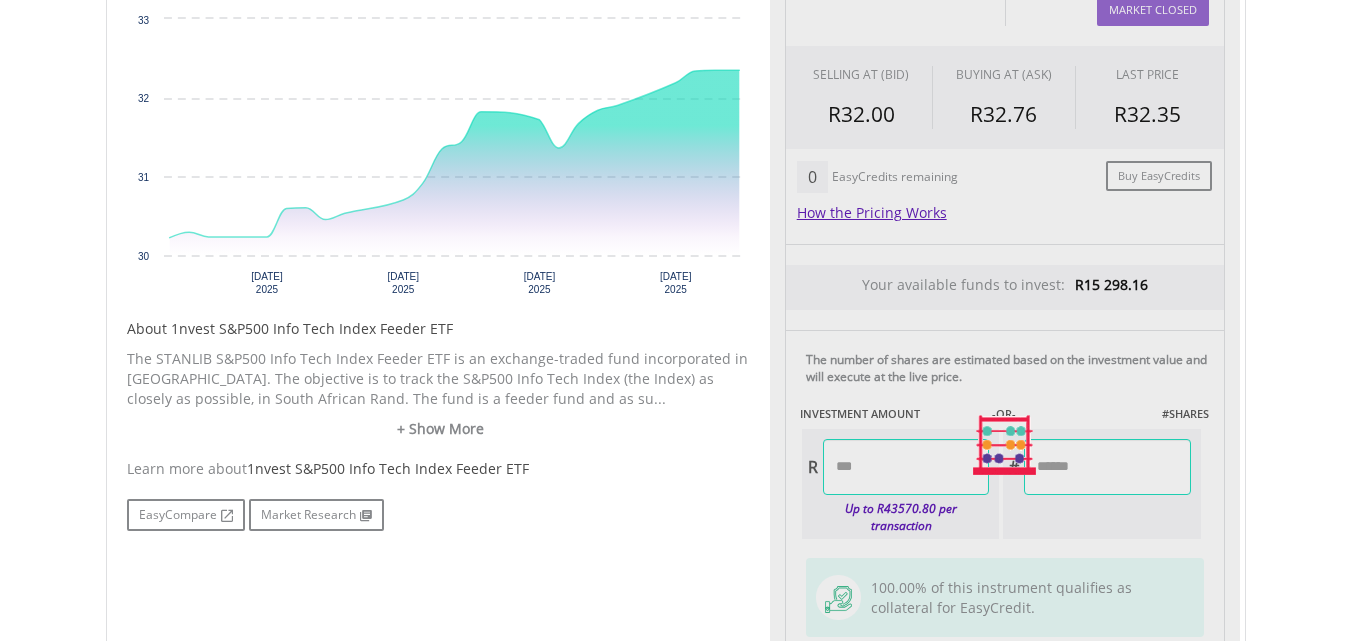 type on "*******" 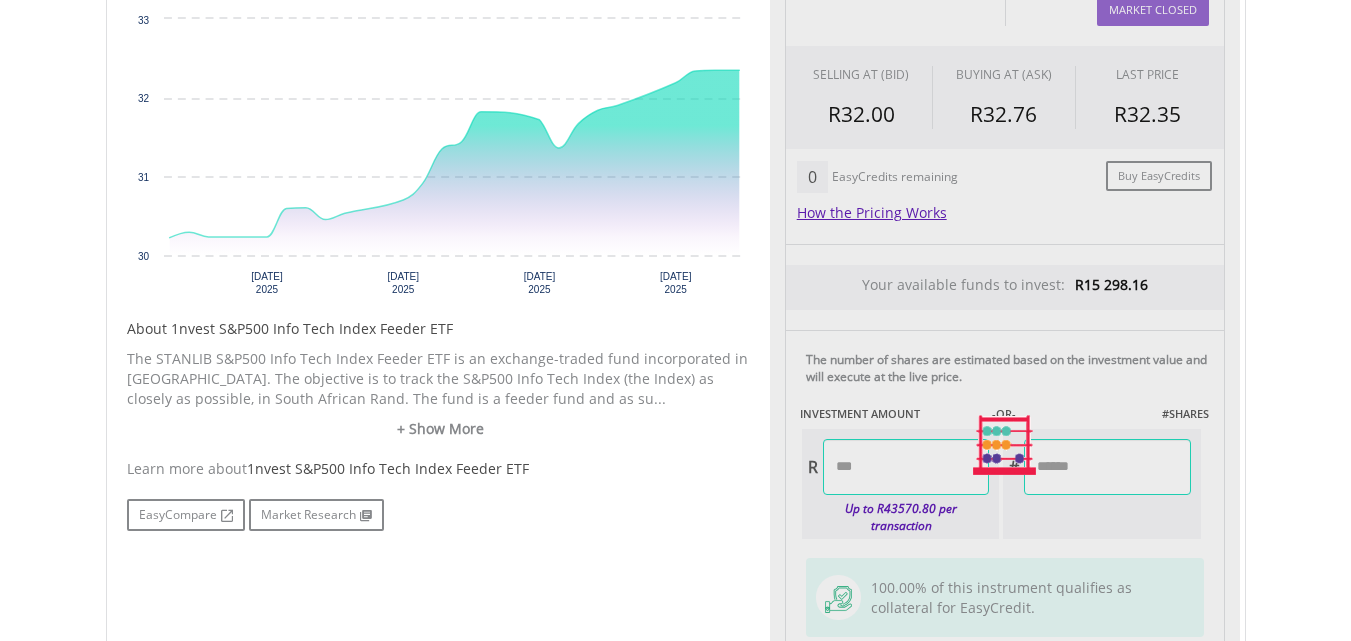 type on "********" 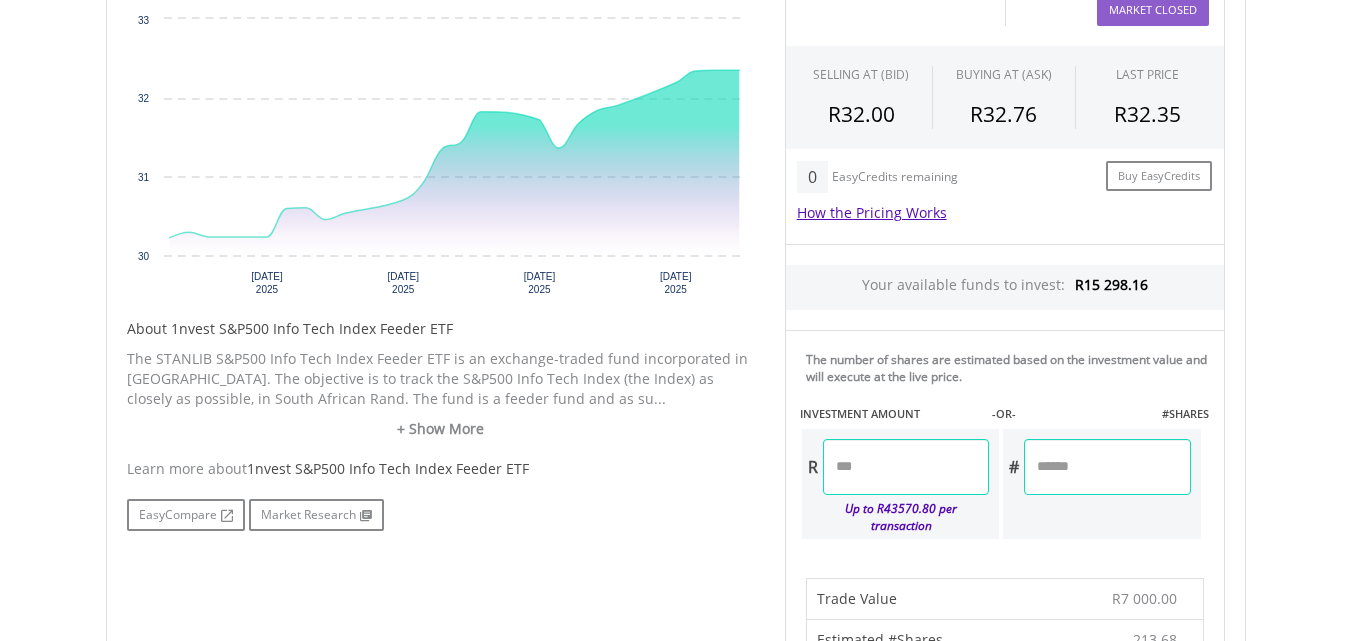 scroll, scrollTop: 1260, scrollLeft: 0, axis: vertical 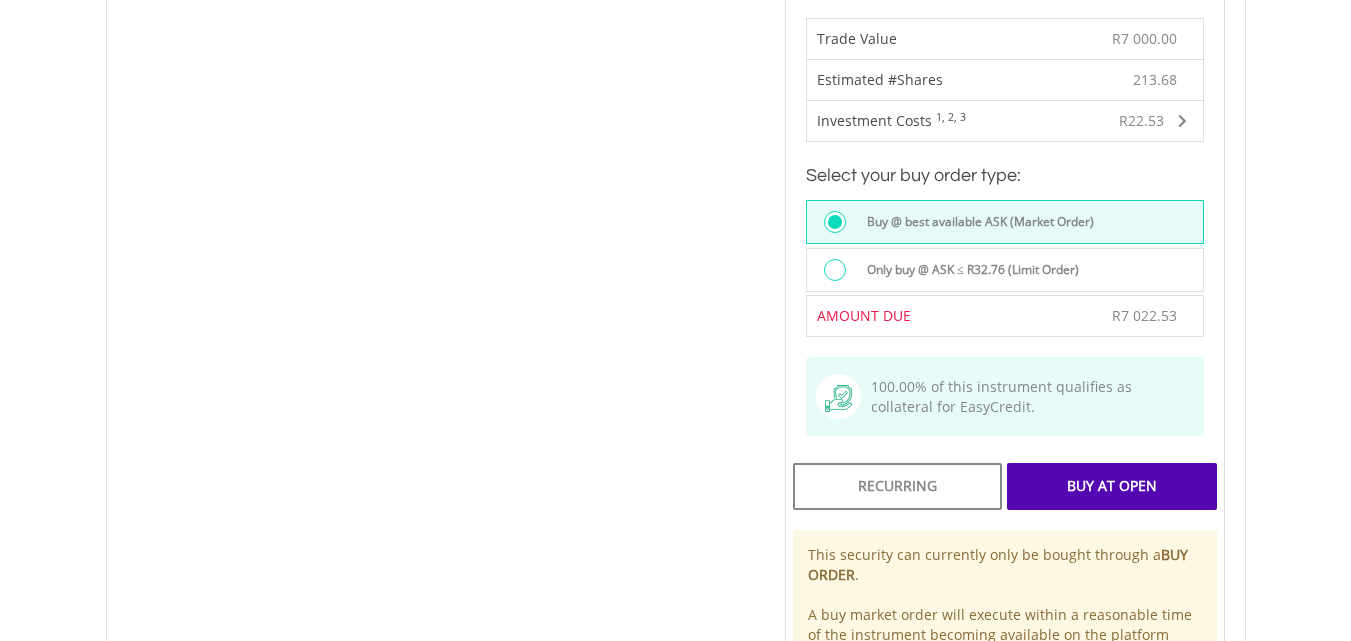 click on "Buy At Open" at bounding box center [1111, 486] 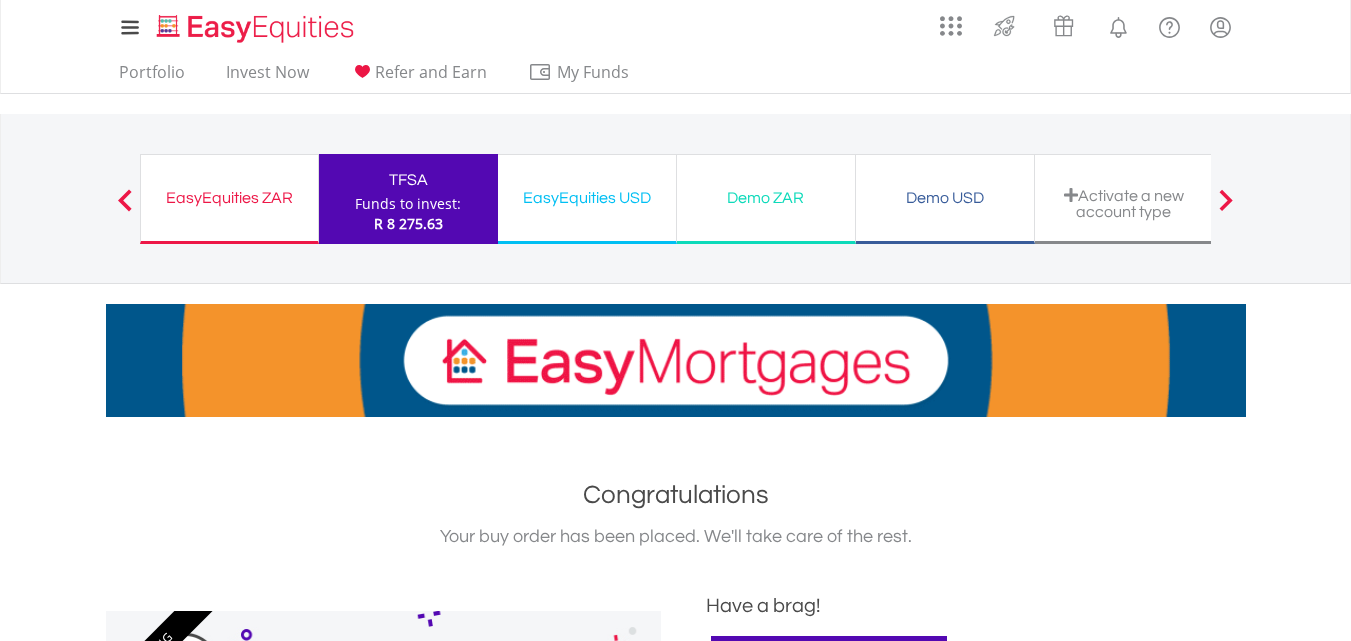 scroll, scrollTop: 0, scrollLeft: 0, axis: both 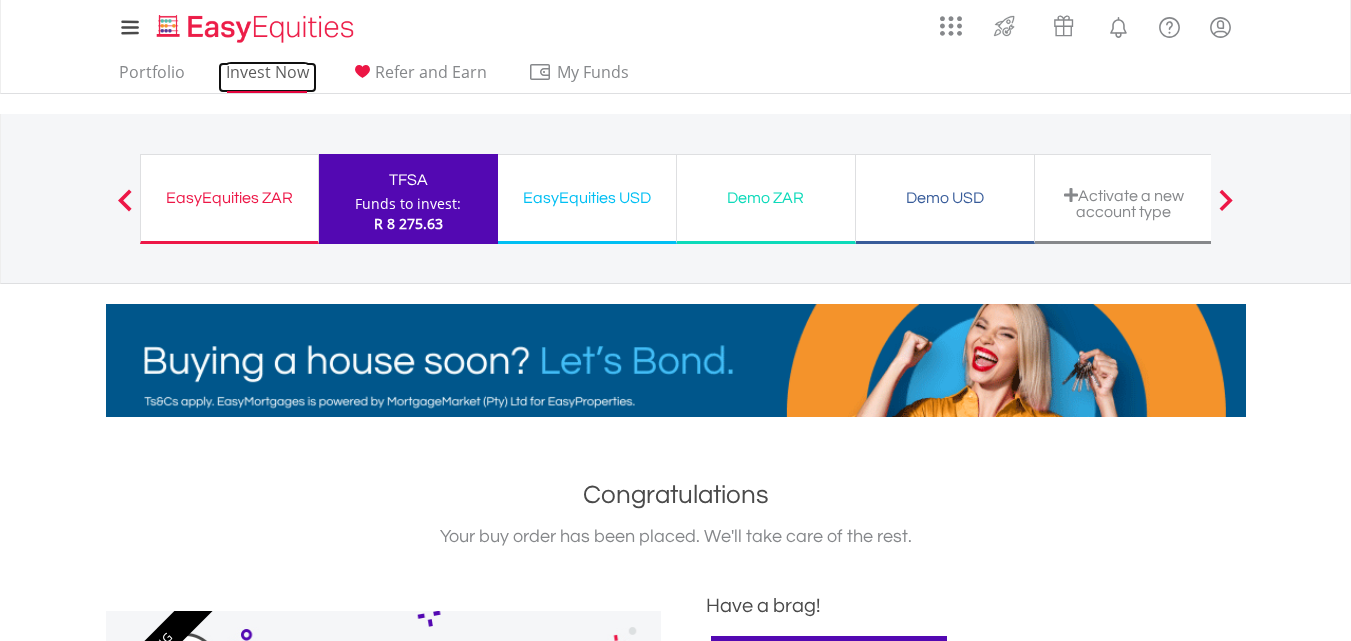 click on "Invest Now" at bounding box center [267, 77] 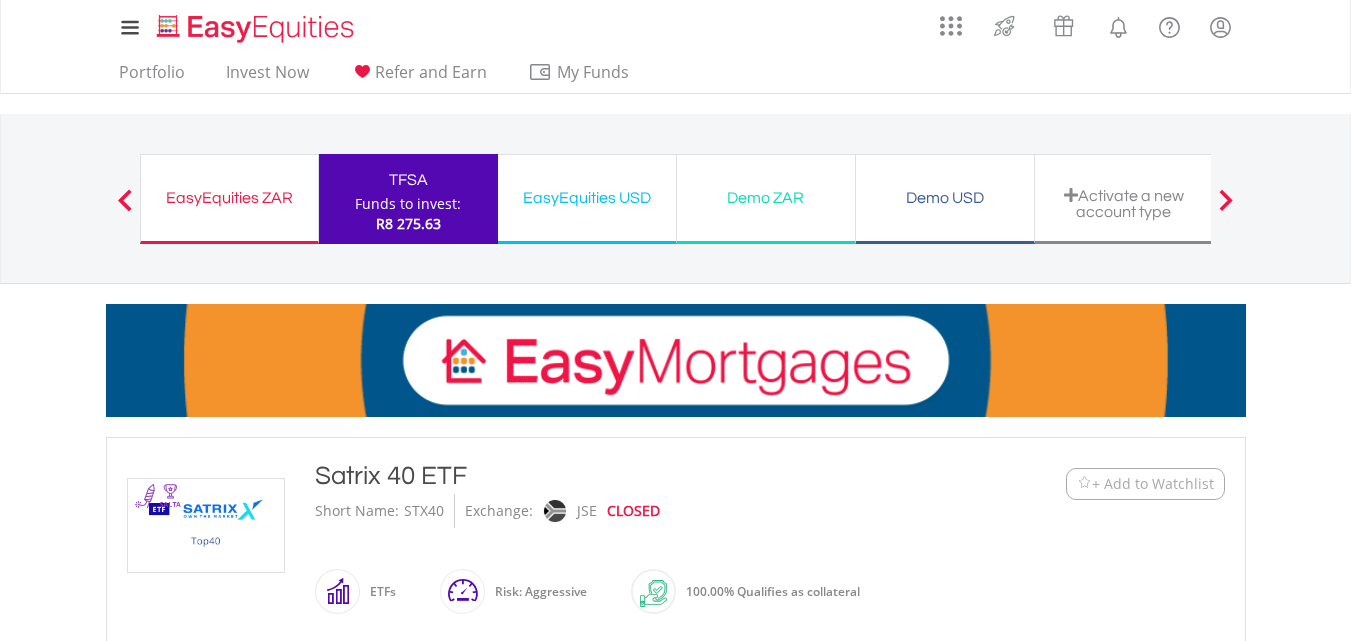scroll, scrollTop: 300, scrollLeft: 0, axis: vertical 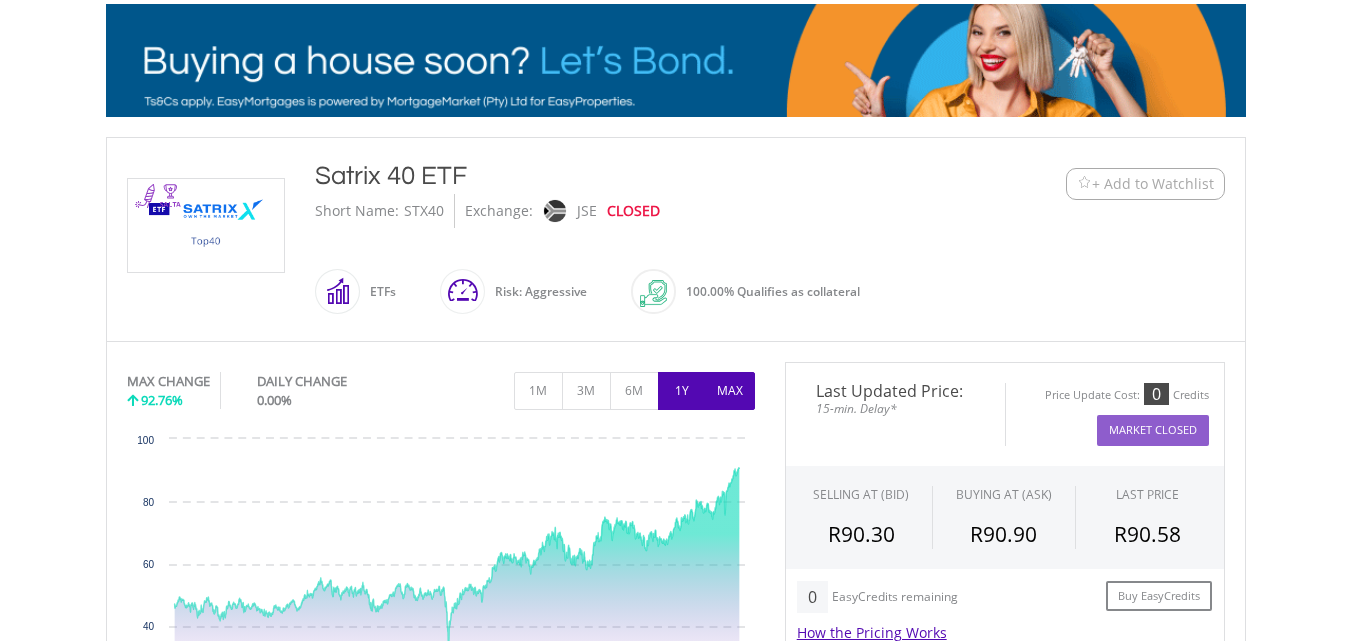 click on "1Y" at bounding box center (682, 391) 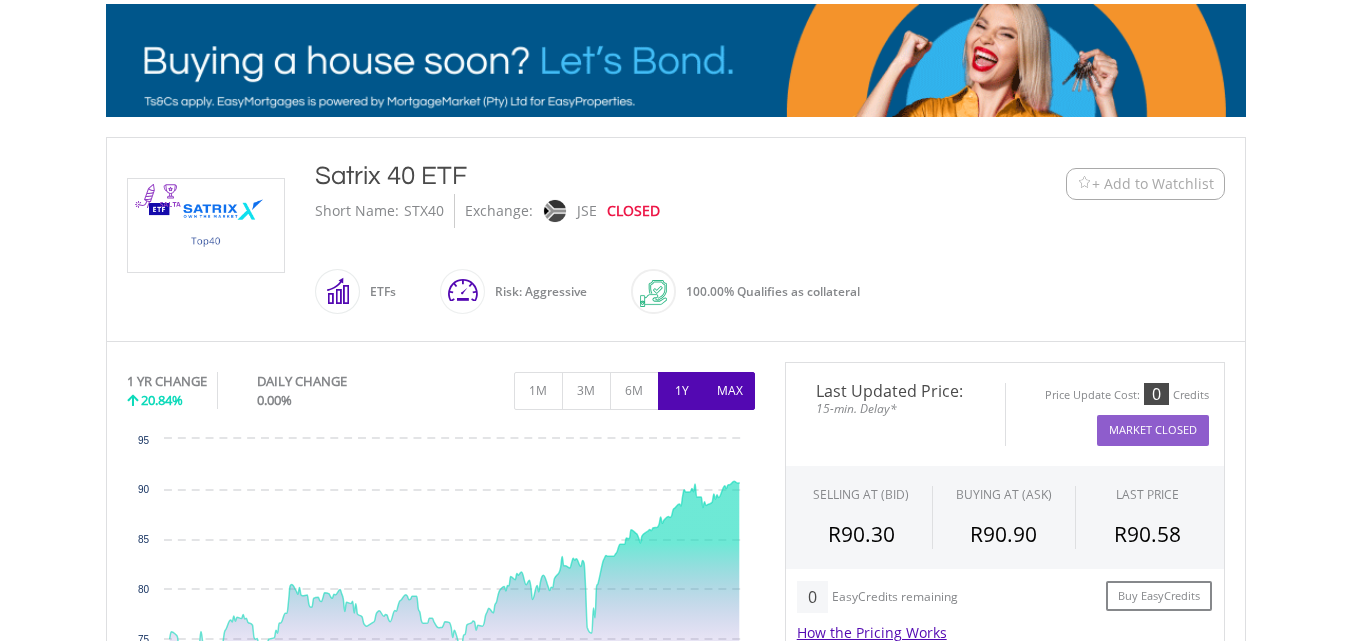 click on "MAX" at bounding box center [730, 391] 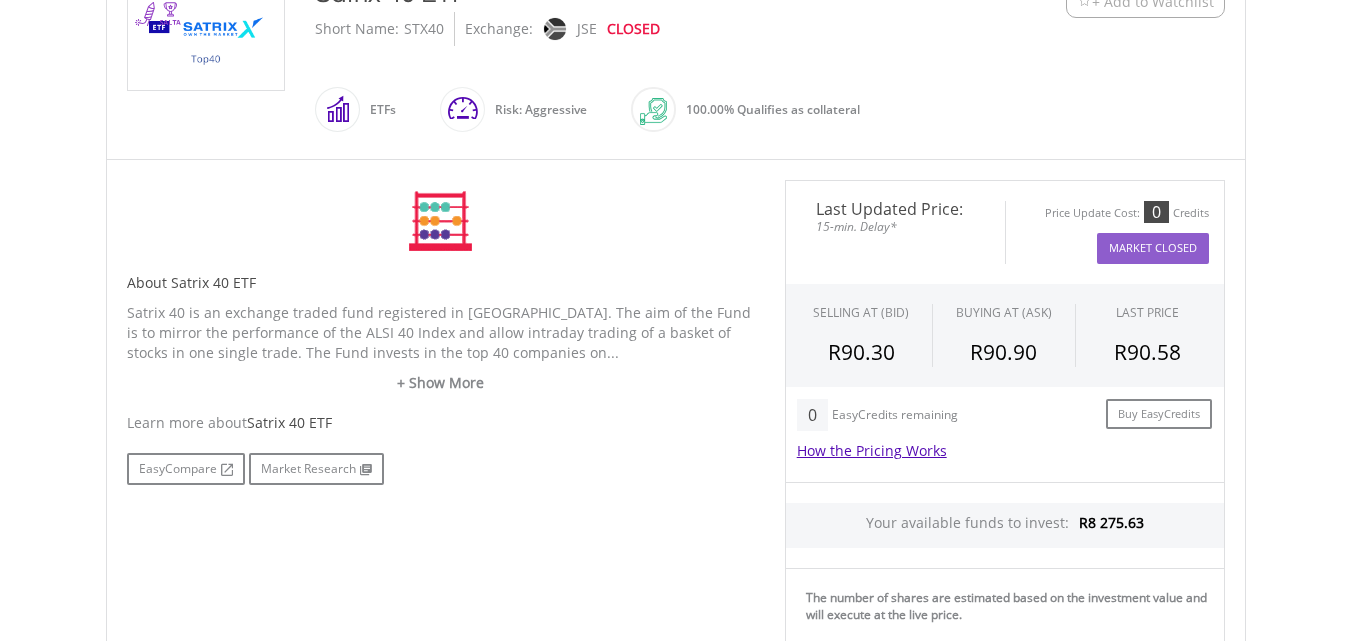 scroll, scrollTop: 500, scrollLeft: 0, axis: vertical 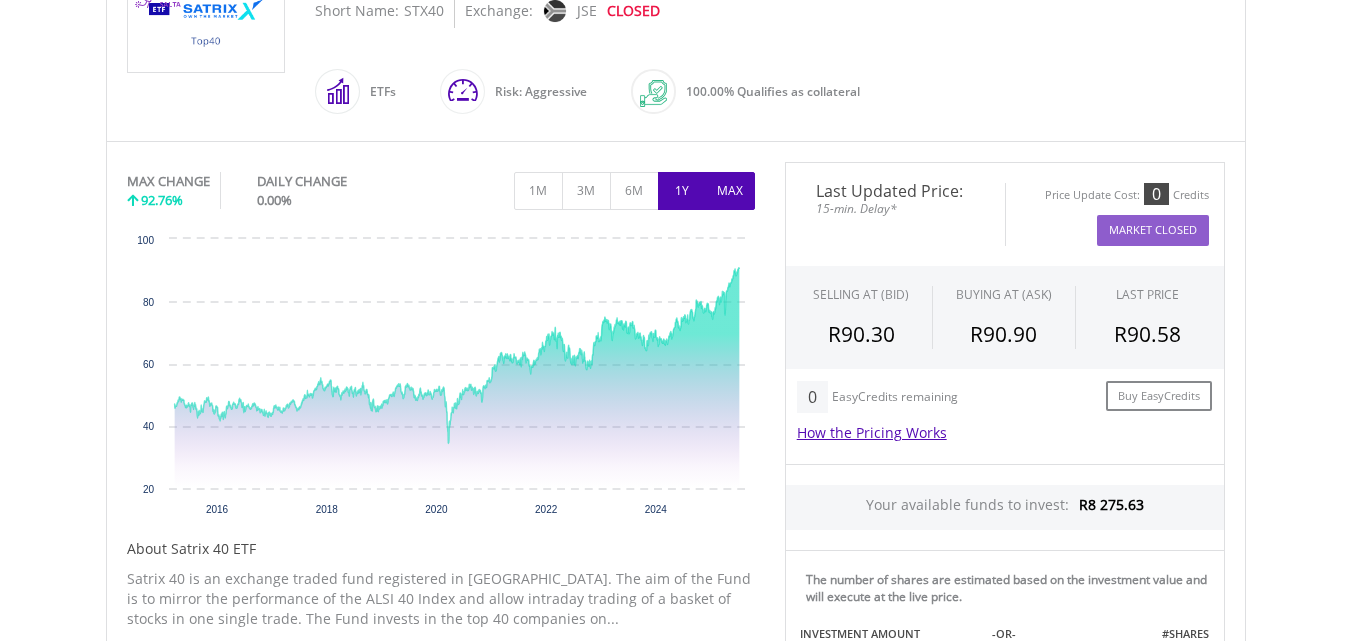 click on "1Y" at bounding box center [682, 191] 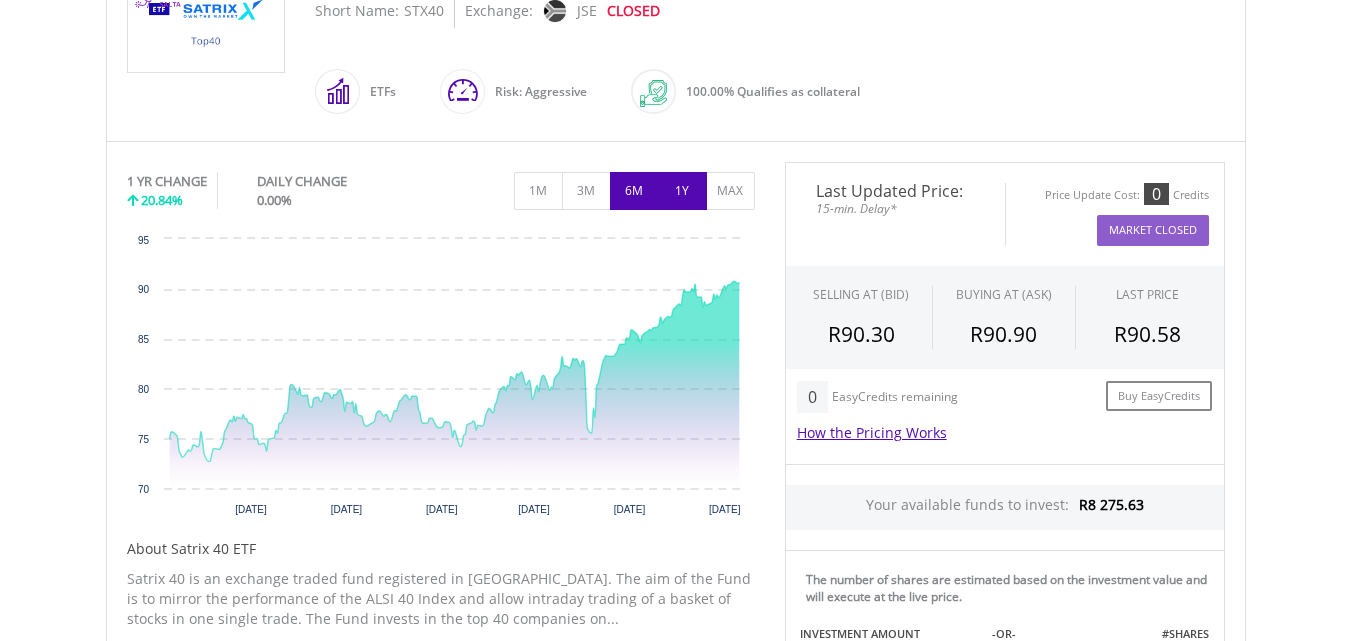 click on "6M" at bounding box center [634, 191] 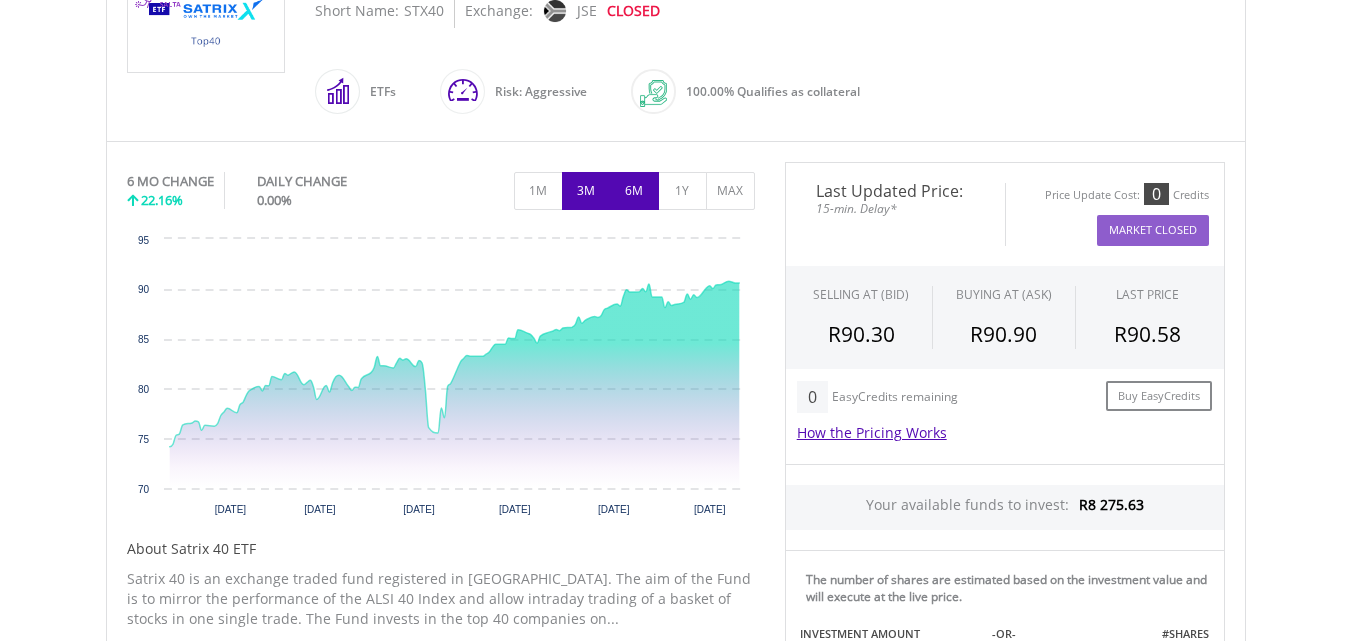 click on "3M" at bounding box center (586, 191) 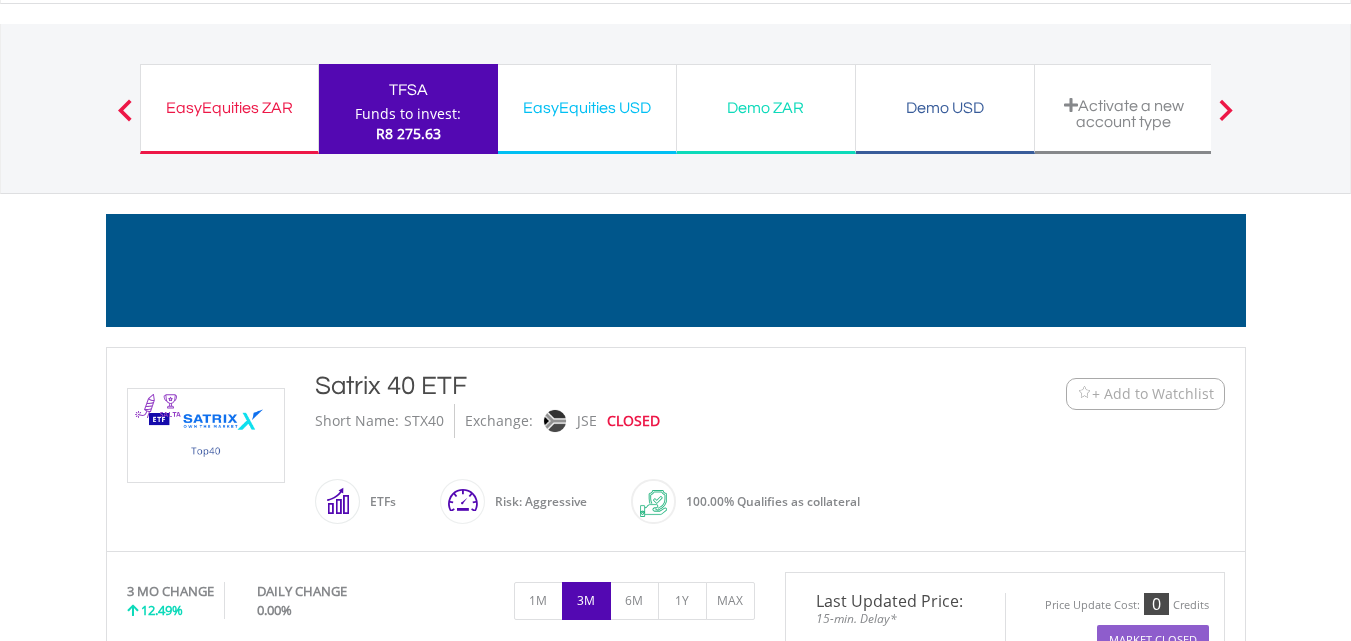 scroll, scrollTop: 0, scrollLeft: 0, axis: both 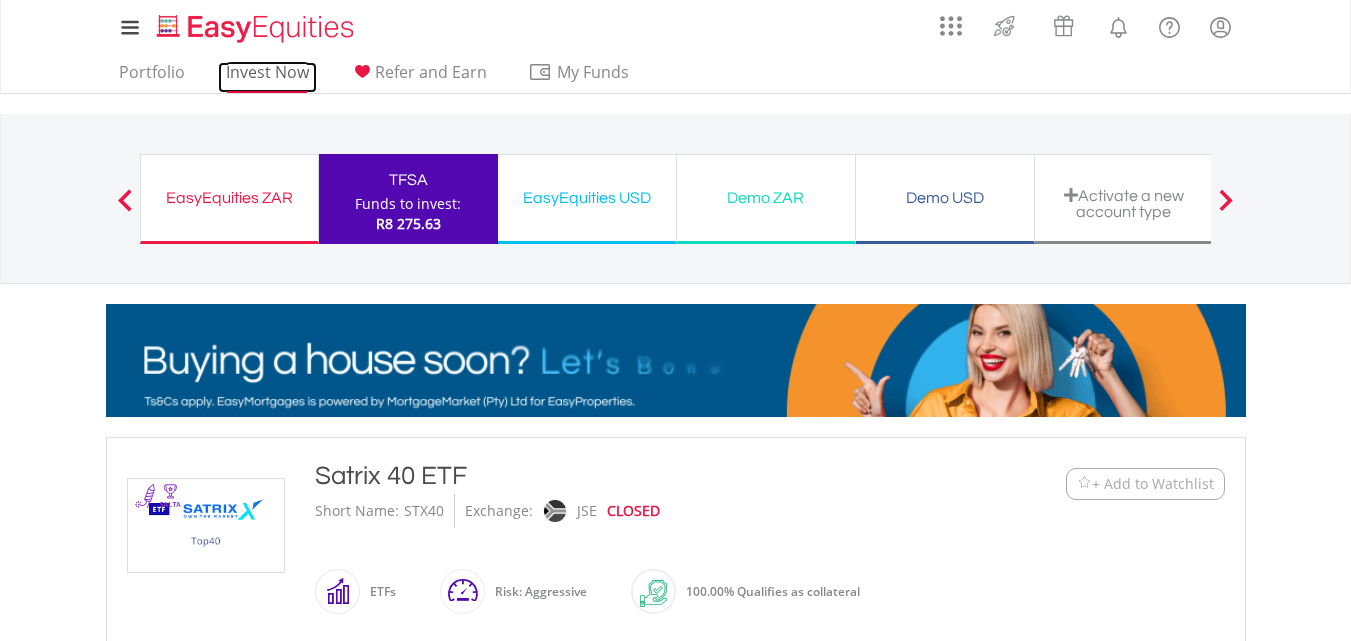 click on "Invest Now" at bounding box center (267, 77) 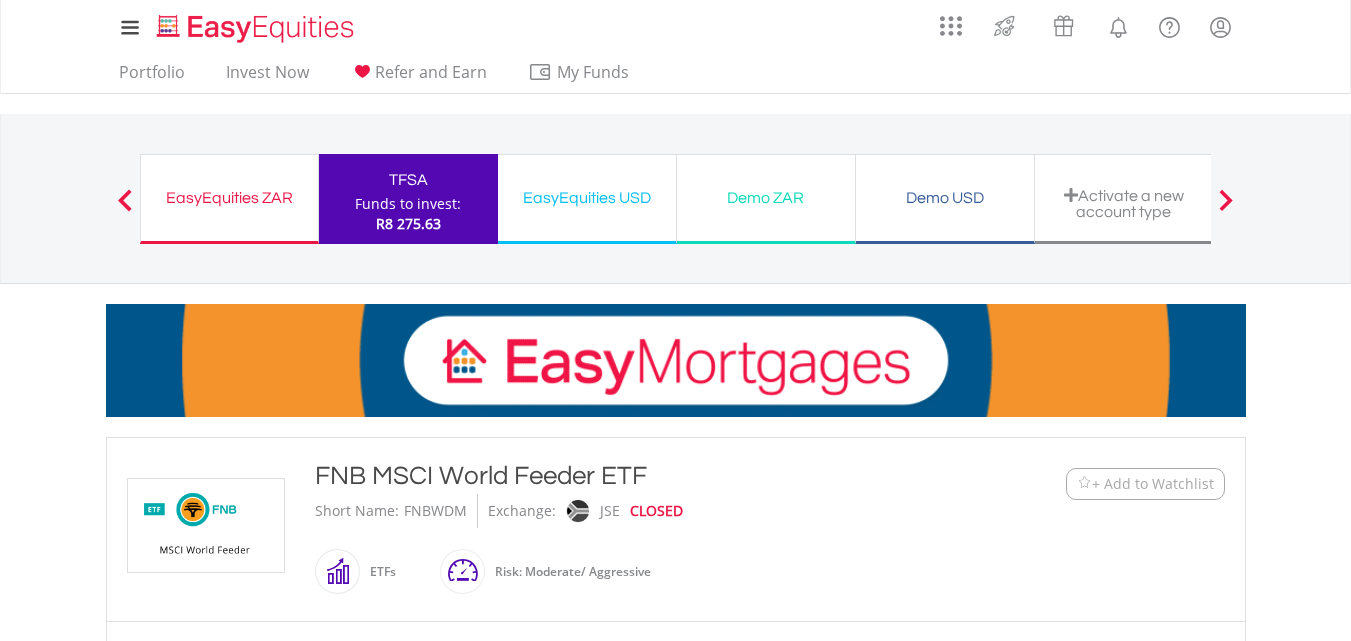 scroll, scrollTop: 300, scrollLeft: 0, axis: vertical 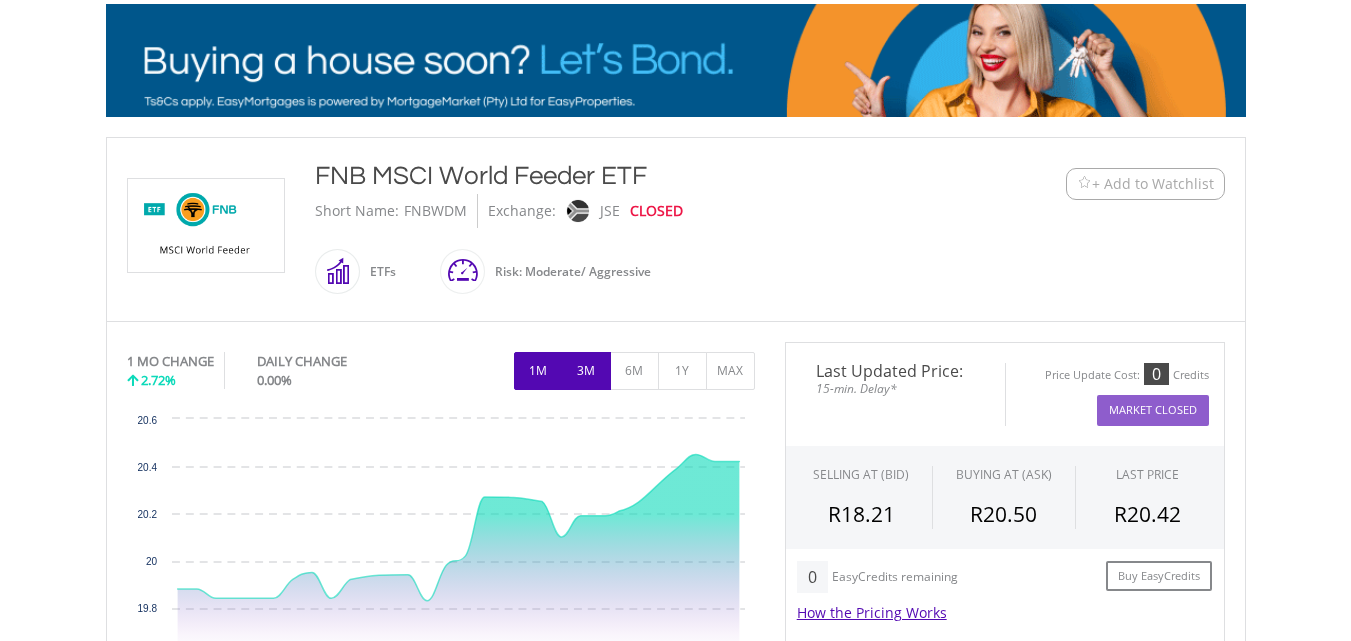 click on "3M" at bounding box center (586, 371) 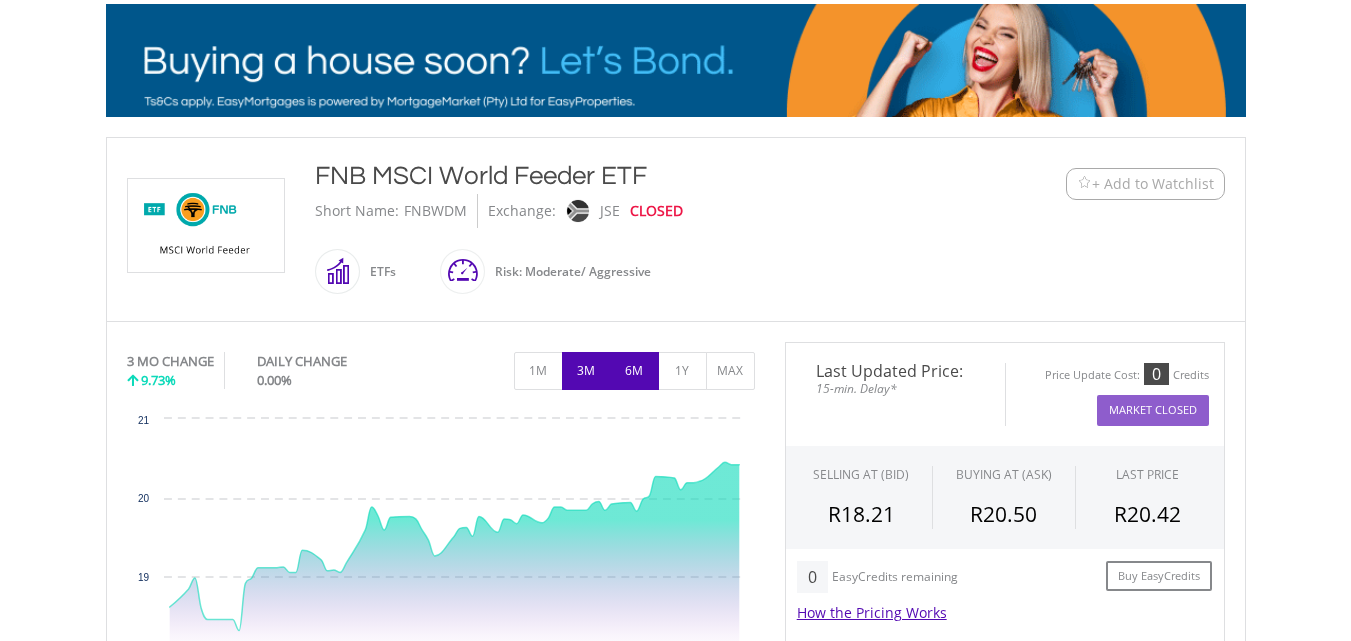 click on "6M" at bounding box center (634, 371) 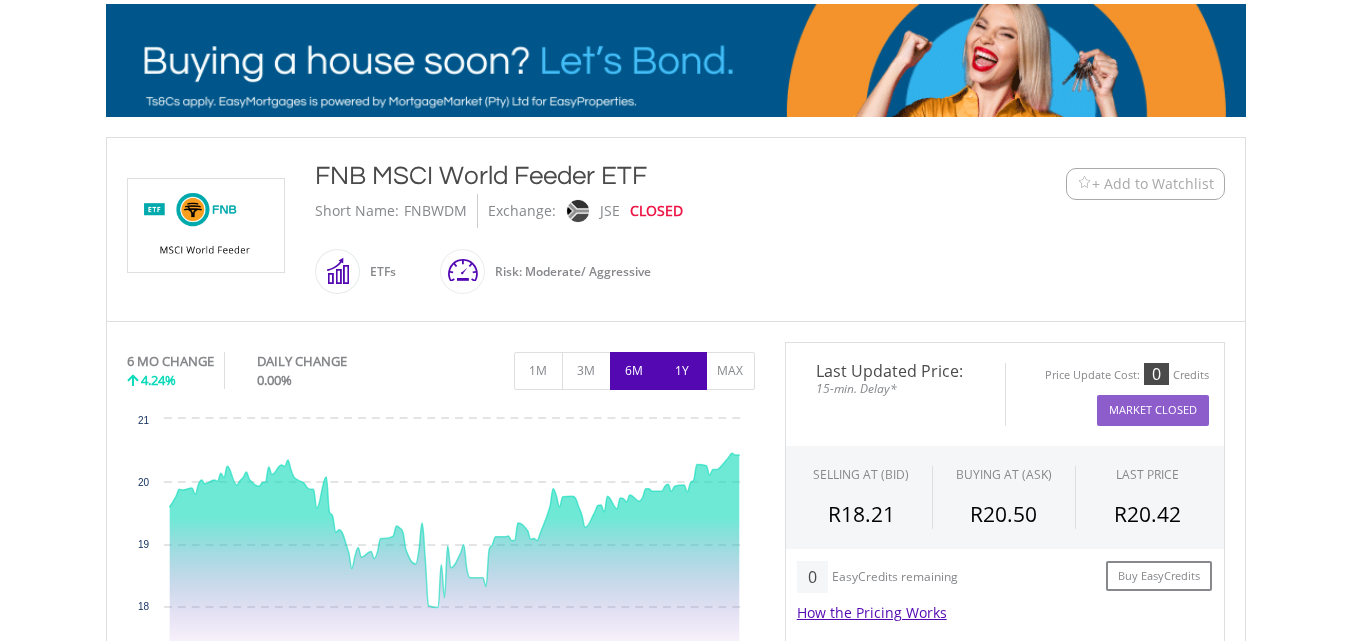 click on "1Y" at bounding box center (682, 371) 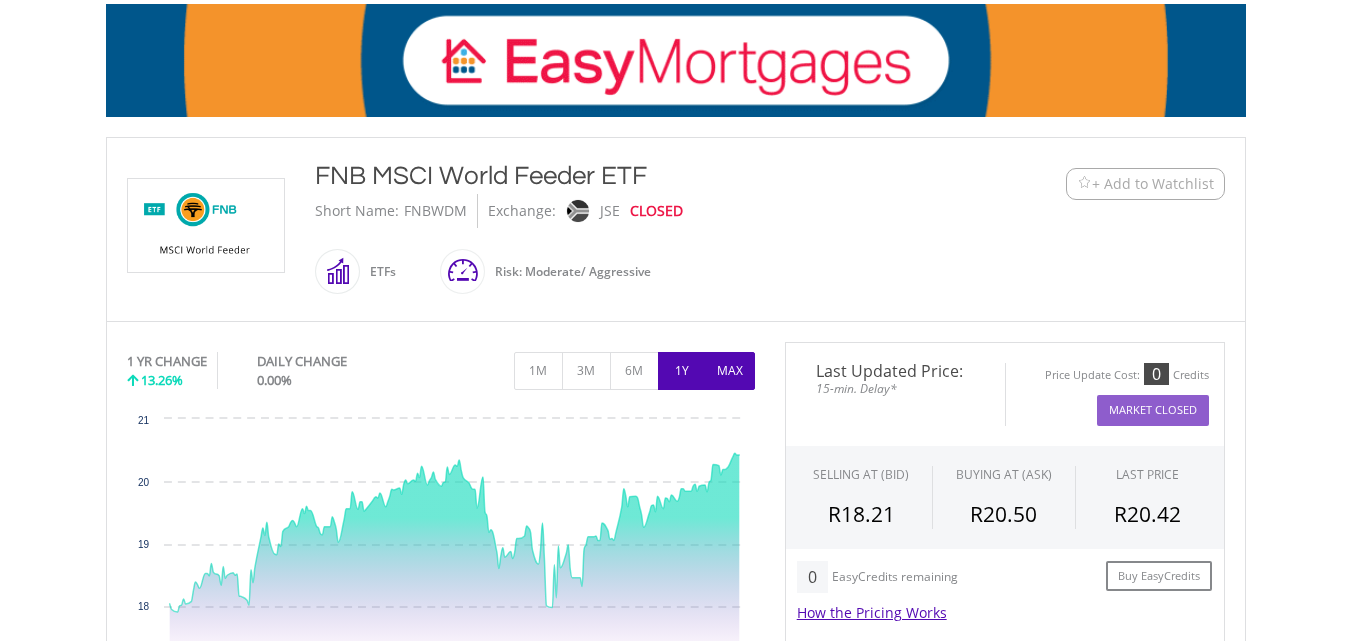 click on "MAX" at bounding box center [730, 371] 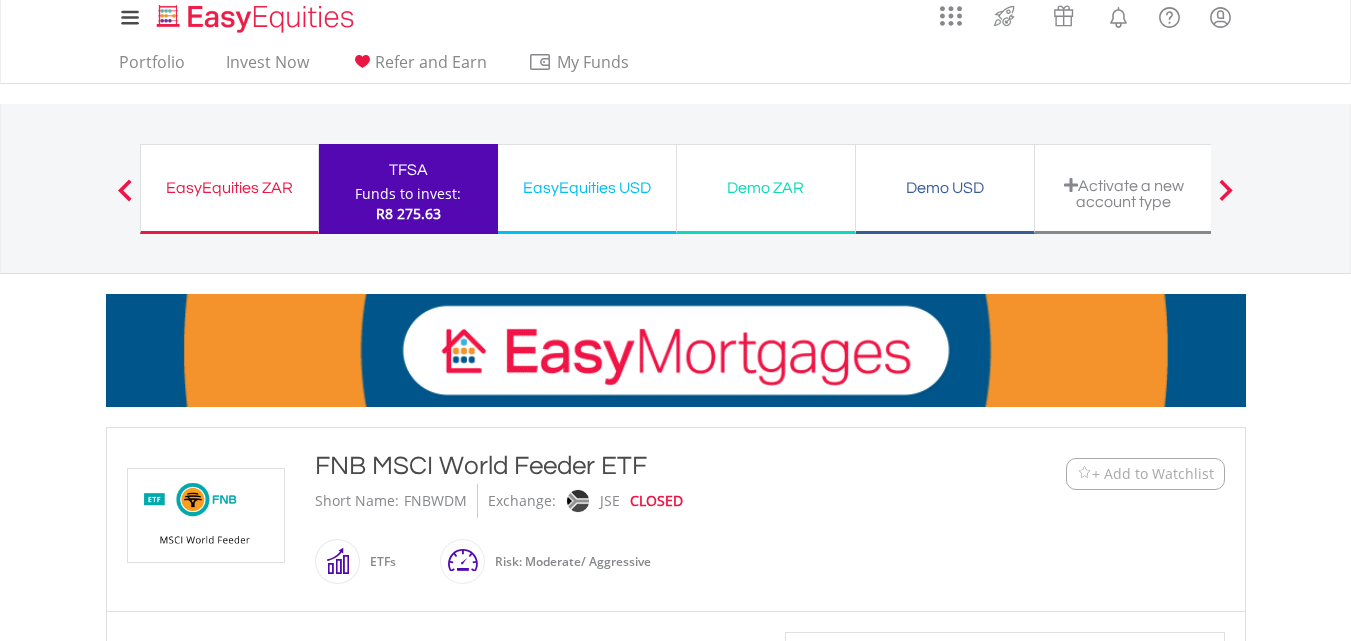 scroll, scrollTop: 0, scrollLeft: 0, axis: both 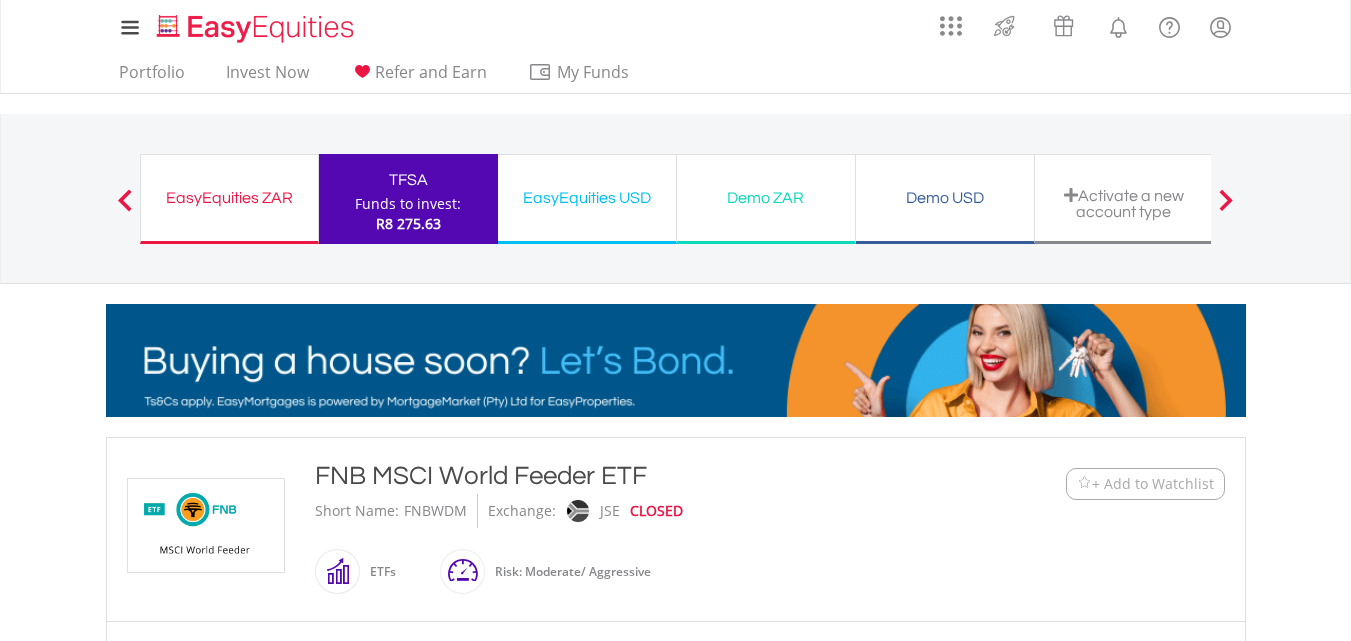 click on "Funds to invest:" at bounding box center [408, 204] 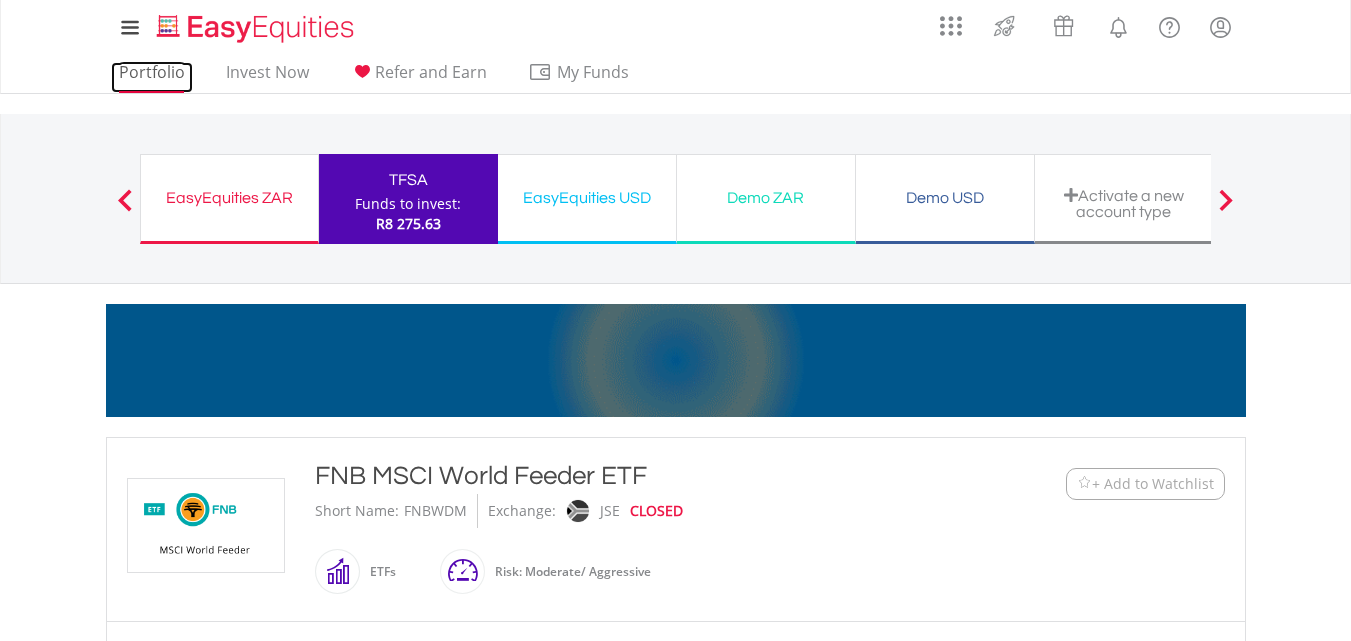 click on "Portfolio" at bounding box center (152, 77) 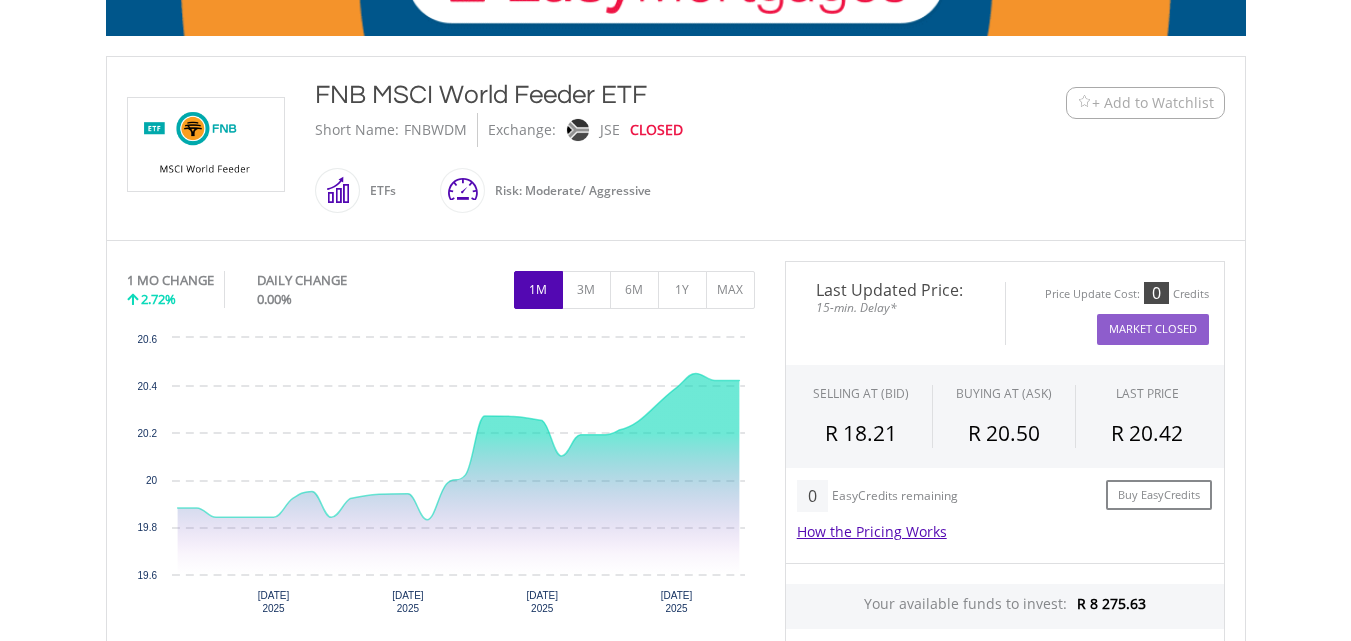 scroll, scrollTop: 0, scrollLeft: 0, axis: both 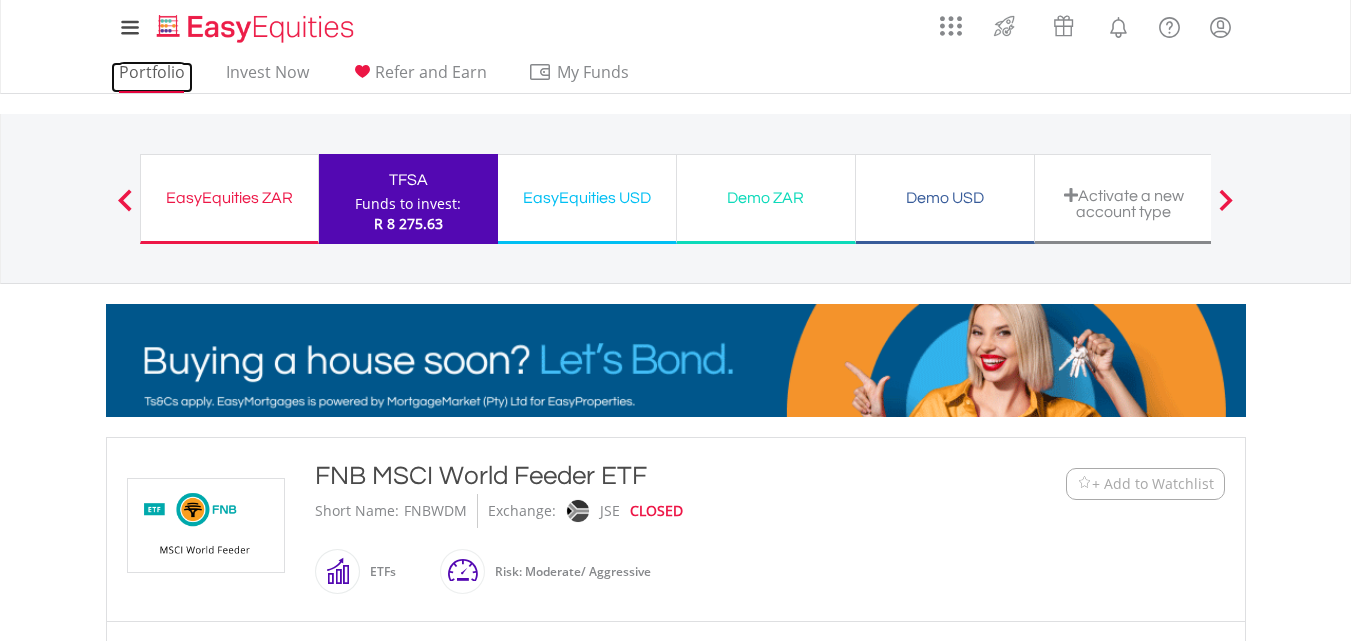 click on "Portfolio" at bounding box center [152, 77] 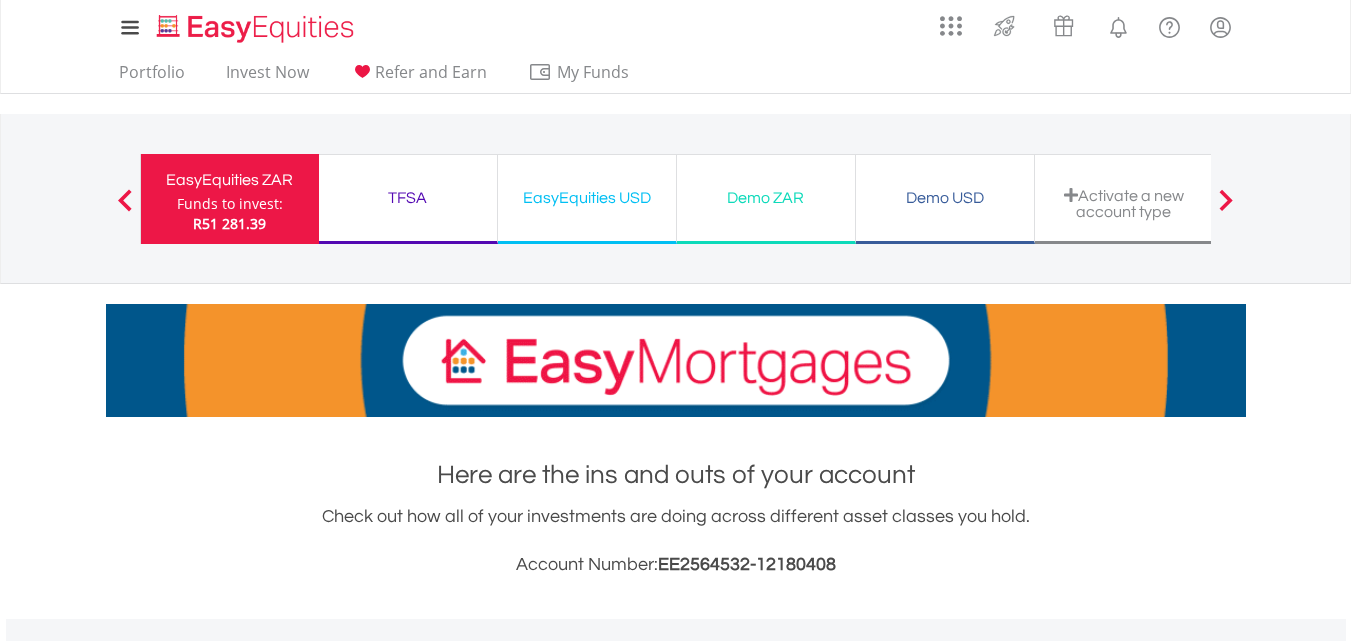 scroll, scrollTop: 0, scrollLeft: 0, axis: both 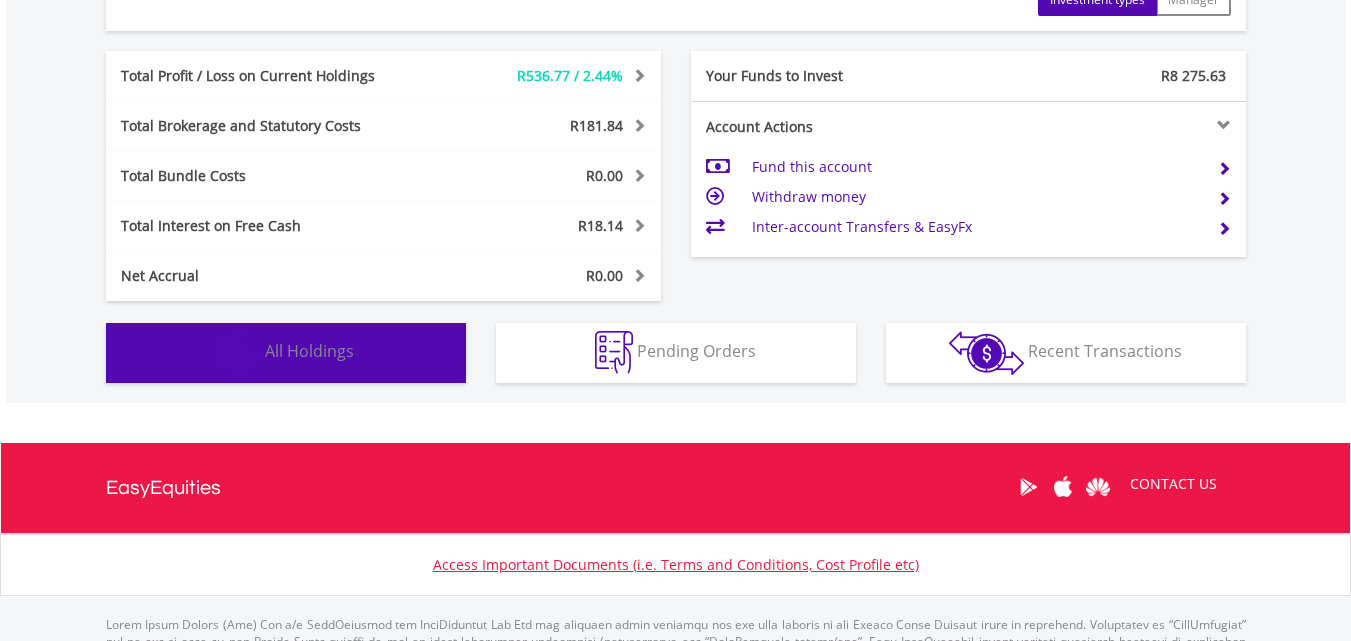 click on "Holdings
All Holdings" at bounding box center [286, 353] 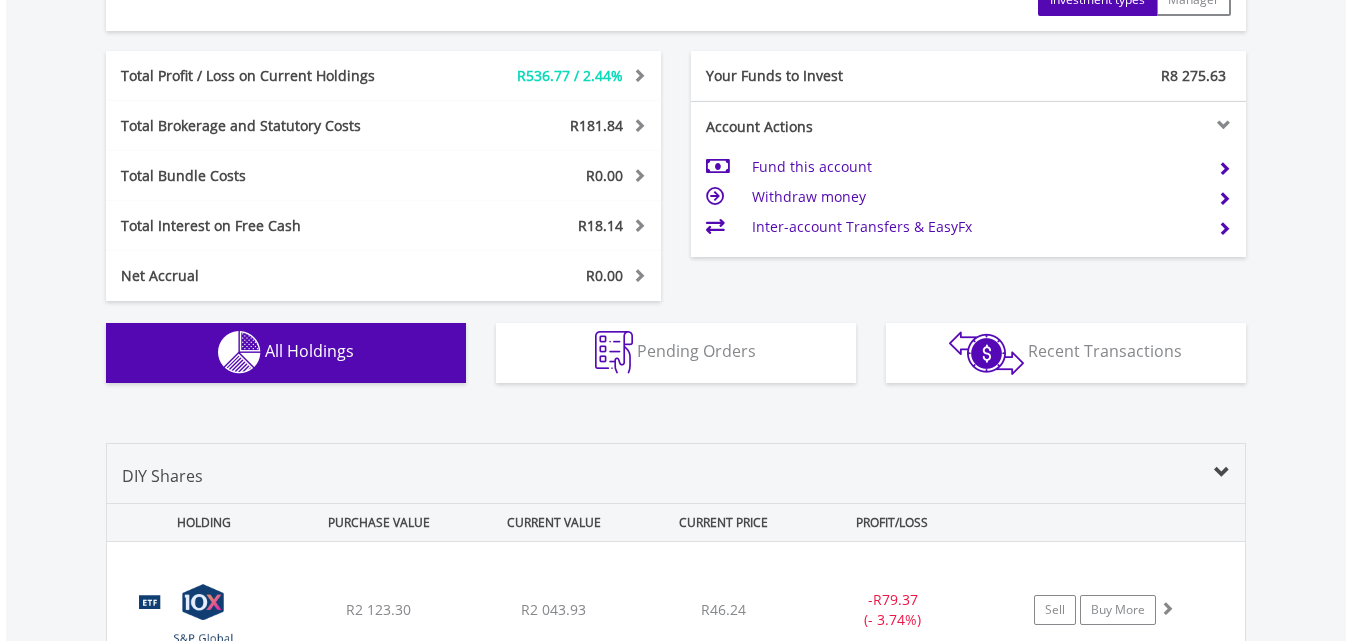 scroll, scrollTop: 1443, scrollLeft: 0, axis: vertical 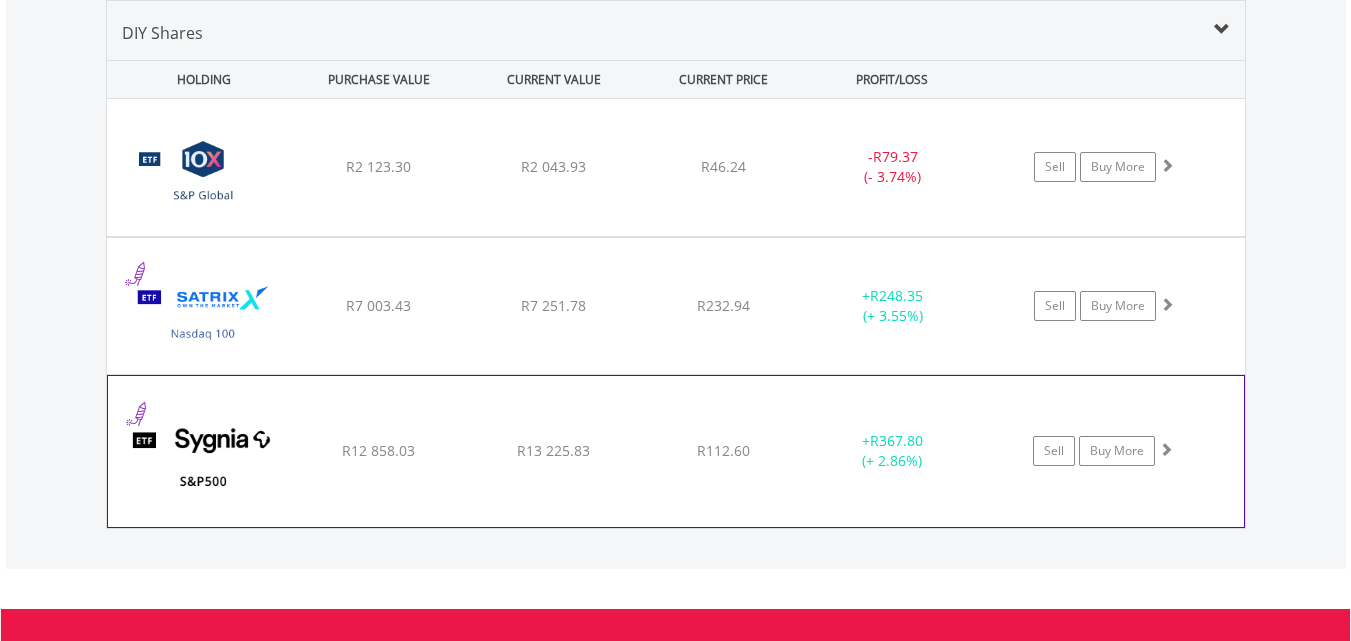 click on "﻿
Sygnia Itrix S&P 500 ETF
R12 858.03
R13 225.83
R112.60
+  R367.80 (+ 2.86%)
Sell
Buy More" at bounding box center [676, 167] 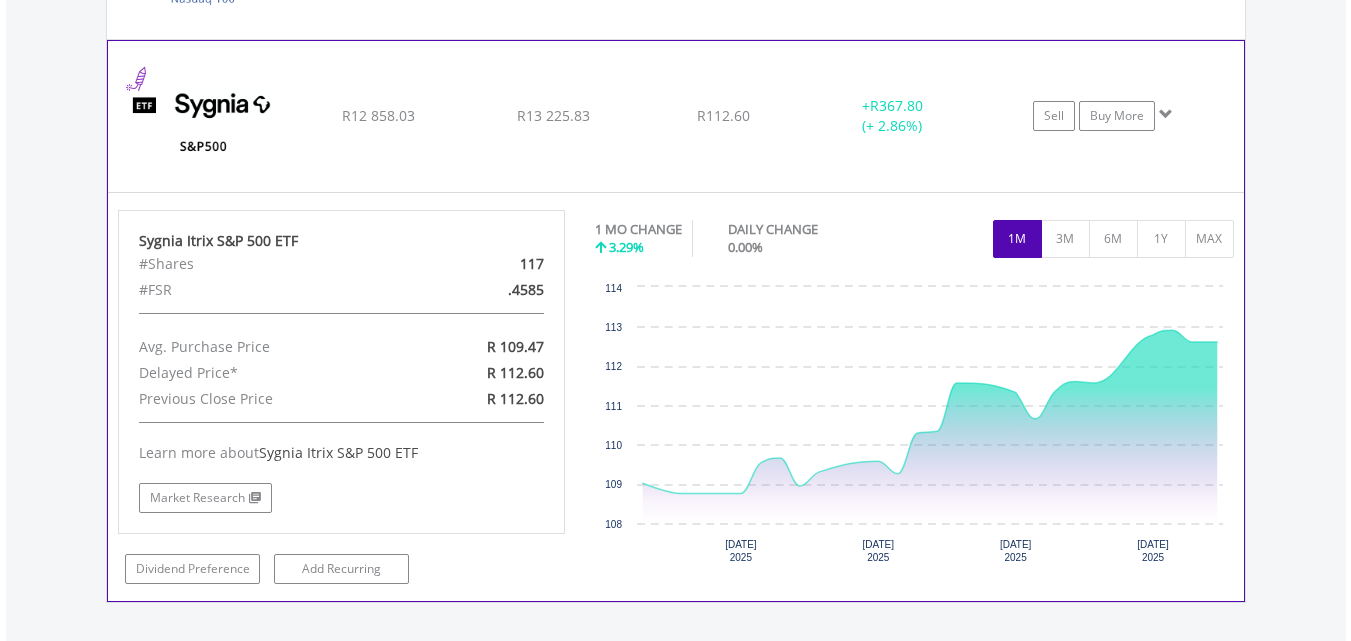 scroll, scrollTop: 1743, scrollLeft: 0, axis: vertical 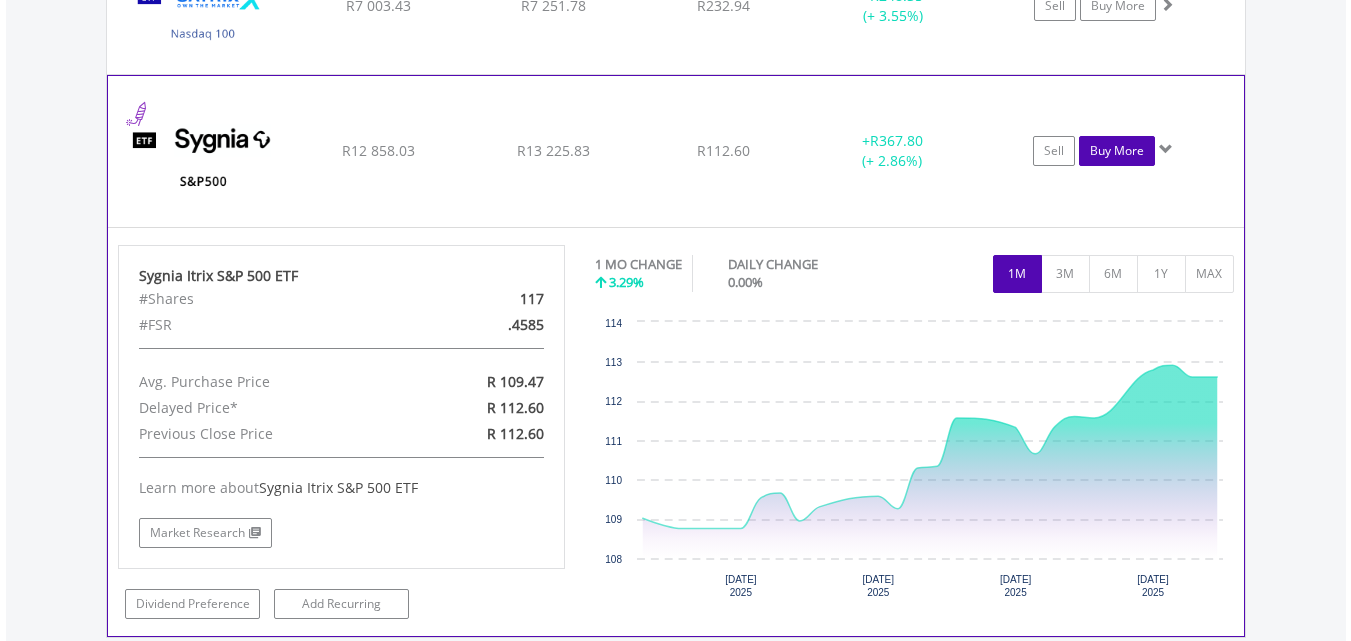 click on "Buy More" at bounding box center [1117, 151] 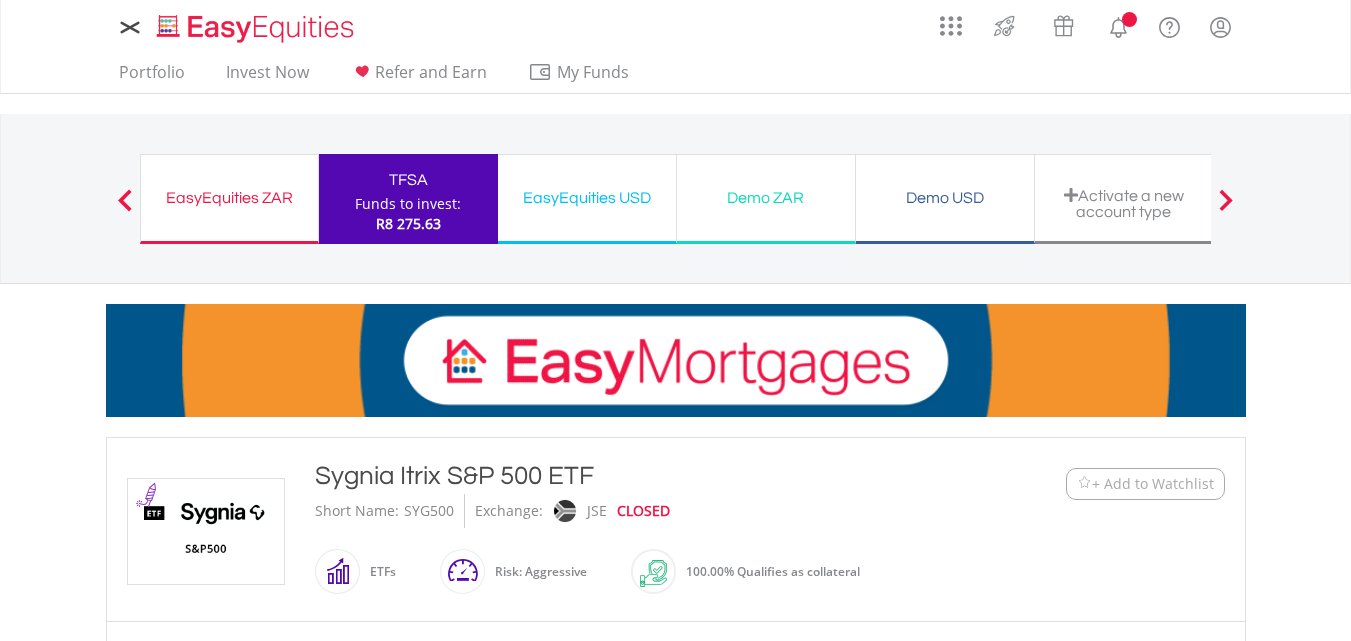 scroll, scrollTop: 0, scrollLeft: 0, axis: both 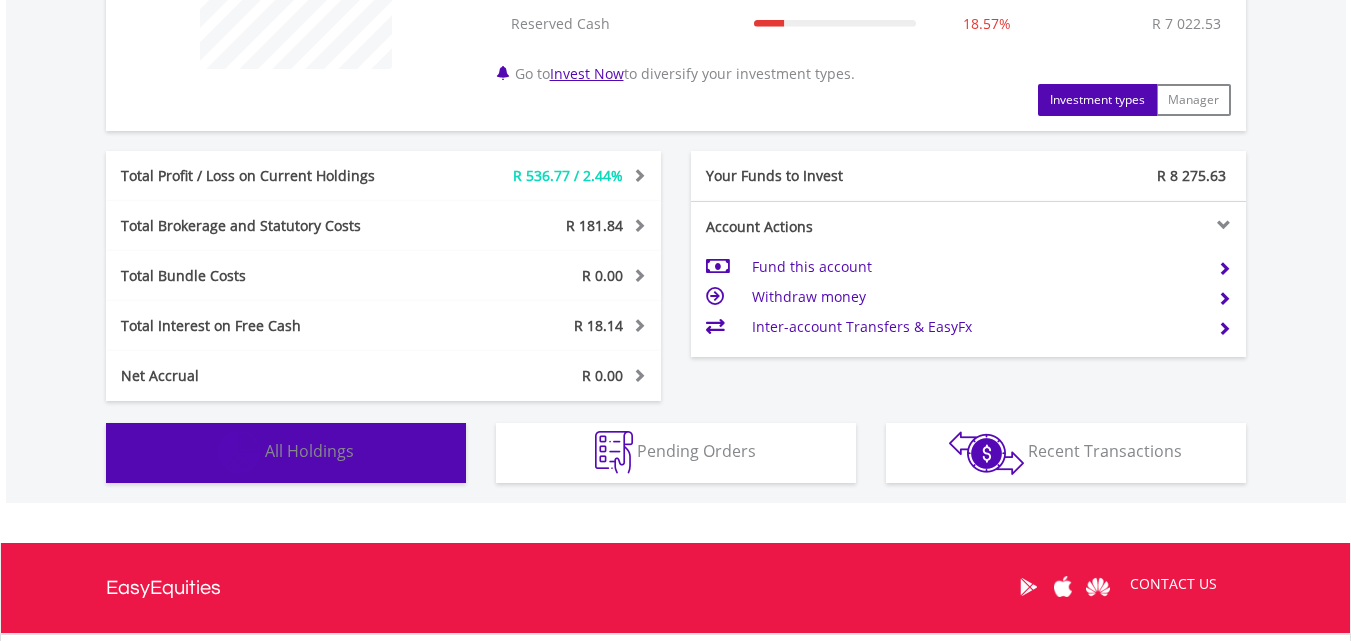 click on "Holdings
All Holdings" at bounding box center (286, 453) 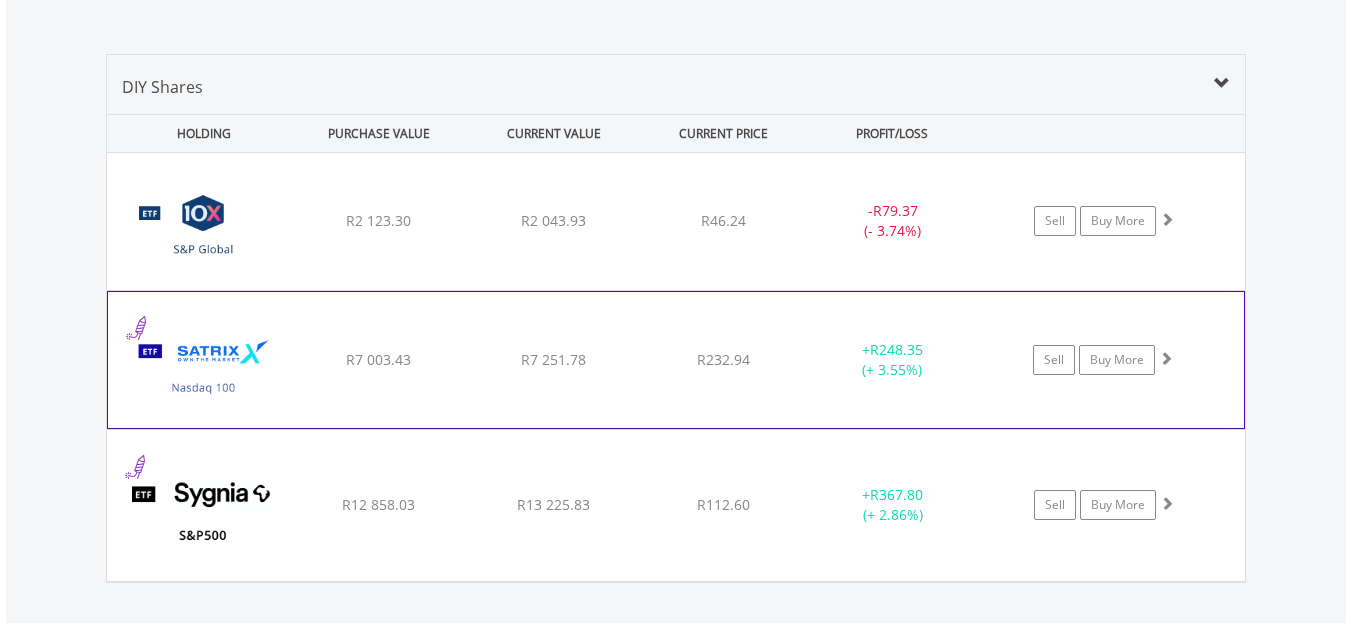 scroll, scrollTop: 1382, scrollLeft: 0, axis: vertical 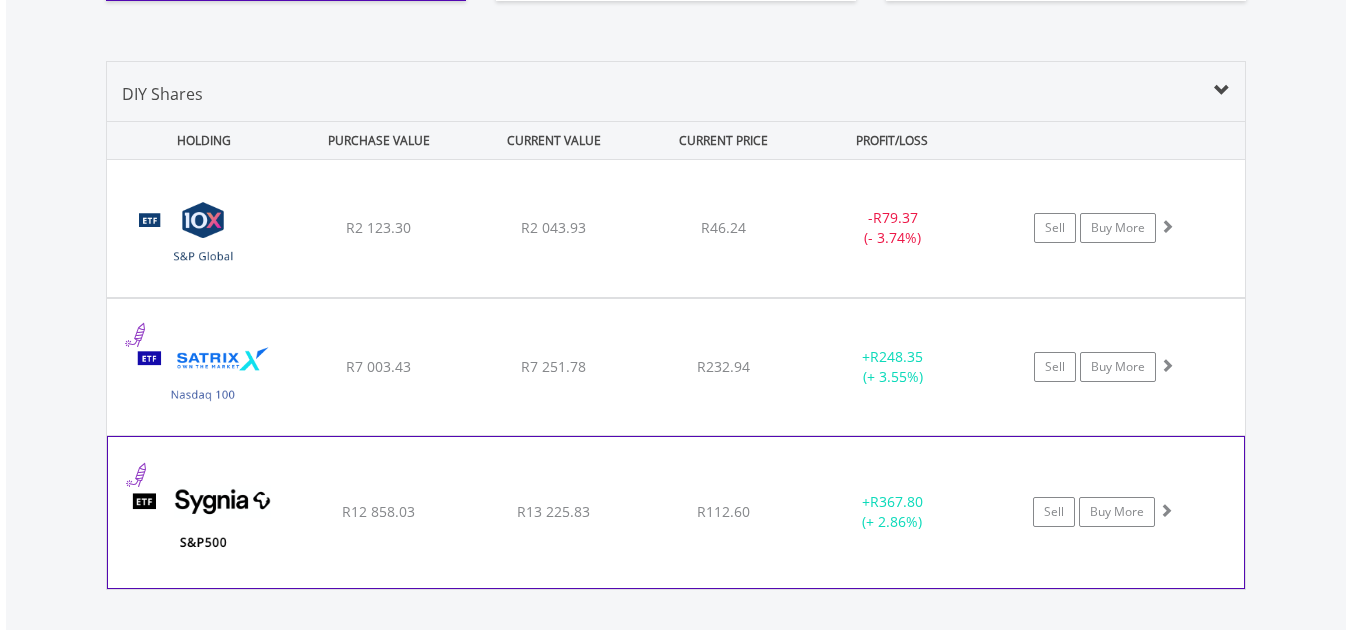 click on "﻿
Sygnia Itrix S&P 500 ETF
R12 858.03
R13 225.83
R112.60
+  R367.80 (+ 2.86%)
Sell
Buy More" at bounding box center [676, 228] 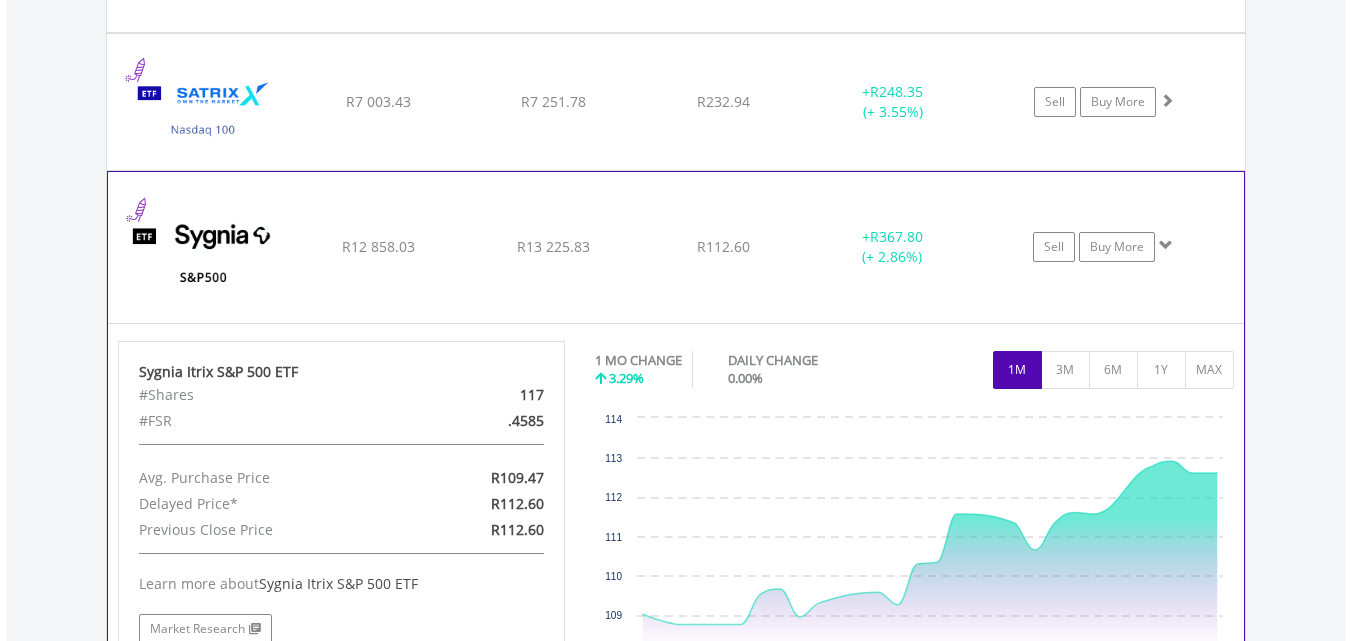 scroll, scrollTop: 1682, scrollLeft: 0, axis: vertical 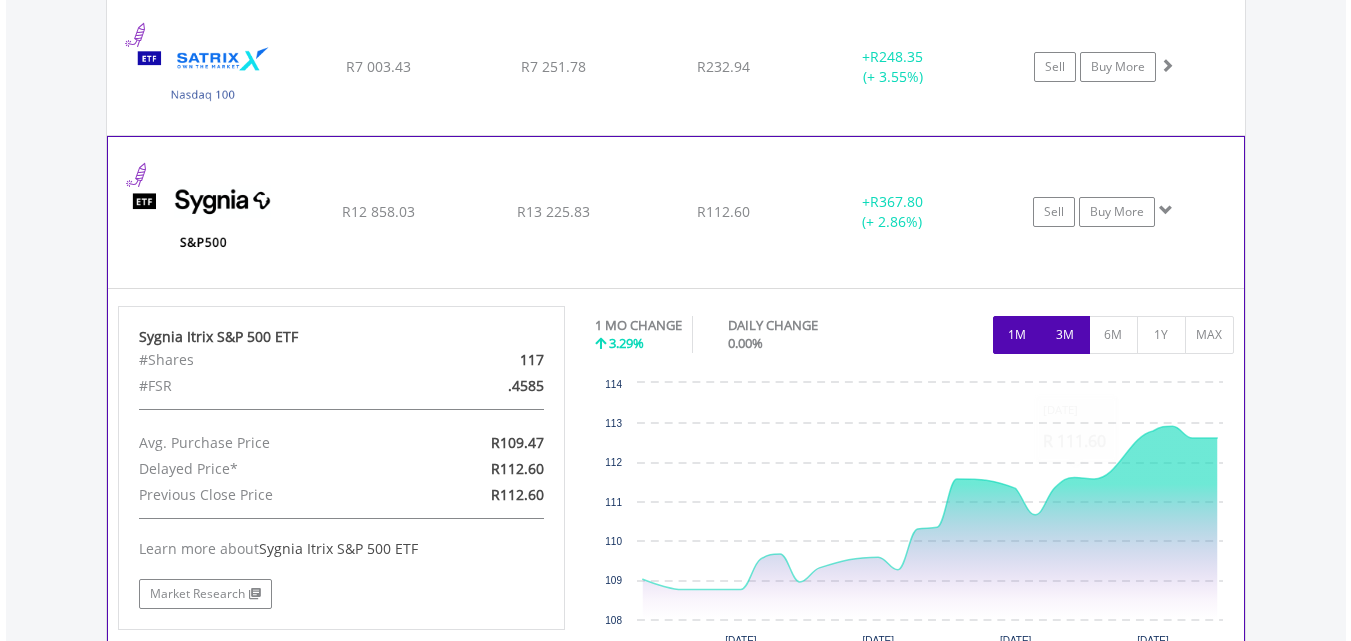 click on "3M" at bounding box center [1065, 335] 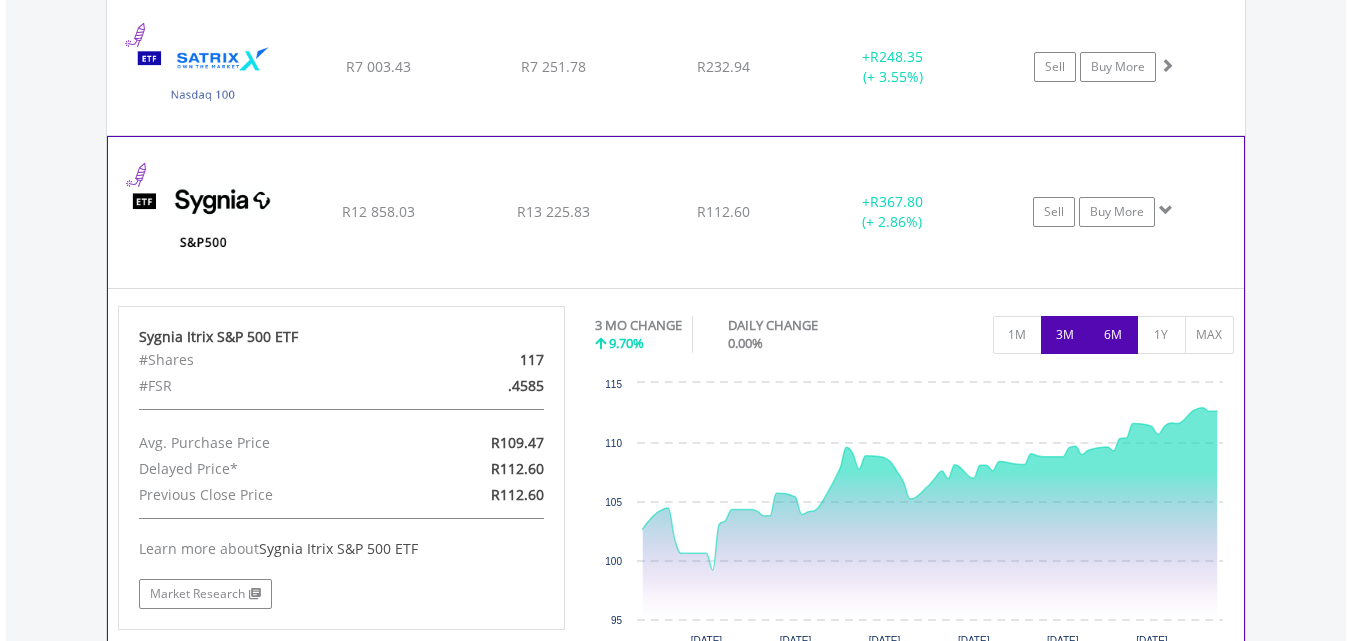 click on "6M" at bounding box center [1113, 335] 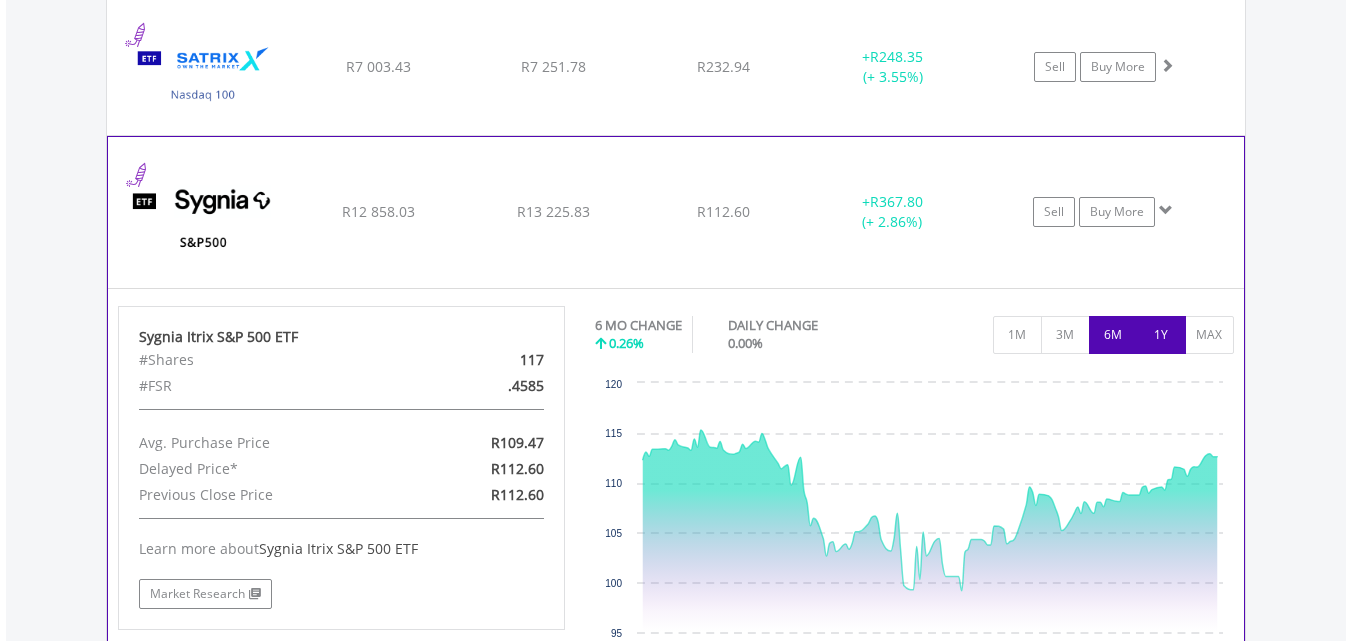 click on "1Y" at bounding box center [1161, 335] 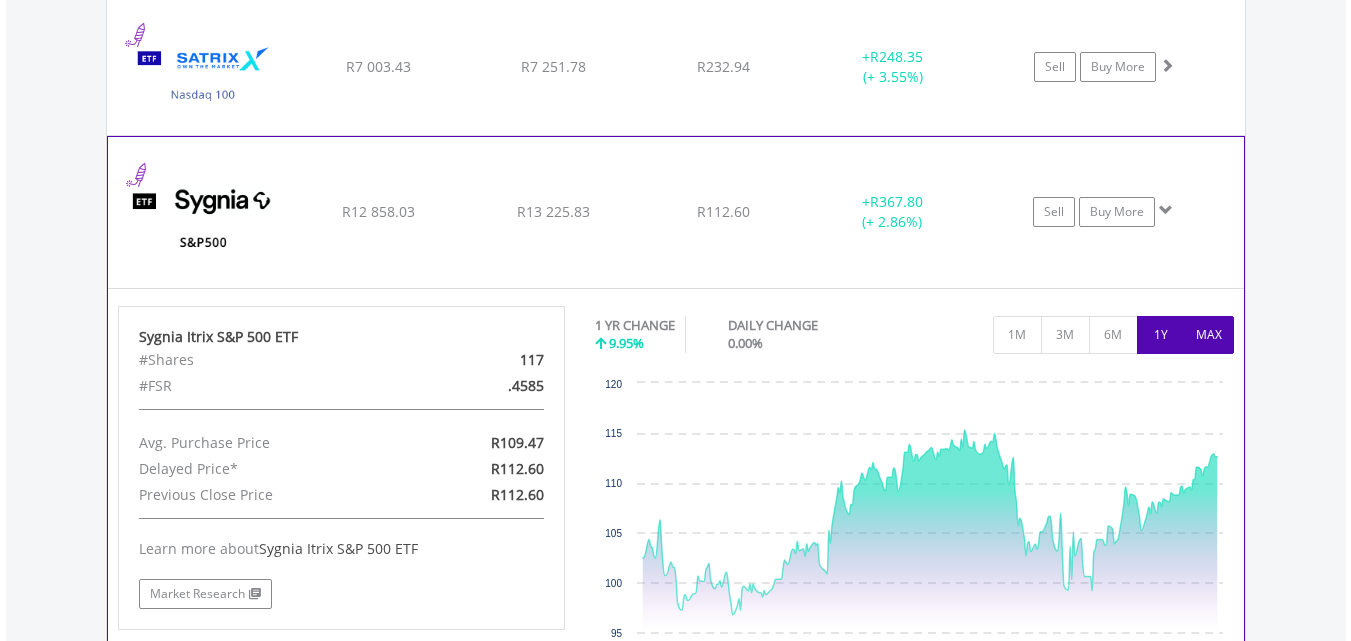 click on "MAX" at bounding box center (1209, 335) 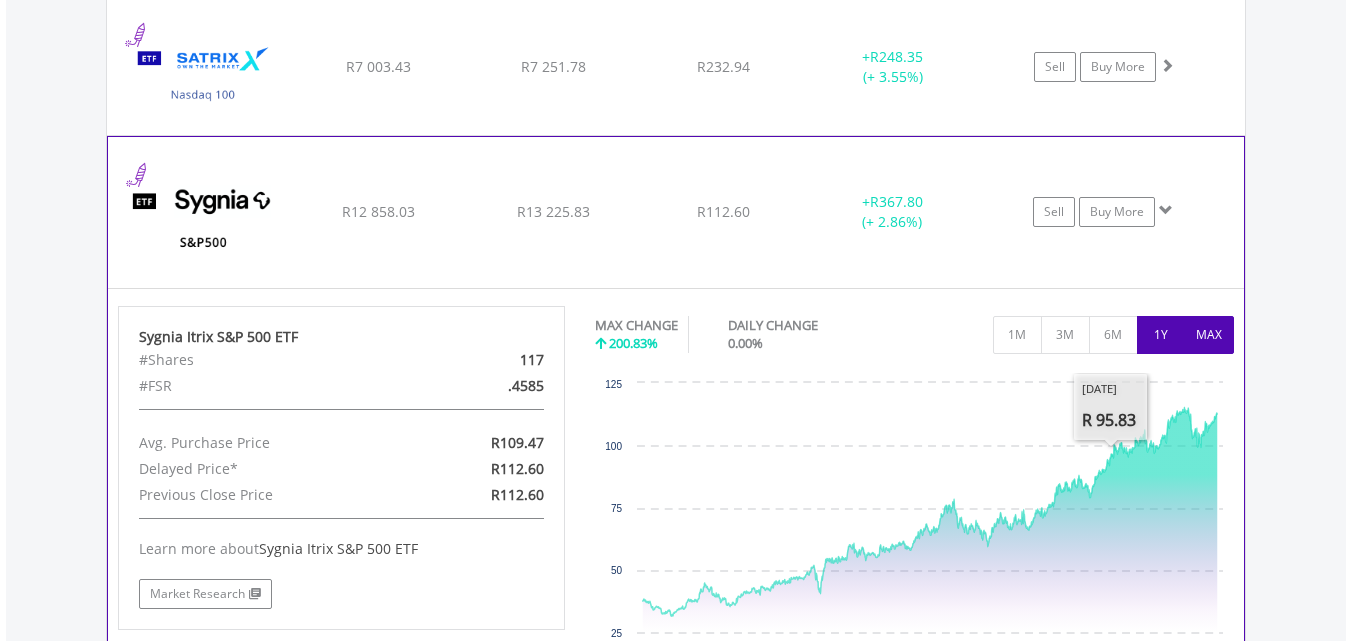 click on "1Y" at bounding box center (1161, 335) 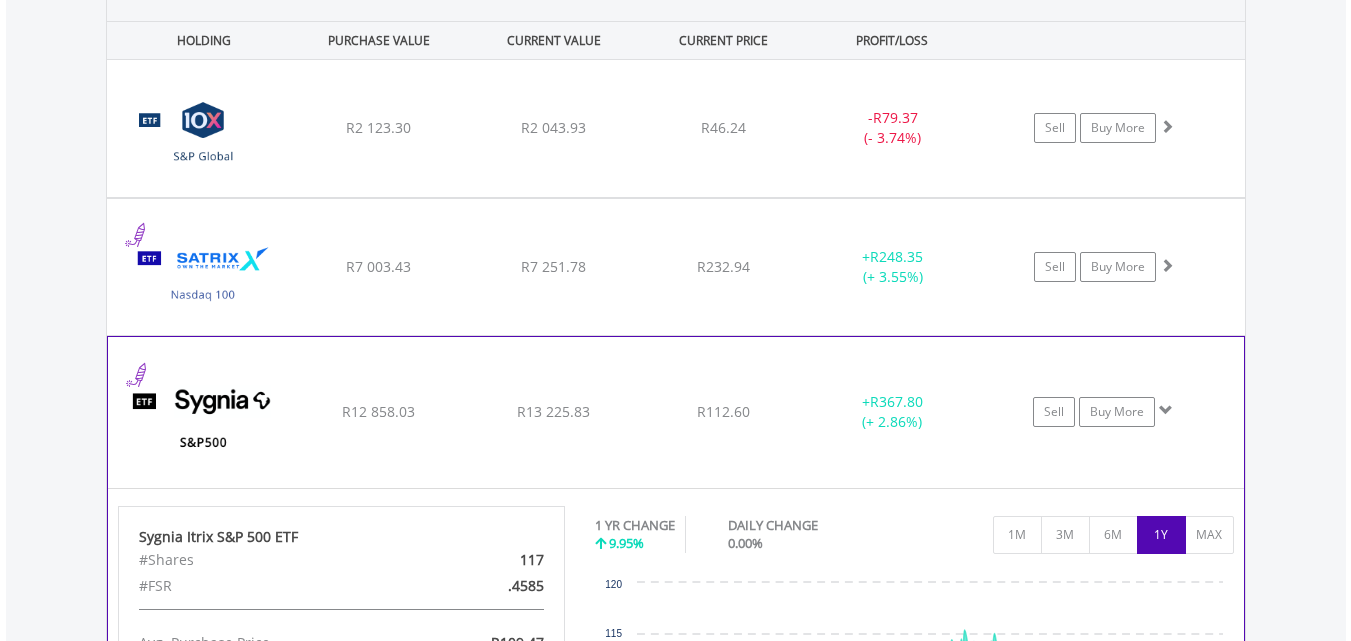 scroll, scrollTop: 1382, scrollLeft: 0, axis: vertical 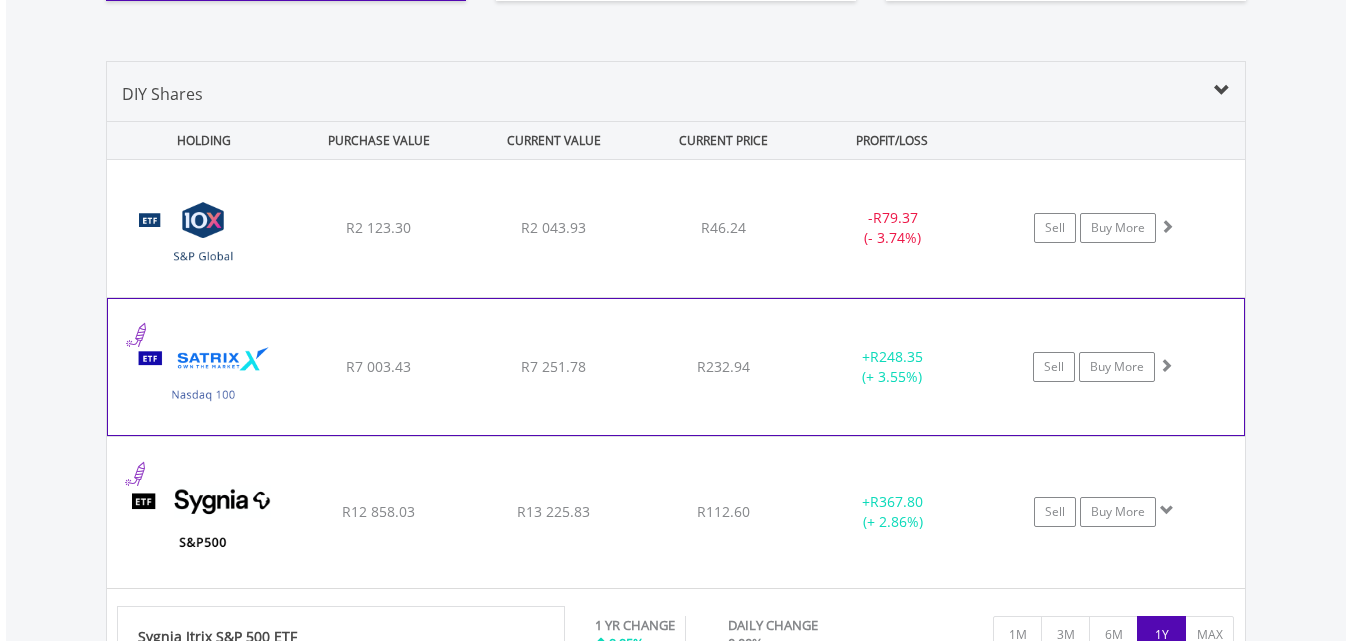 click on "+  R248.35 (+ 3.55%)" at bounding box center (892, 367) 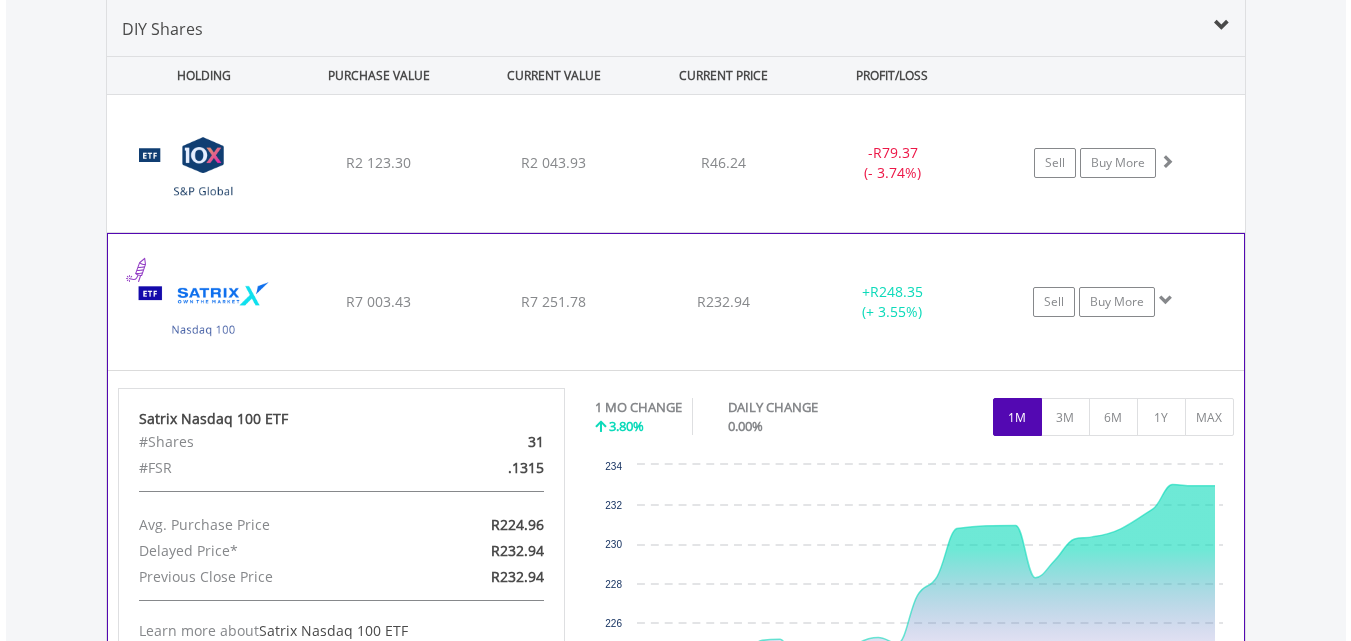 scroll, scrollTop: 1482, scrollLeft: 0, axis: vertical 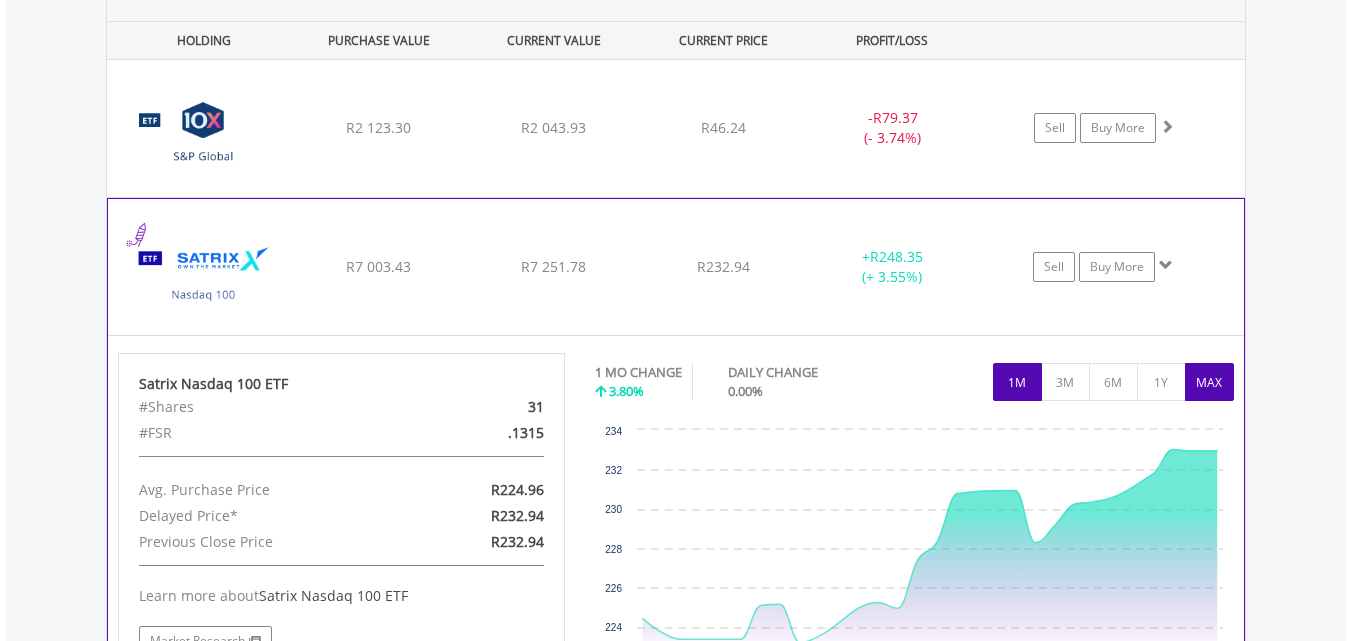 click on "MAX" at bounding box center [1209, 382] 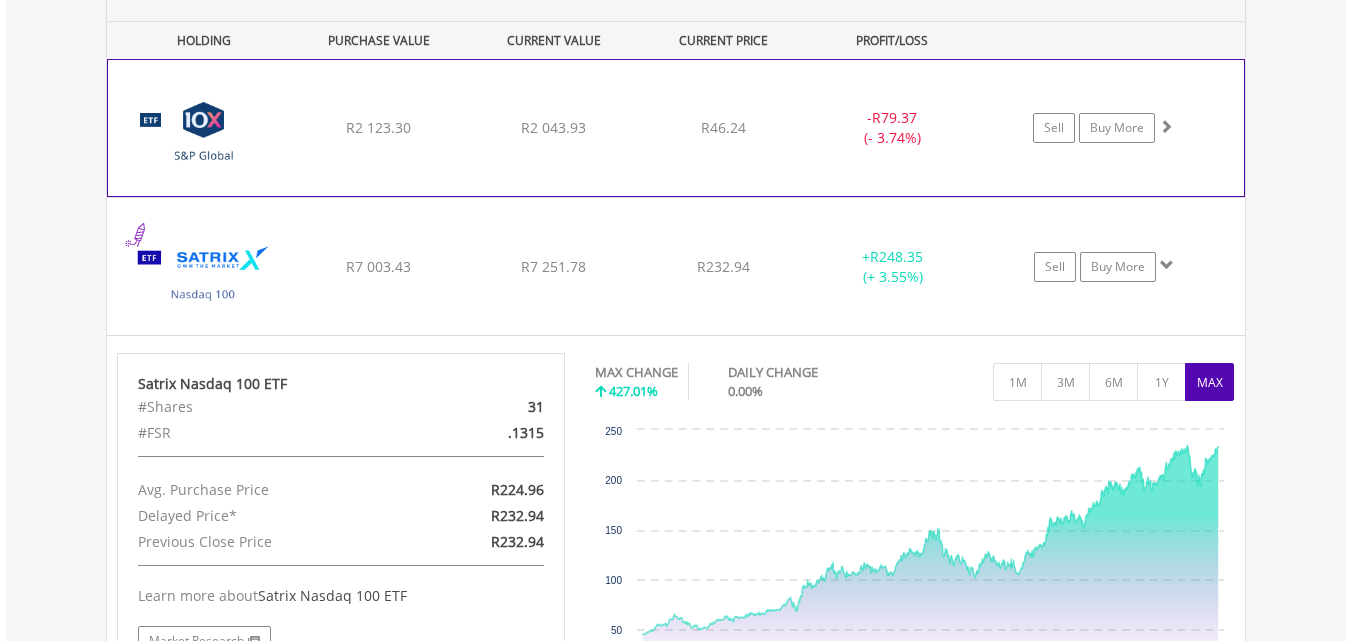 click on "﻿
10X S&P Global Property Exchange Traded Fund
R2 123.30
R2 043.93
R46.24
-  R79.37 (- 3.74%)
Sell
Buy More" at bounding box center [676, 128] 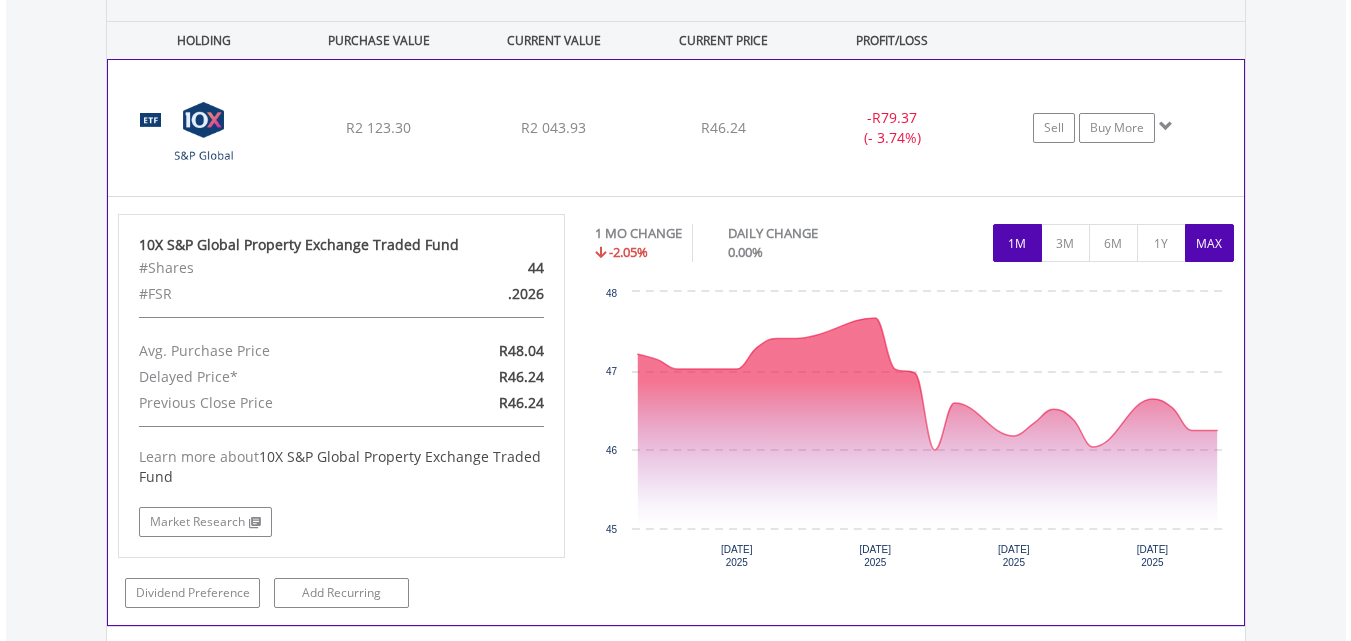 click on "MAX" at bounding box center (1209, 243) 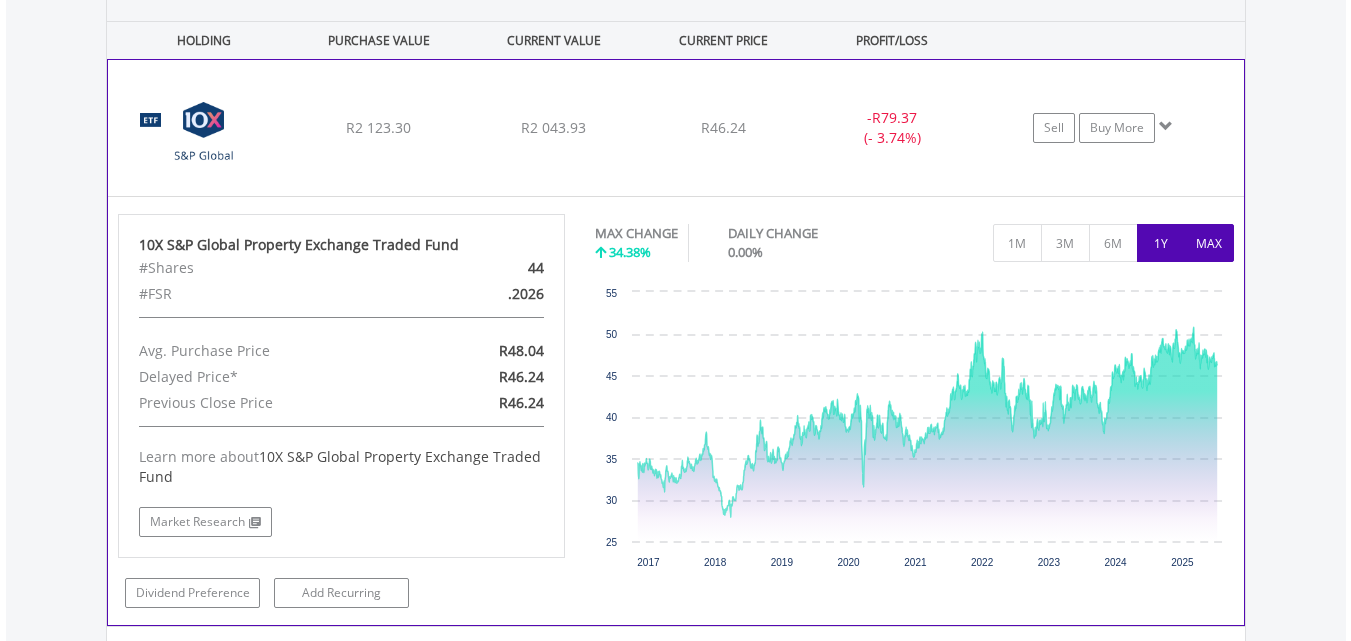 click on "1Y" at bounding box center [1161, 243] 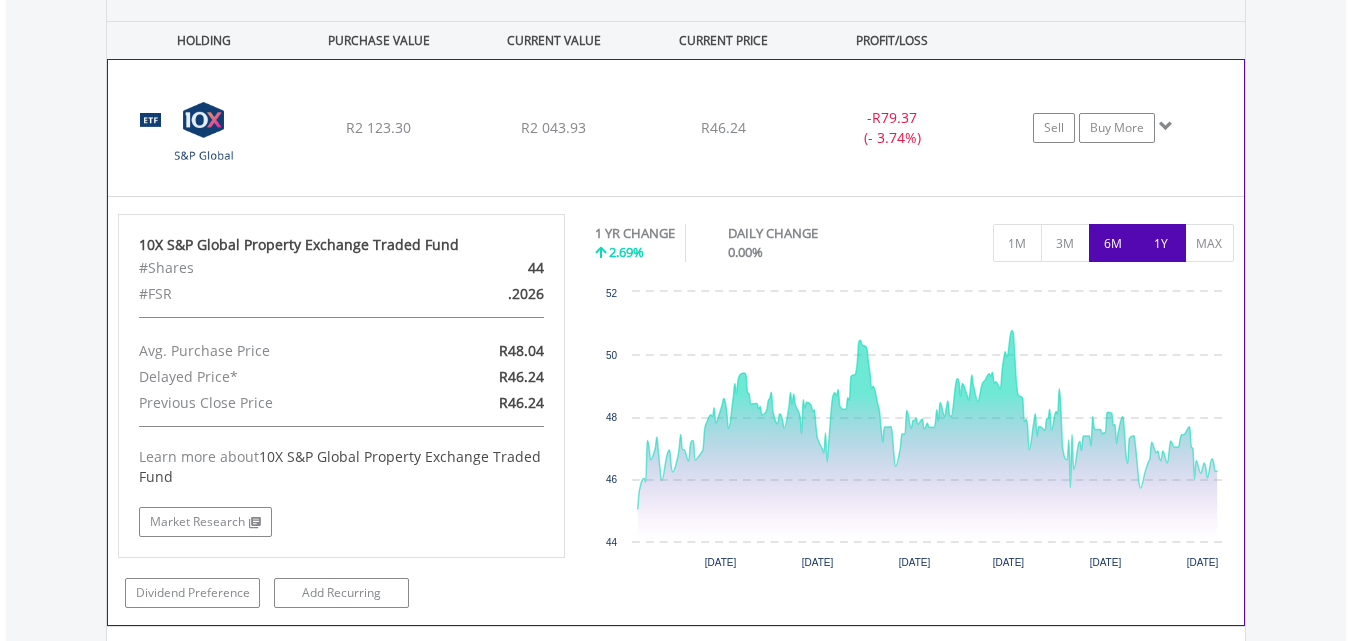 click on "6M" at bounding box center (1113, 243) 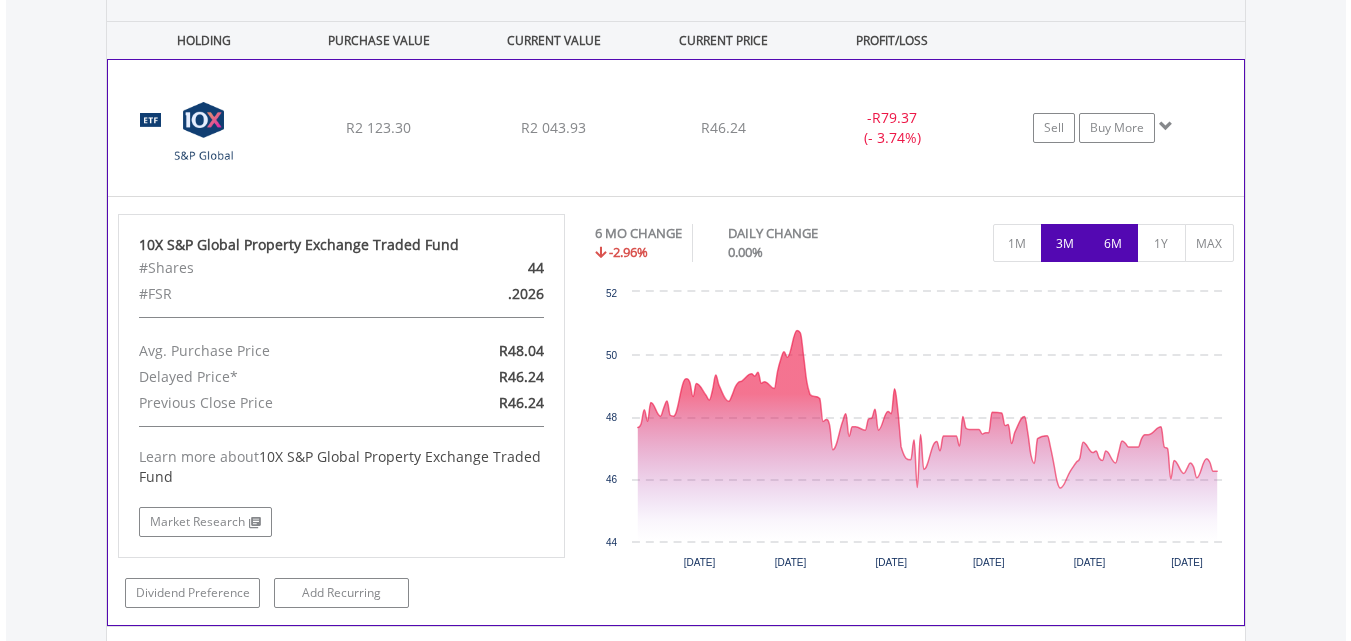 click on "3M" at bounding box center [1065, 243] 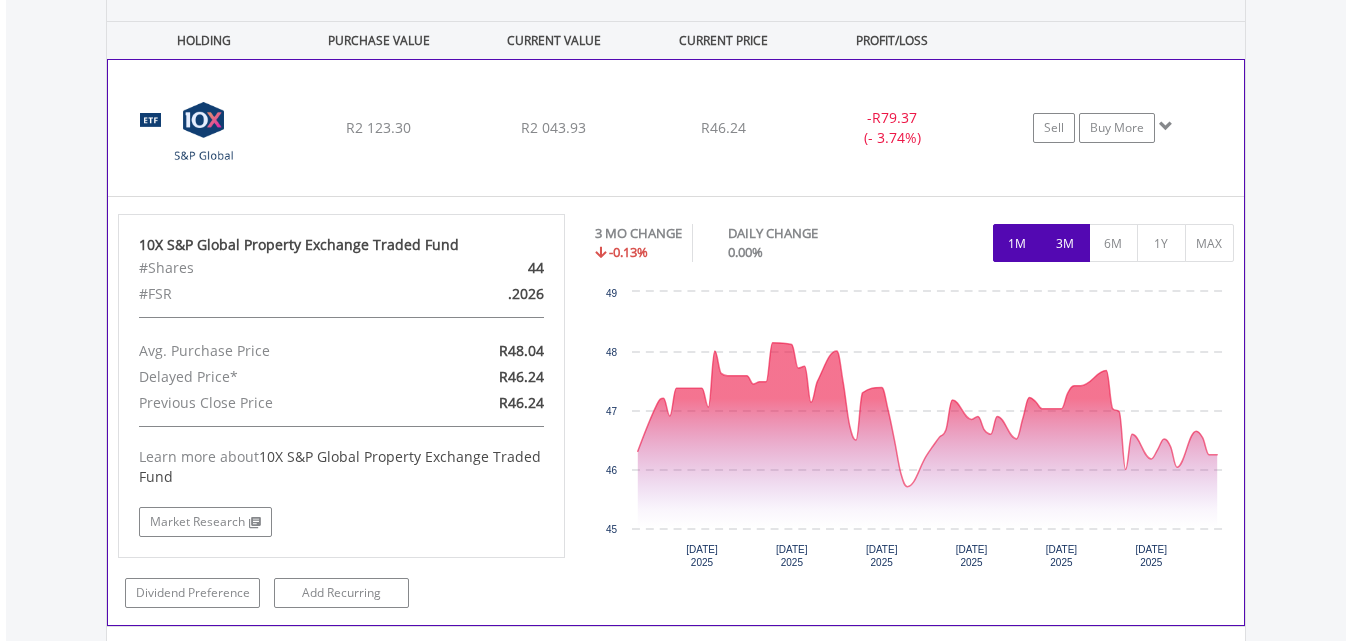 click on "1M" at bounding box center [1017, 243] 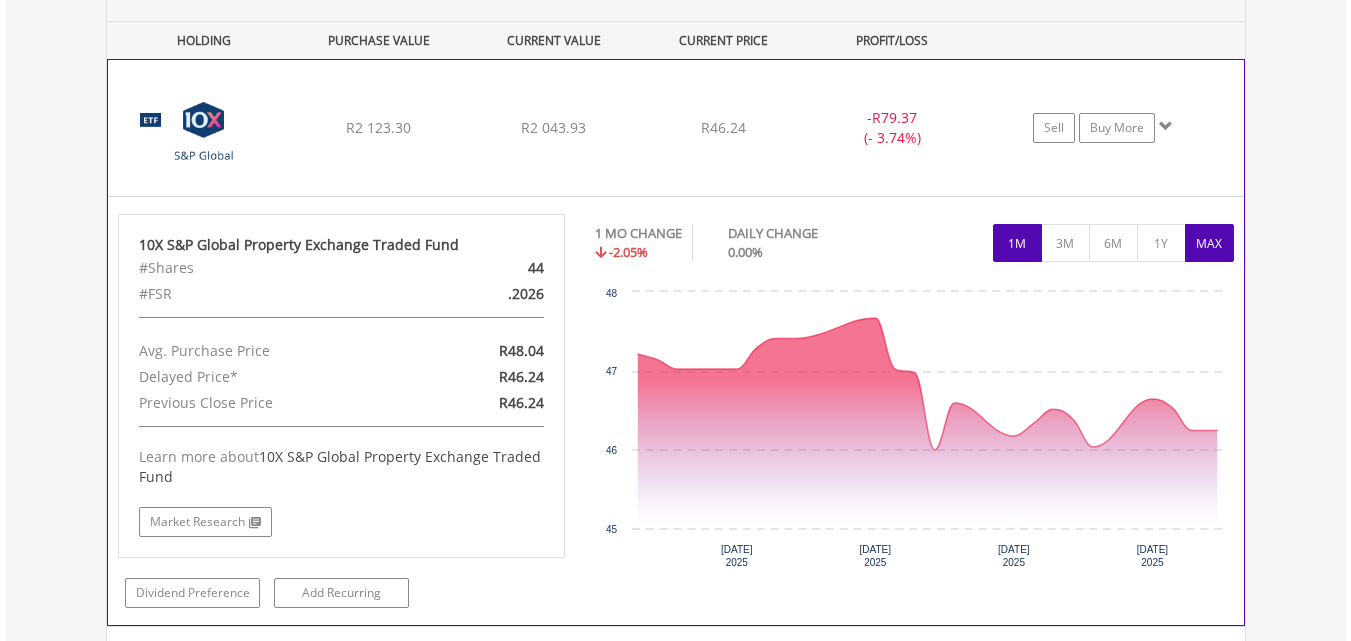 click on "MAX" at bounding box center (1209, 243) 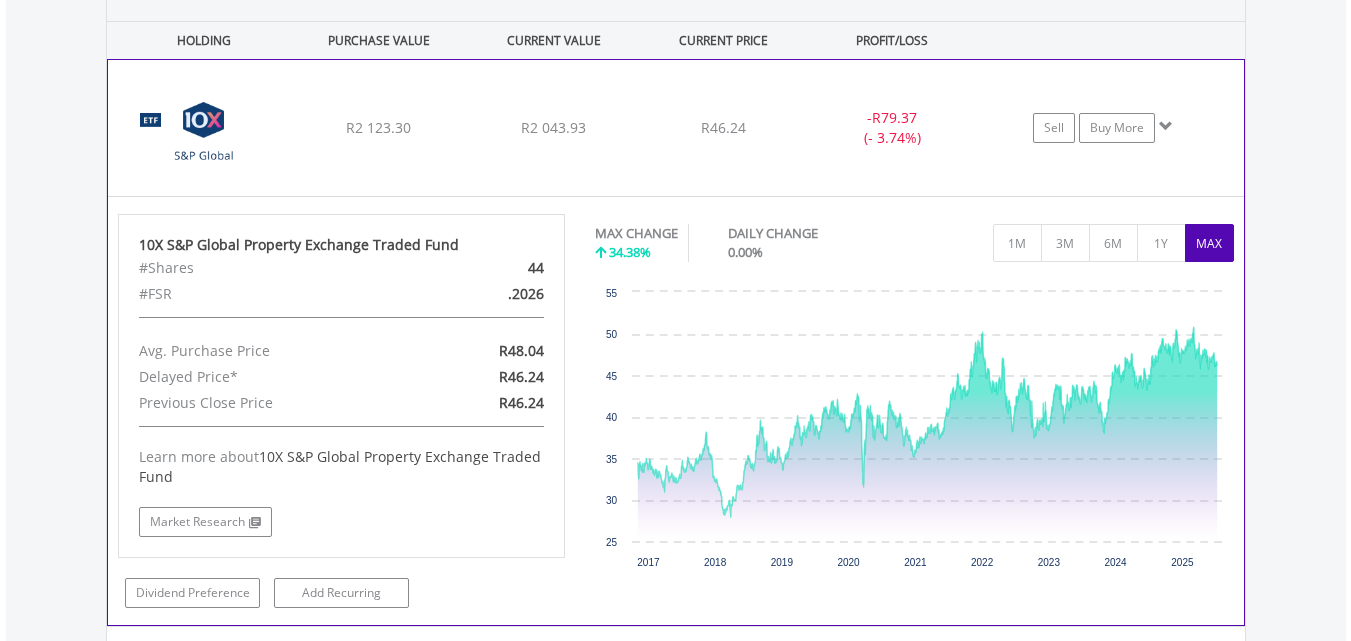 click on "﻿
10X S&P Global Property Exchange Traded Fund
R2 123.30
R2 043.93
R46.24
-  R79.37 (- 3.74%)
Sell
Buy More" at bounding box center (676, 128) 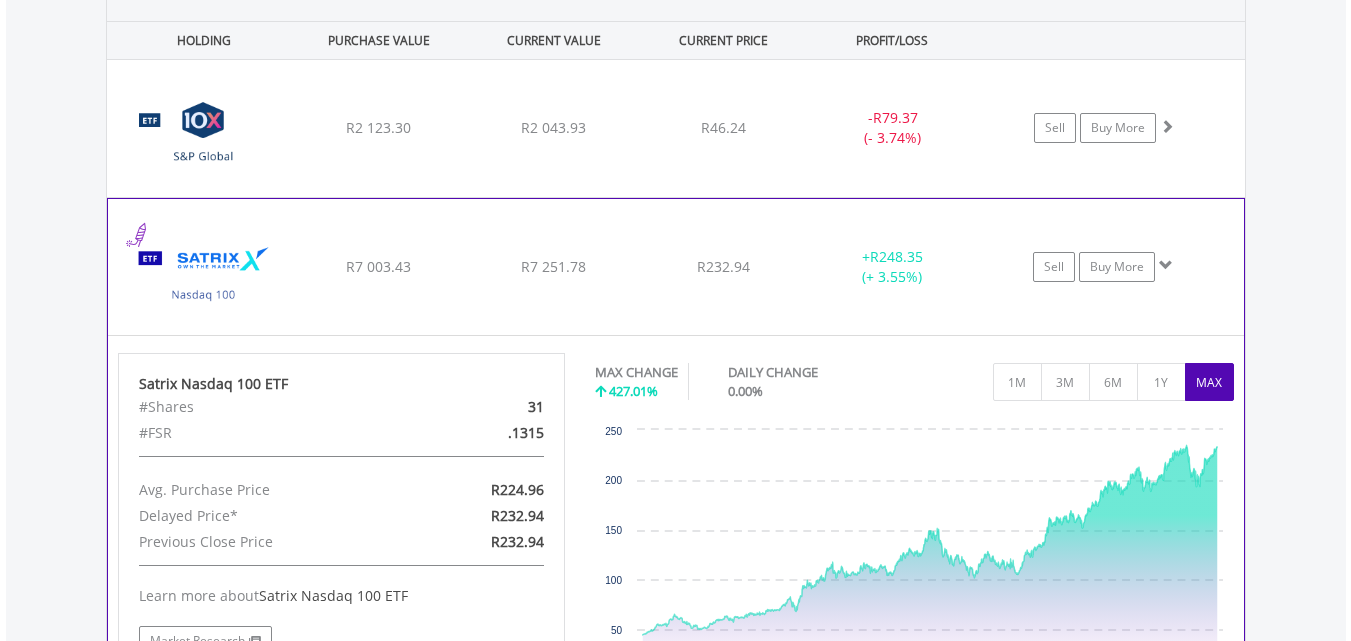 click on "﻿
Satrix Nasdaq 100 ETF
R7 003.43
R7 251.78
R232.94
+  R248.35 (+ 3.55%)
Sell
Buy More" at bounding box center (676, 128) 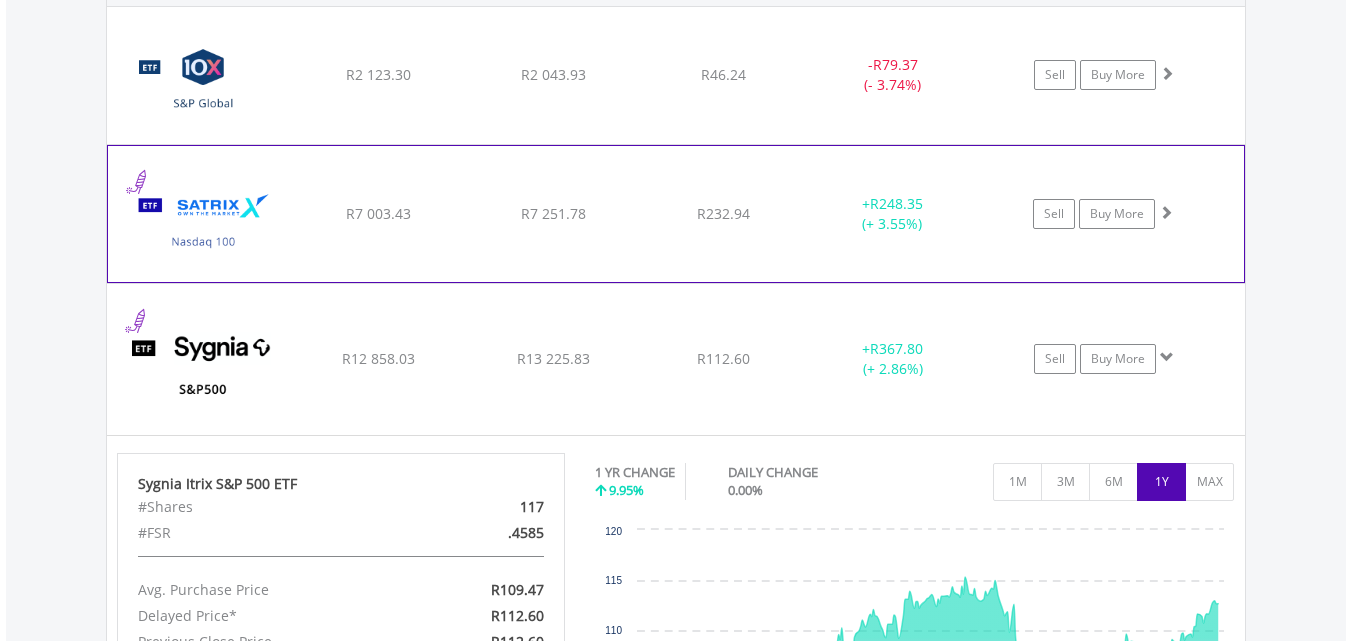 scroll, scrollTop: 1582, scrollLeft: 0, axis: vertical 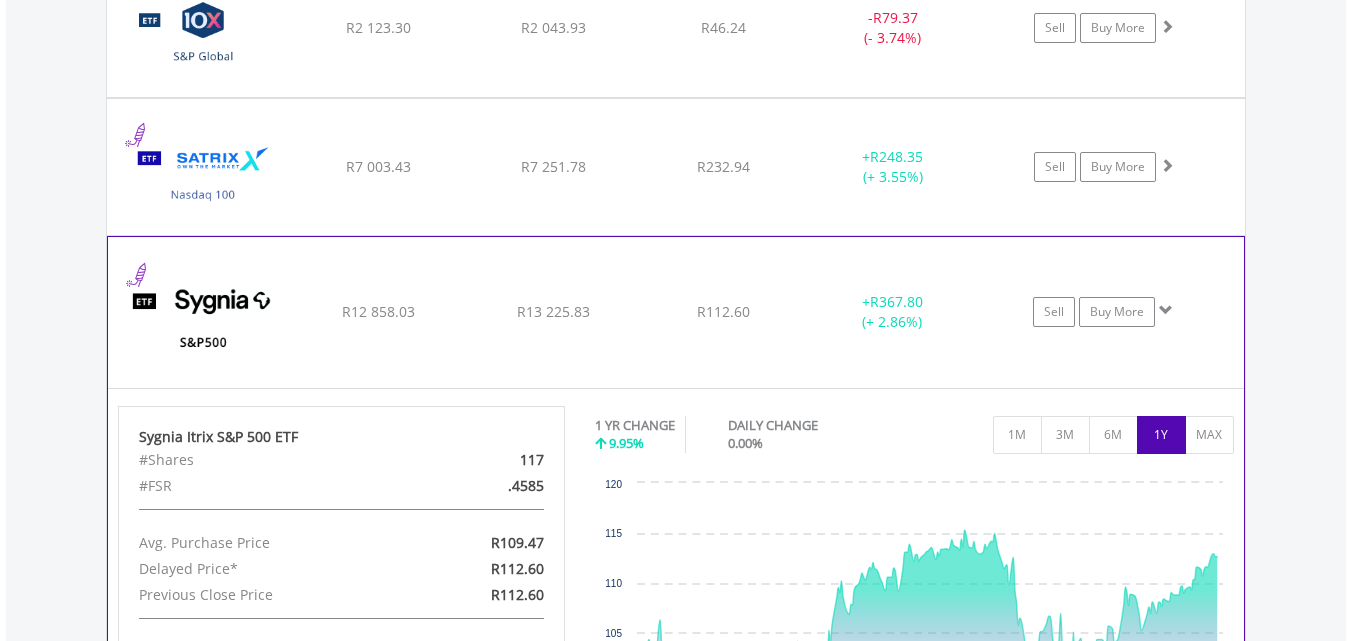 click on "﻿
Sygnia Itrix S&P 500 ETF
R12 858.03
R13 225.83
R112.60
+  R367.80 (+ 2.86%)
Sell
Buy More" at bounding box center [676, 28] 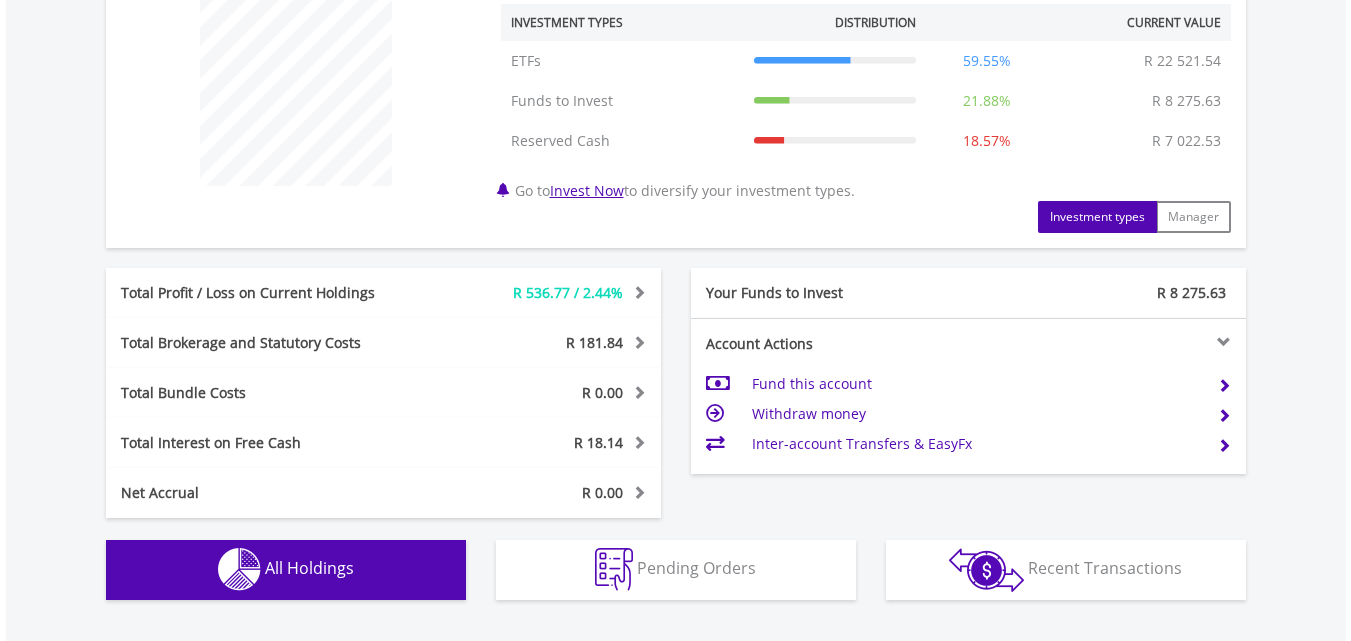scroll, scrollTop: 782, scrollLeft: 0, axis: vertical 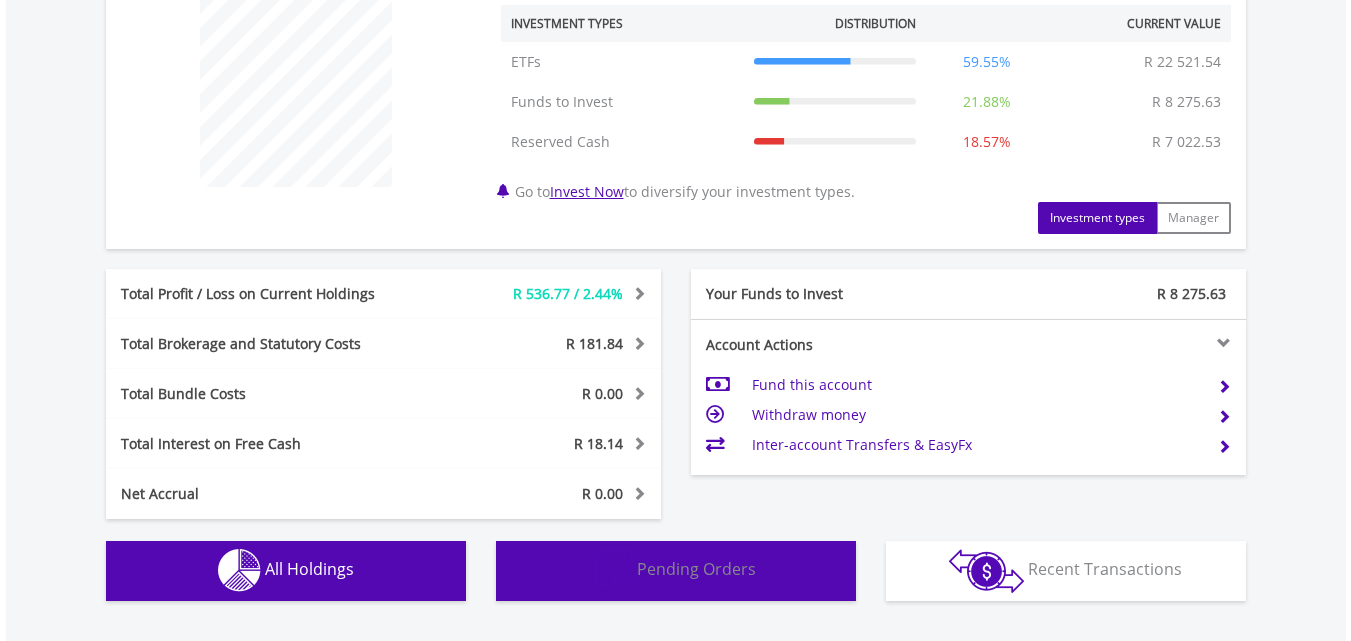 click on "Pending Orders
Pending Orders" at bounding box center (676, 571) 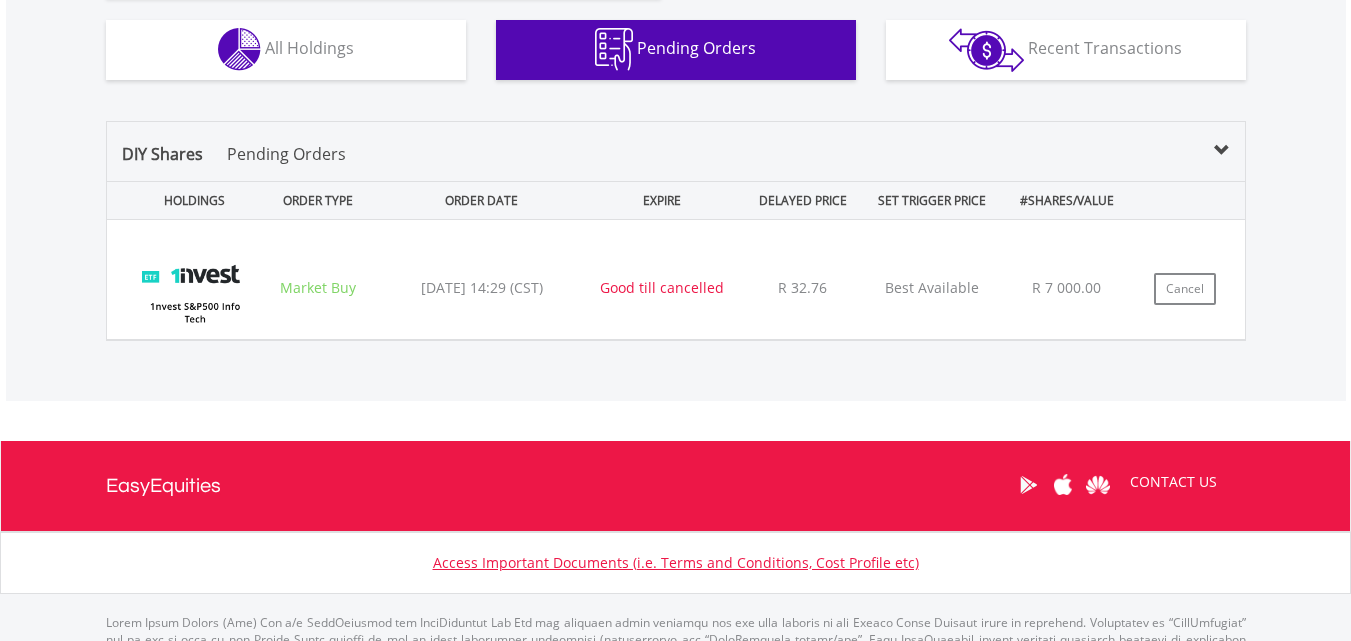 scroll, scrollTop: 1328, scrollLeft: 0, axis: vertical 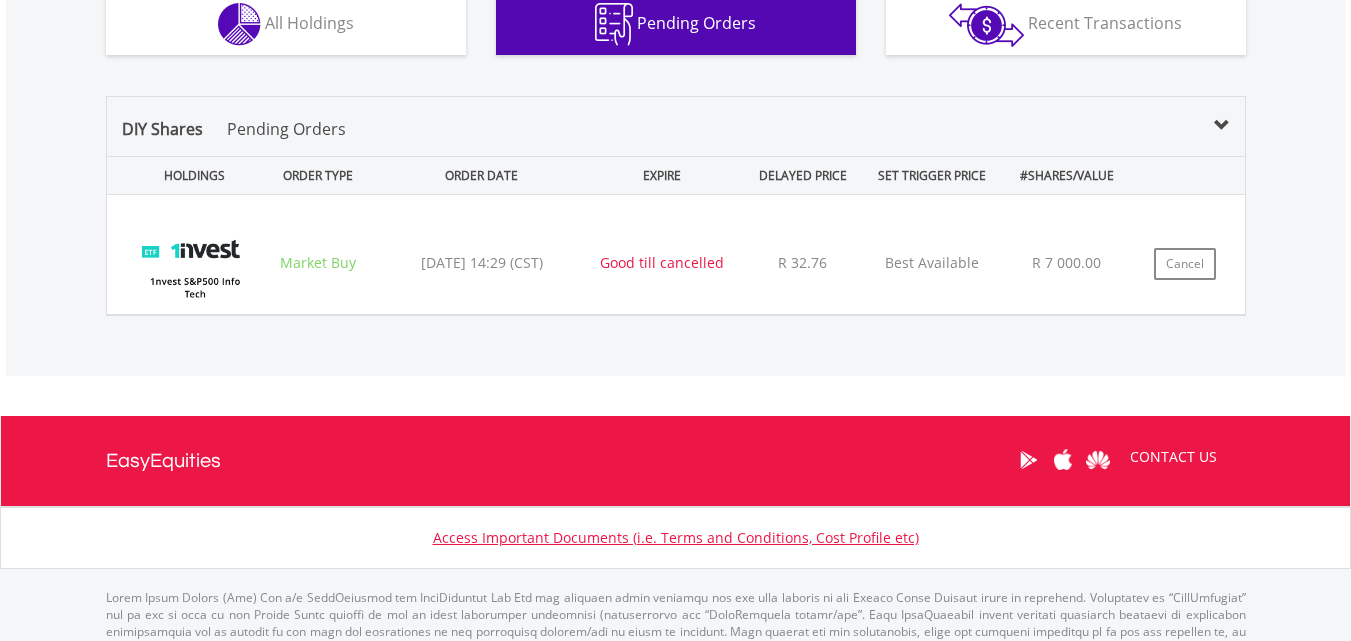 click on "Market Buy" at bounding box center (319, 263) 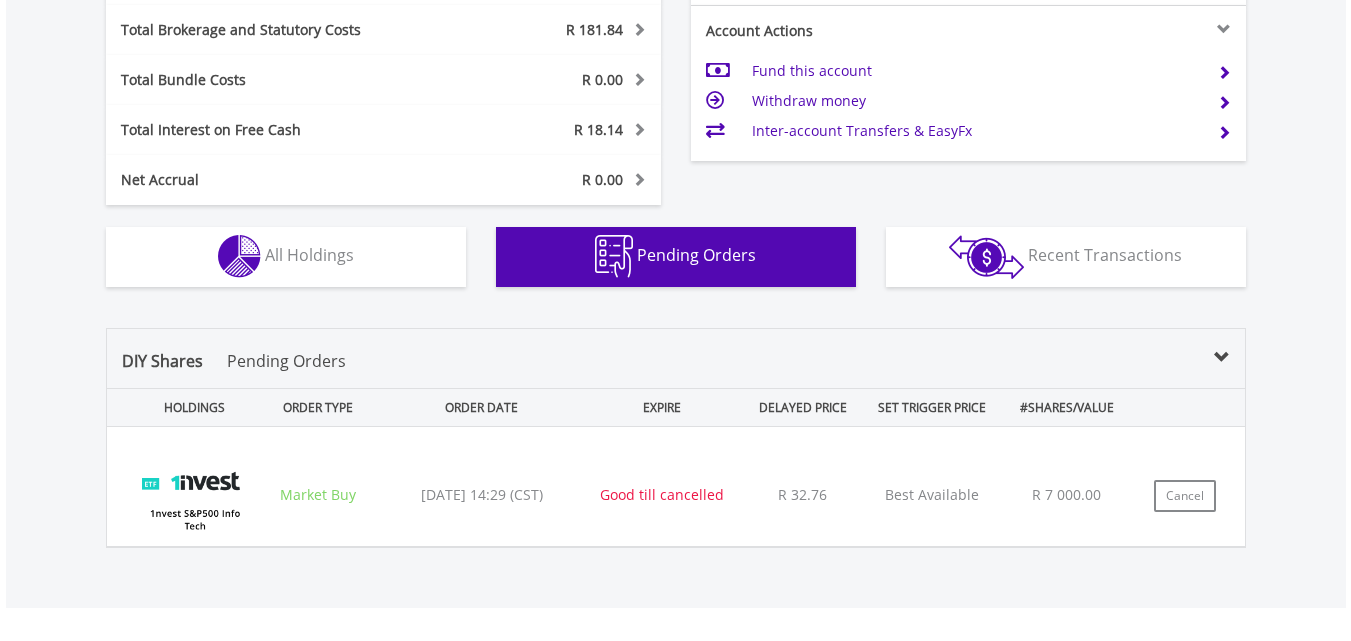 scroll, scrollTop: 1091, scrollLeft: 0, axis: vertical 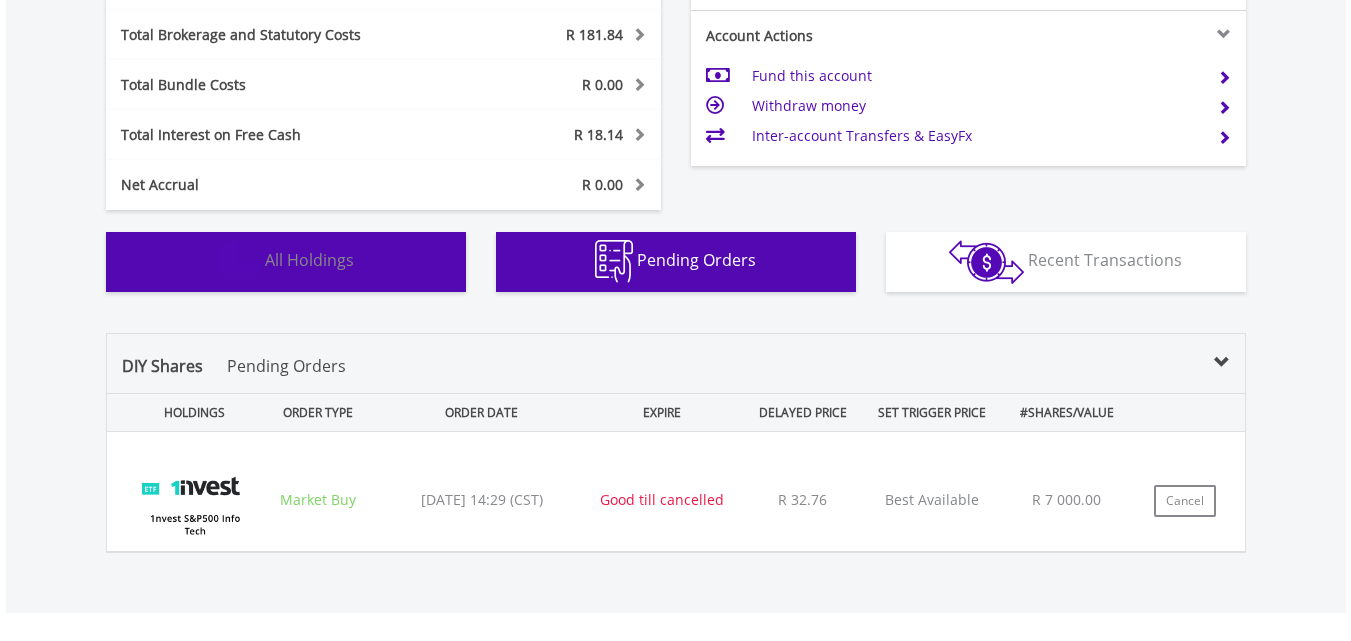 click on "Holdings
All Holdings" at bounding box center [286, 262] 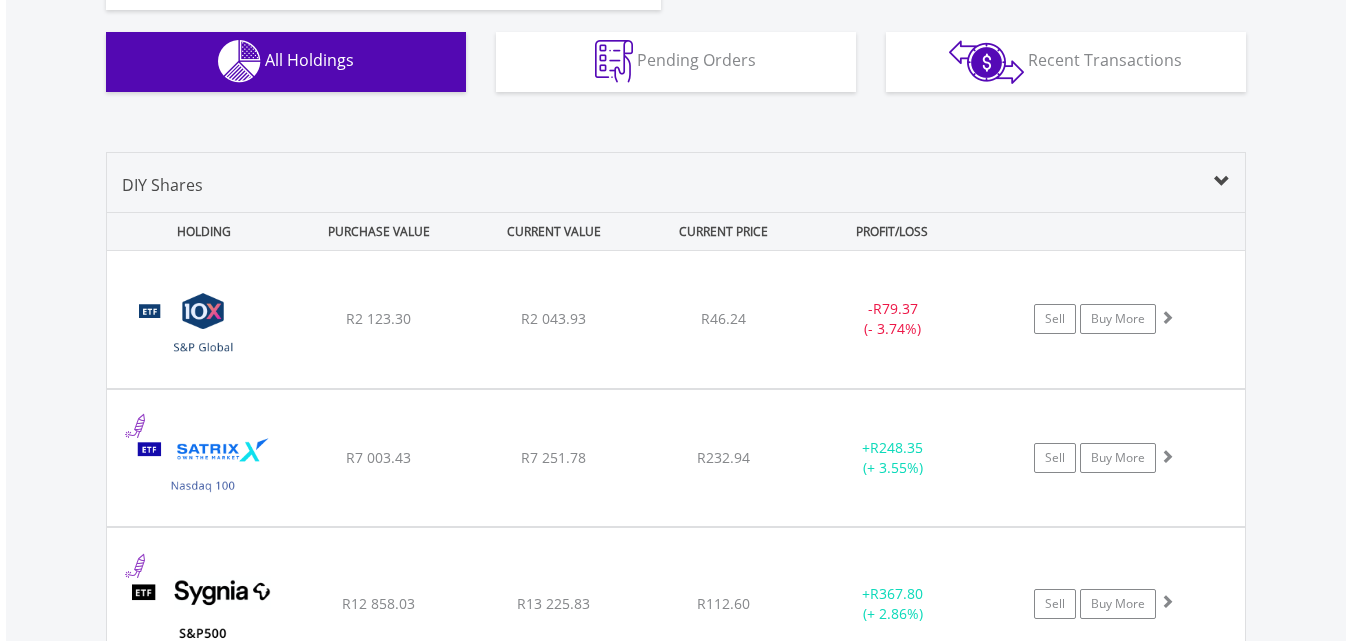 scroll, scrollTop: 1391, scrollLeft: 0, axis: vertical 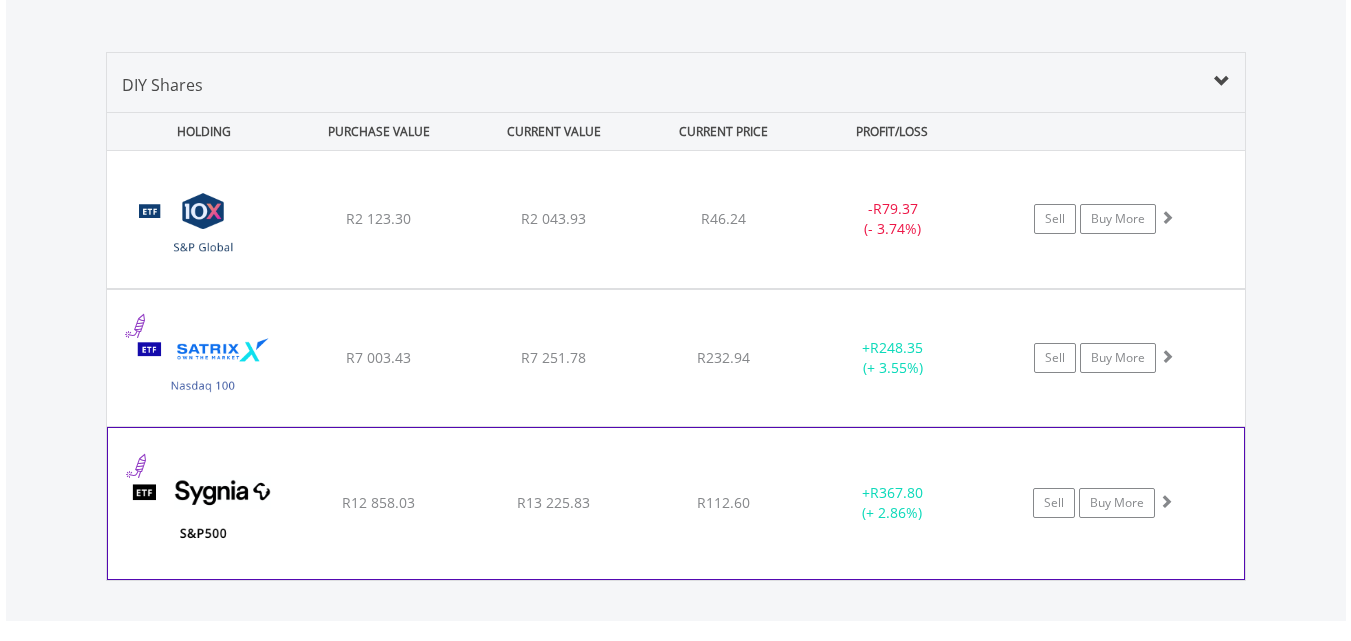 click on "﻿
Sygnia Itrix S&P 500 ETF
R12 858.03
R13 225.83
R112.60
+  R367.80 (+ 2.86%)
Sell
Buy More" at bounding box center (676, 219) 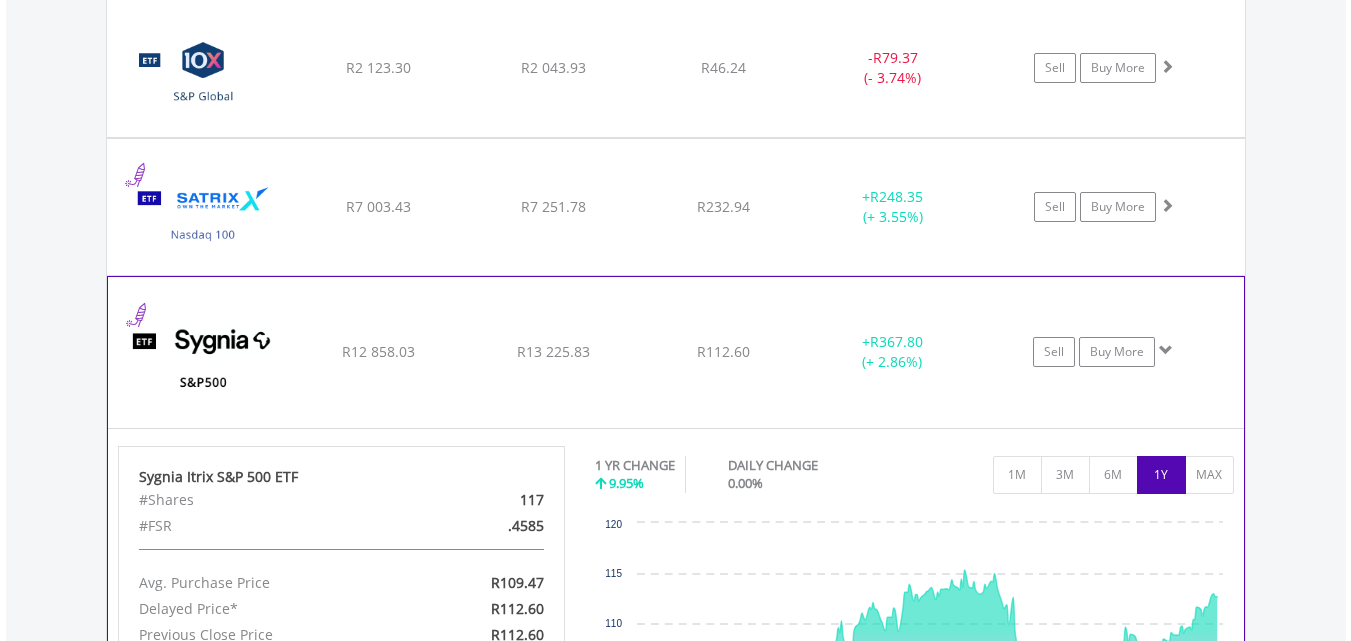 scroll, scrollTop: 1591, scrollLeft: 0, axis: vertical 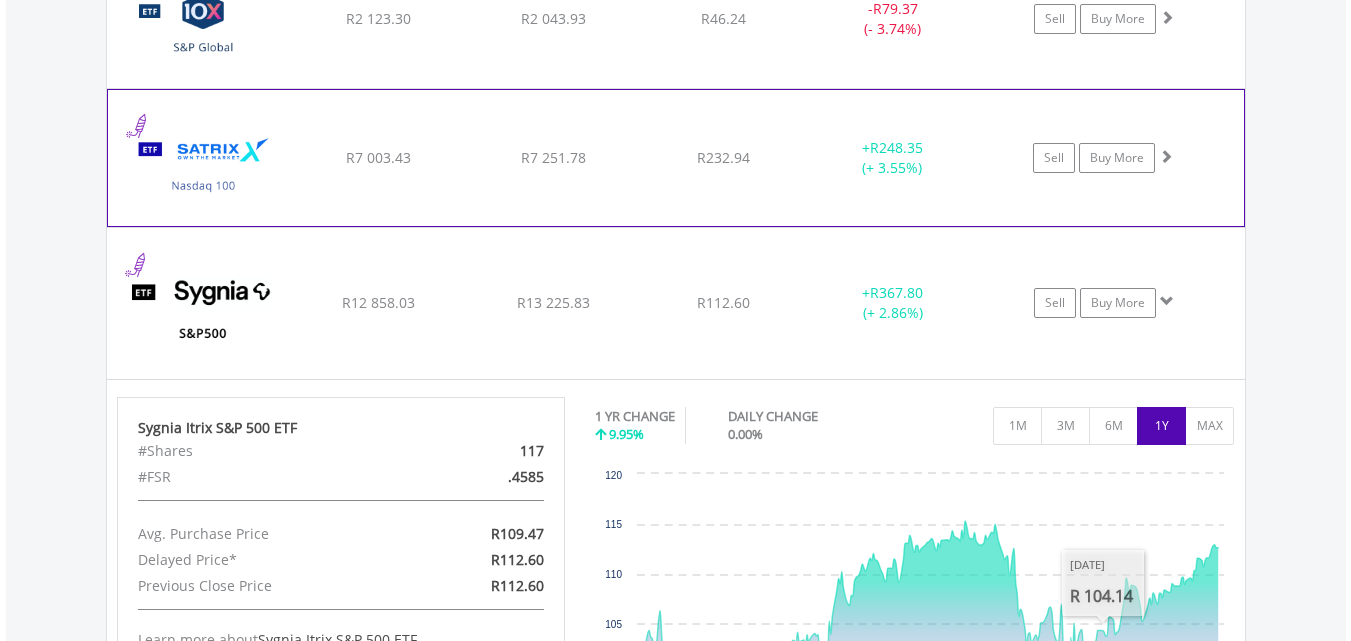 click on "﻿
Satrix Nasdaq 100 ETF
R7 003.43
R7 251.78
R232.94
+  R248.35 (+ 3.55%)
Sell
Buy More" at bounding box center (676, 19) 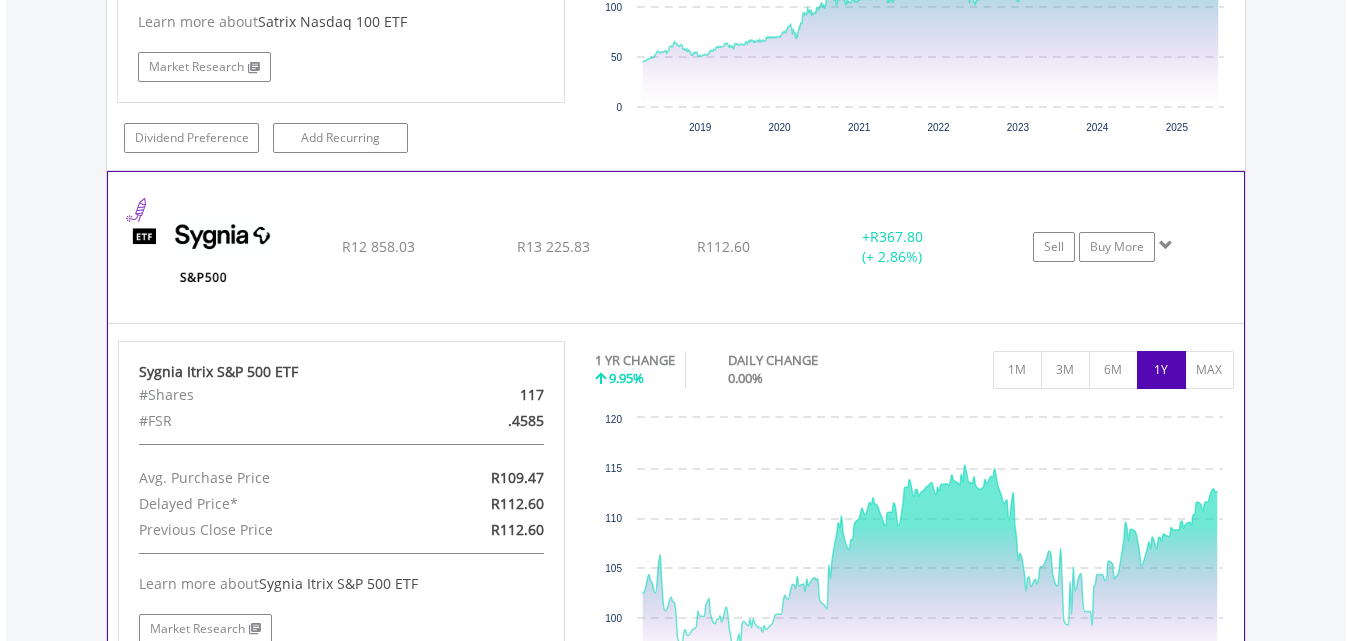 scroll, scrollTop: 2091, scrollLeft: 0, axis: vertical 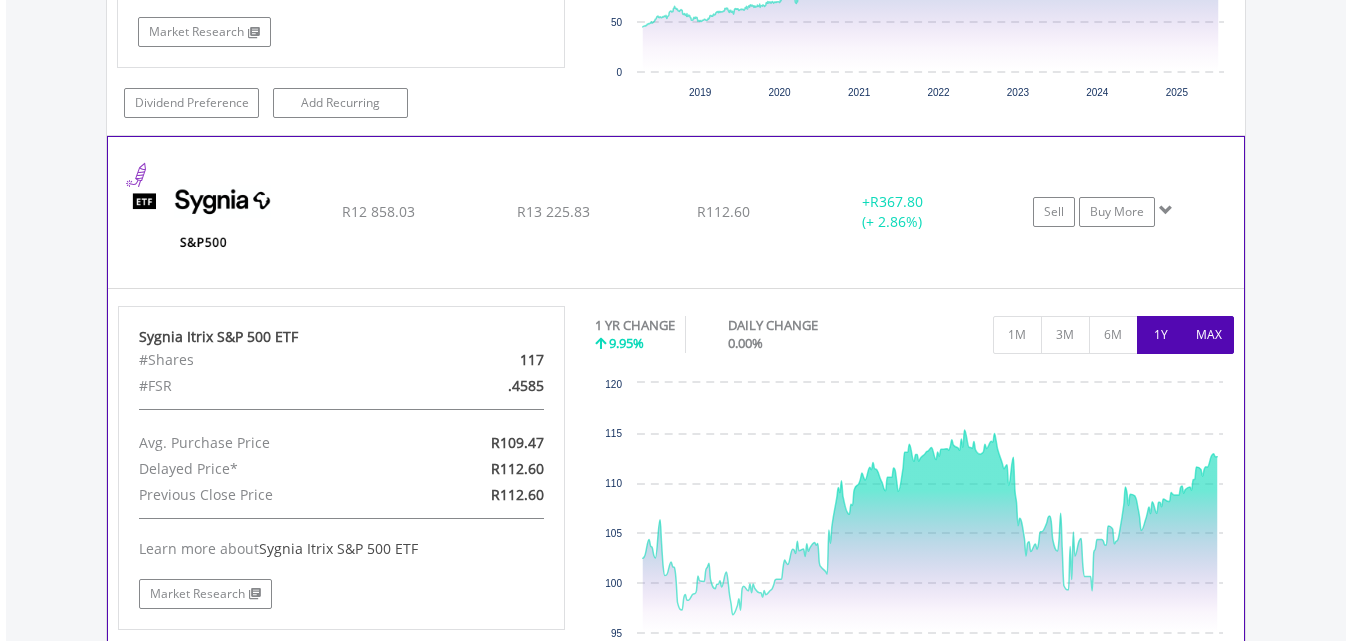 drag, startPoint x: 1202, startPoint y: 319, endPoint x: 1192, endPoint y: 311, distance: 12.806249 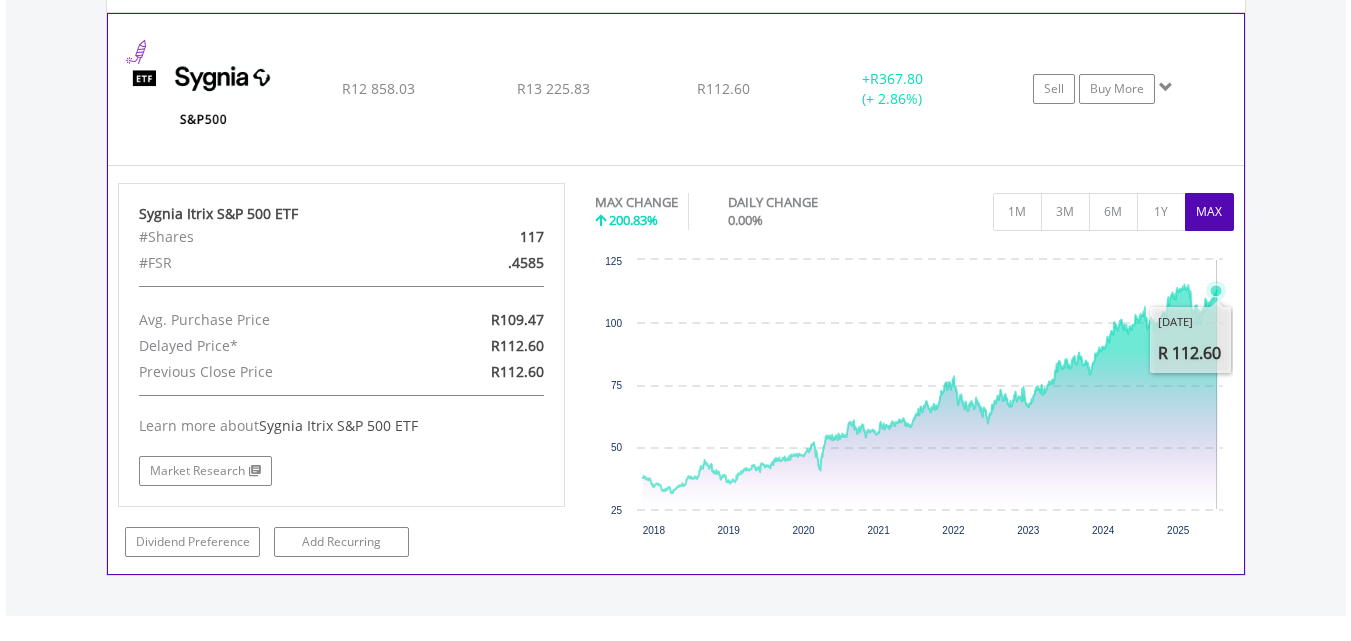 scroll, scrollTop: 2391, scrollLeft: 0, axis: vertical 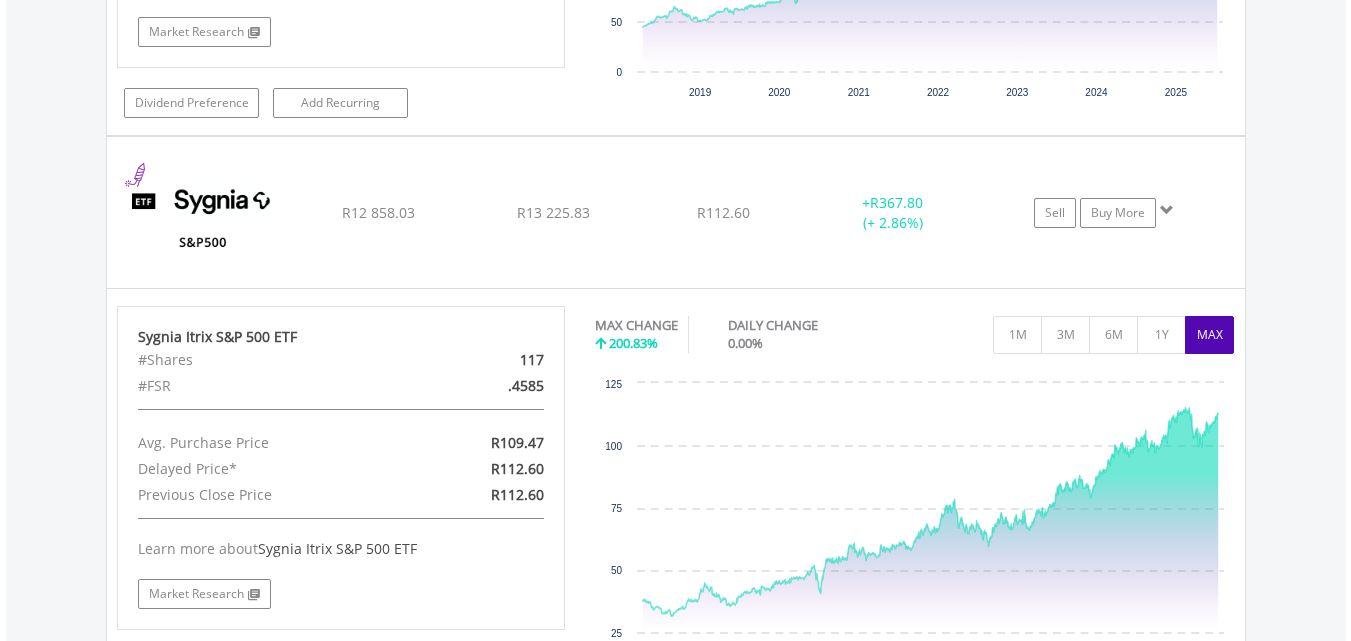 drag, startPoint x: 735, startPoint y: 102, endPoint x: 679, endPoint y: -82, distance: 192.33304 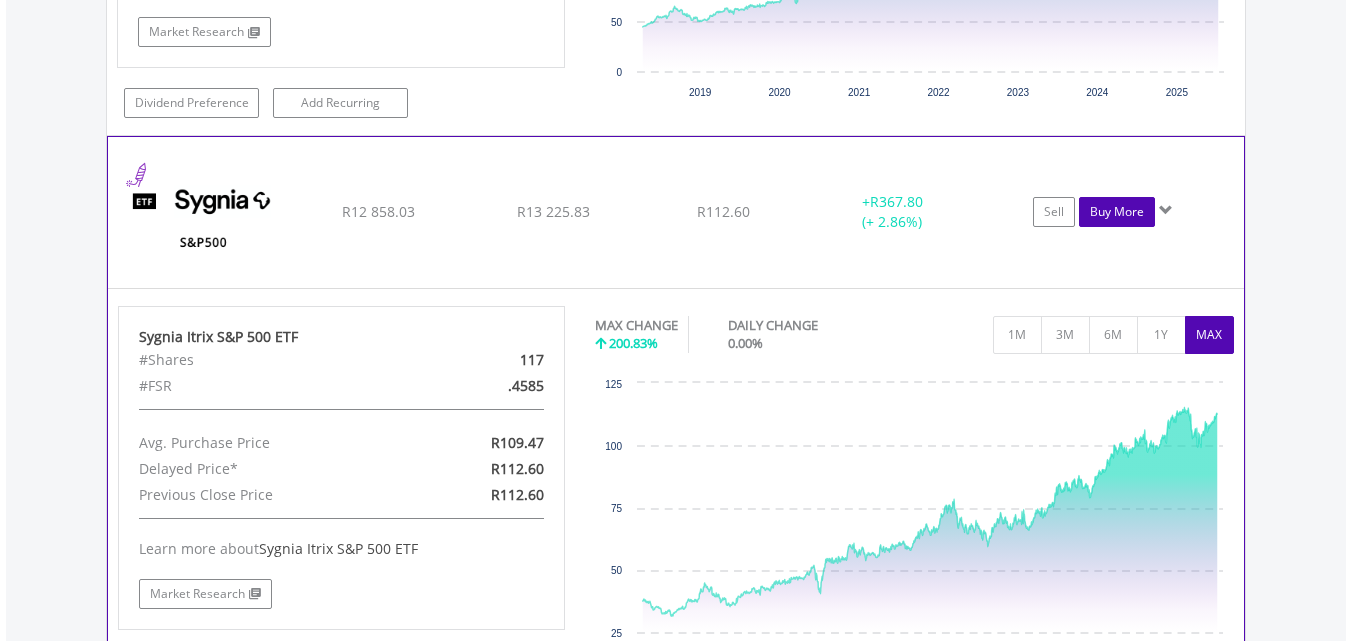 click on "Buy More" at bounding box center [1117, 212] 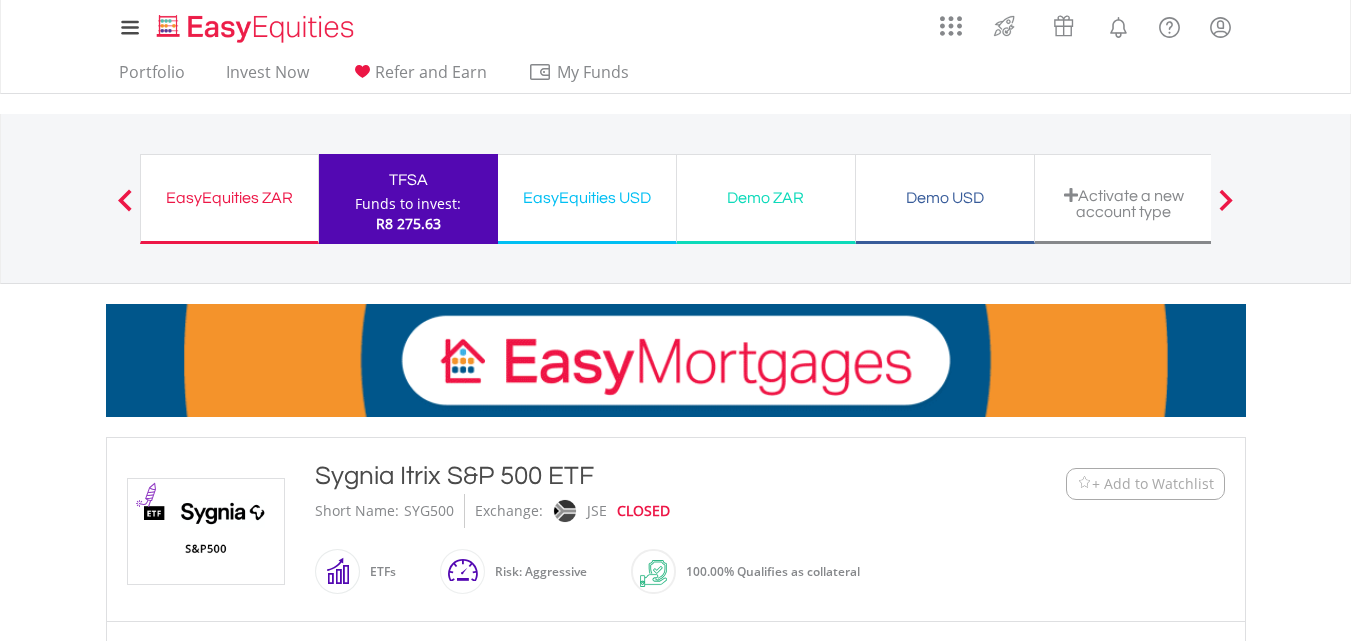 scroll, scrollTop: 300, scrollLeft: 0, axis: vertical 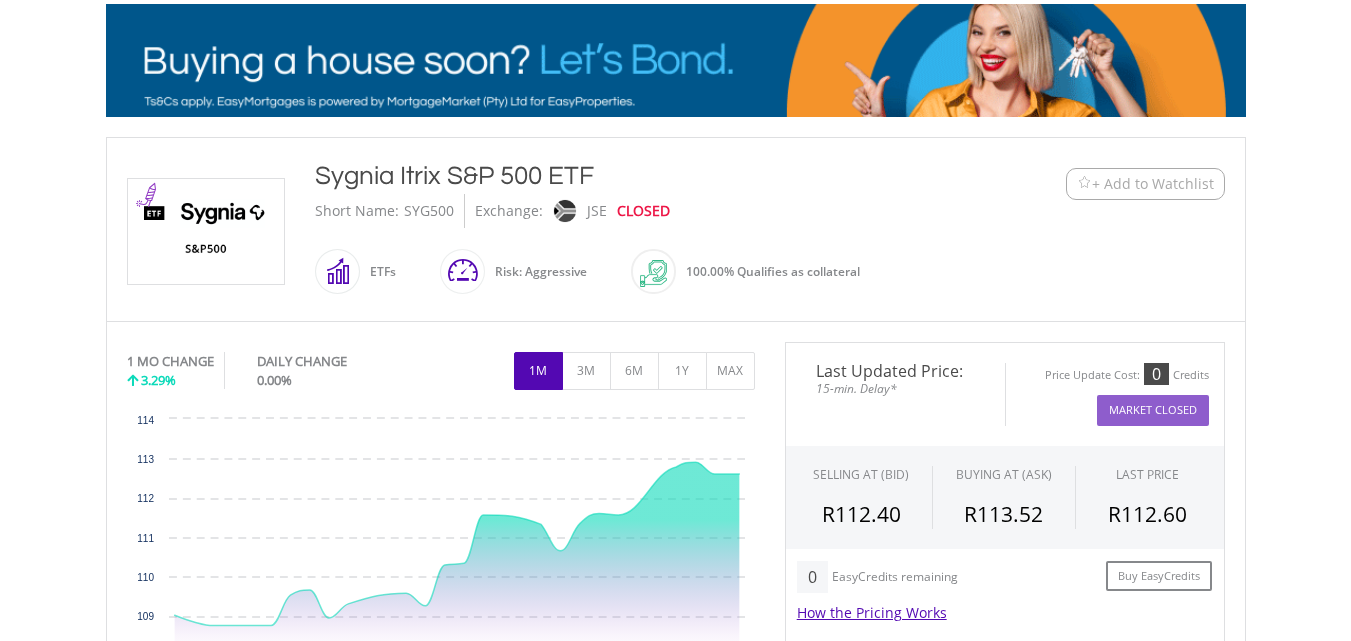 click on "Exchange:" at bounding box center (509, 211) 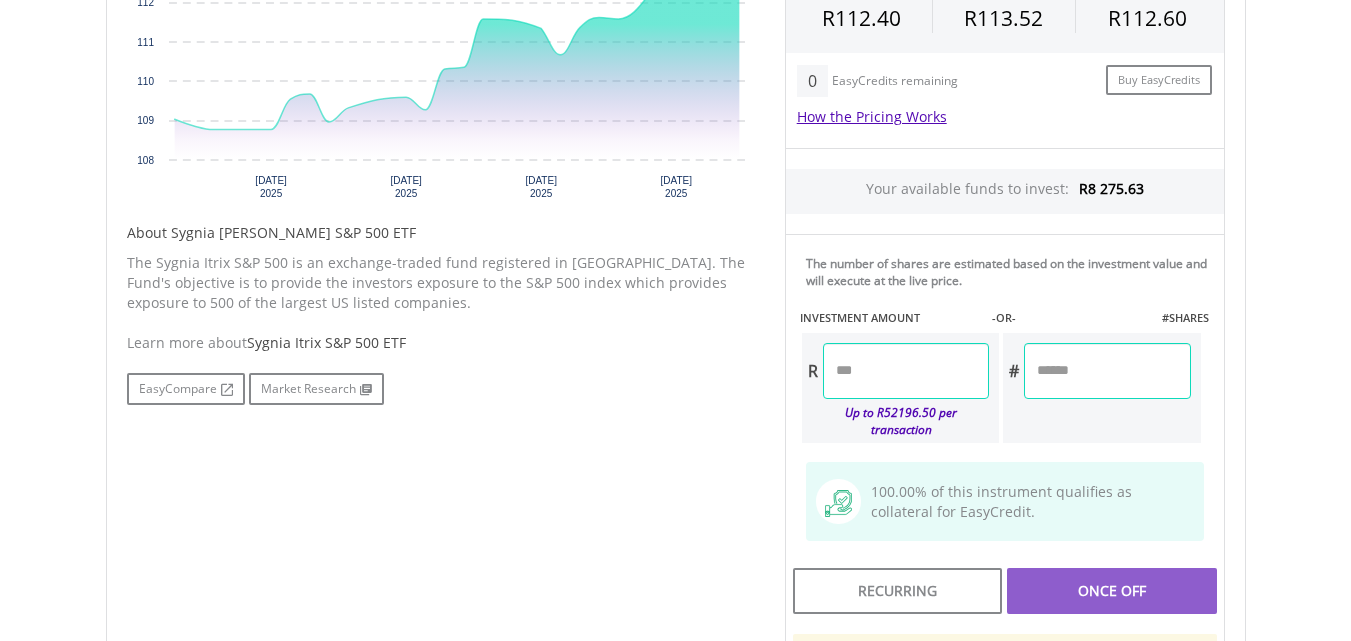 scroll, scrollTop: 800, scrollLeft: 0, axis: vertical 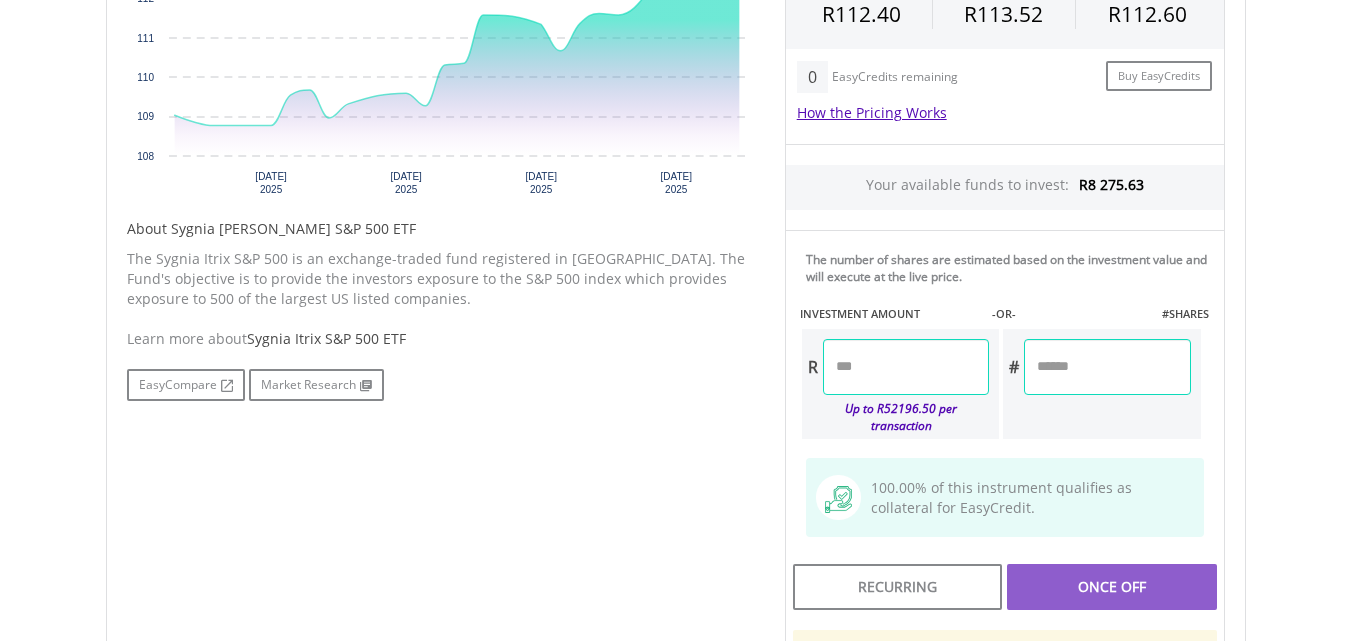 click at bounding box center [906, 367] 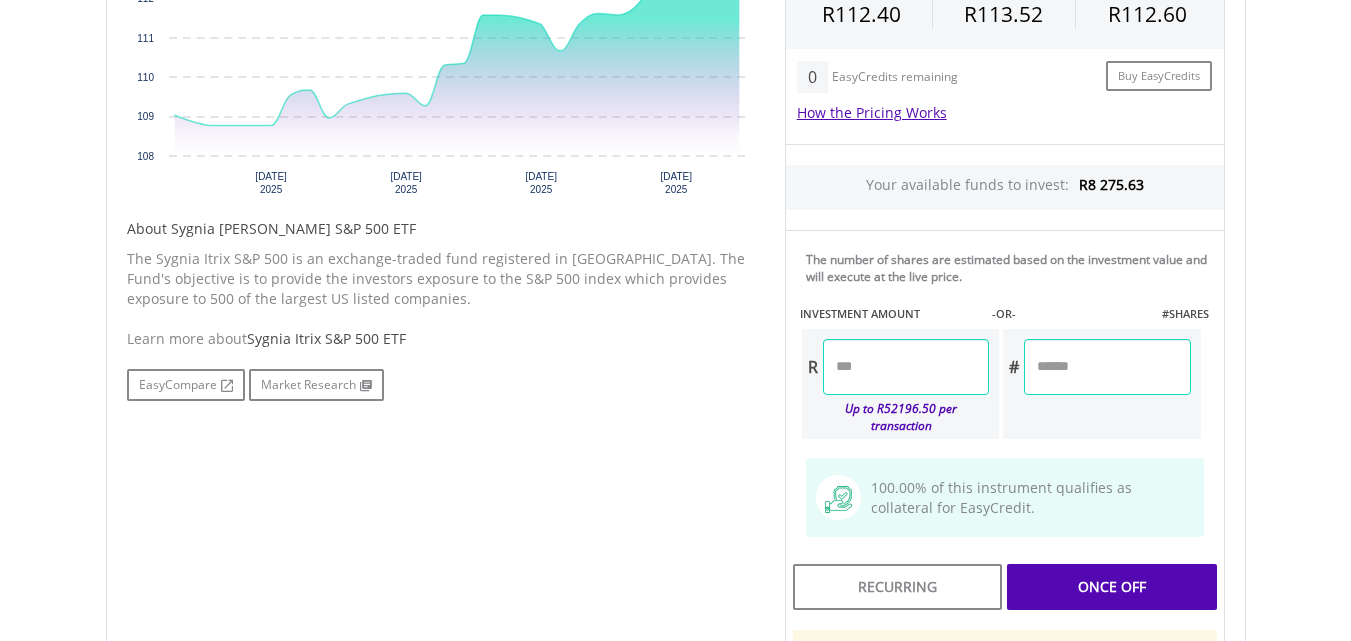 click on "Last Updated Price:
15-min. Delay*
Price Update Cost:
0
Credits
Market Closed
SELLING AT (BID)
BUYING AT                     (ASK)
LAST PRICE
R112.40
R113.52
R112.60
0
R" at bounding box center [1005, 345] 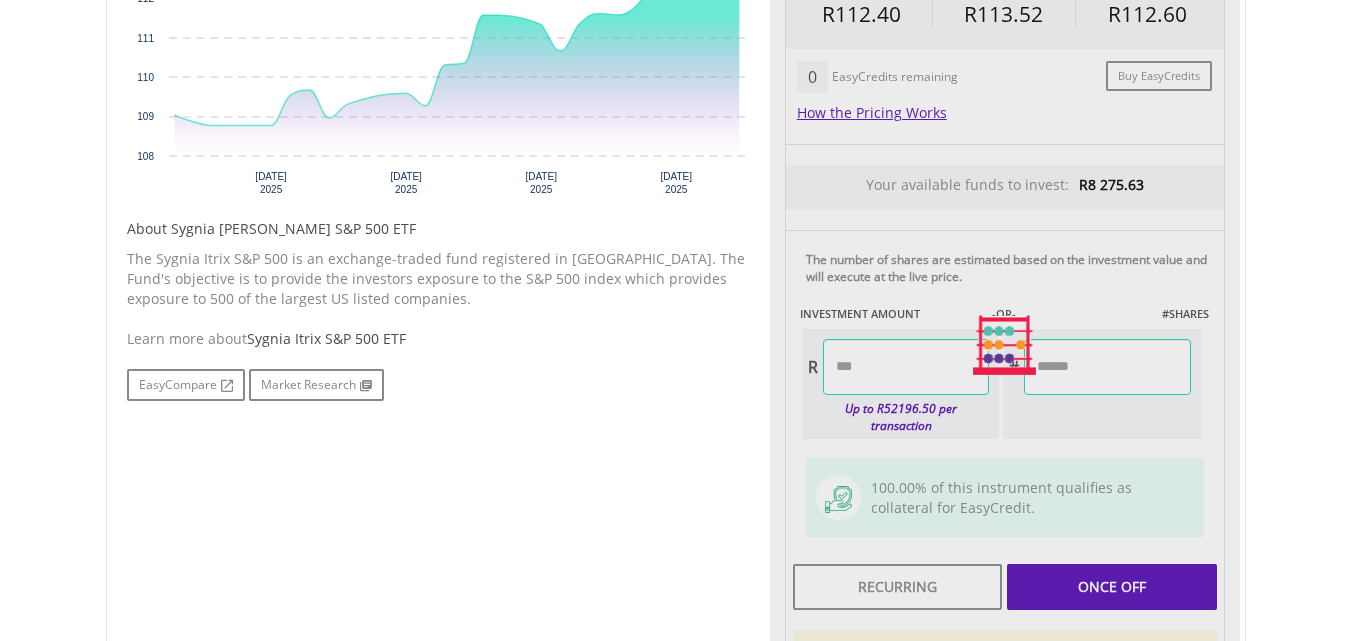 type on "*******" 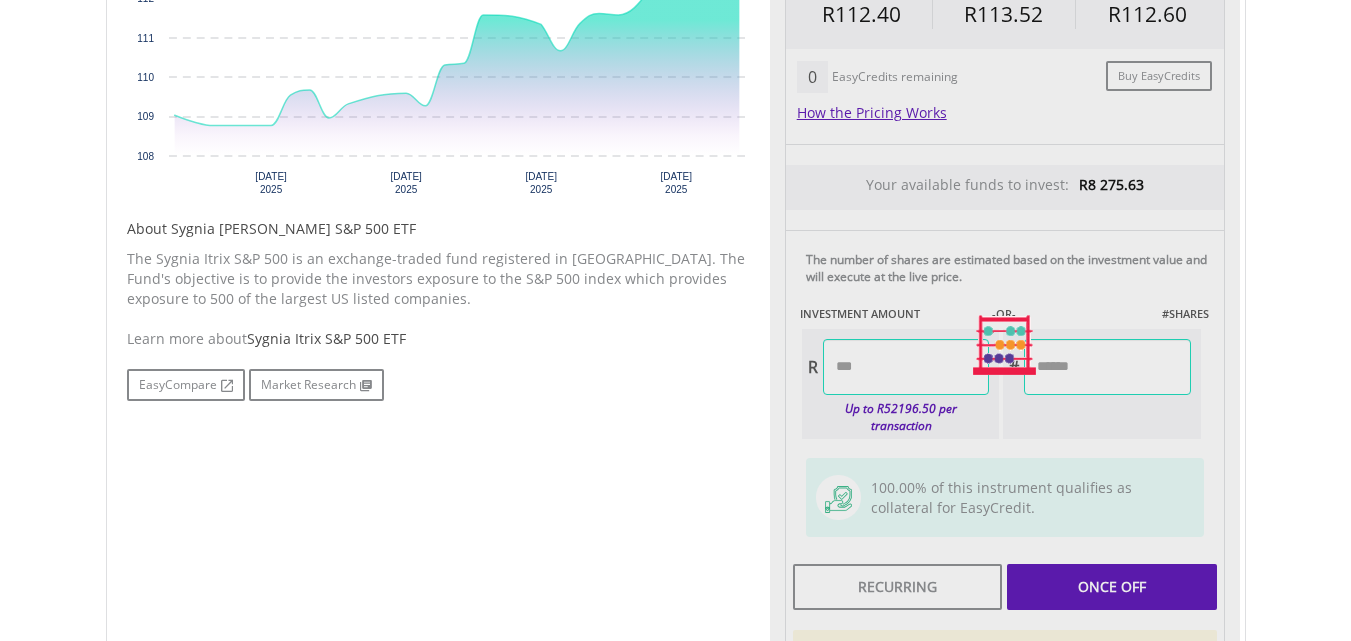 type on "******" 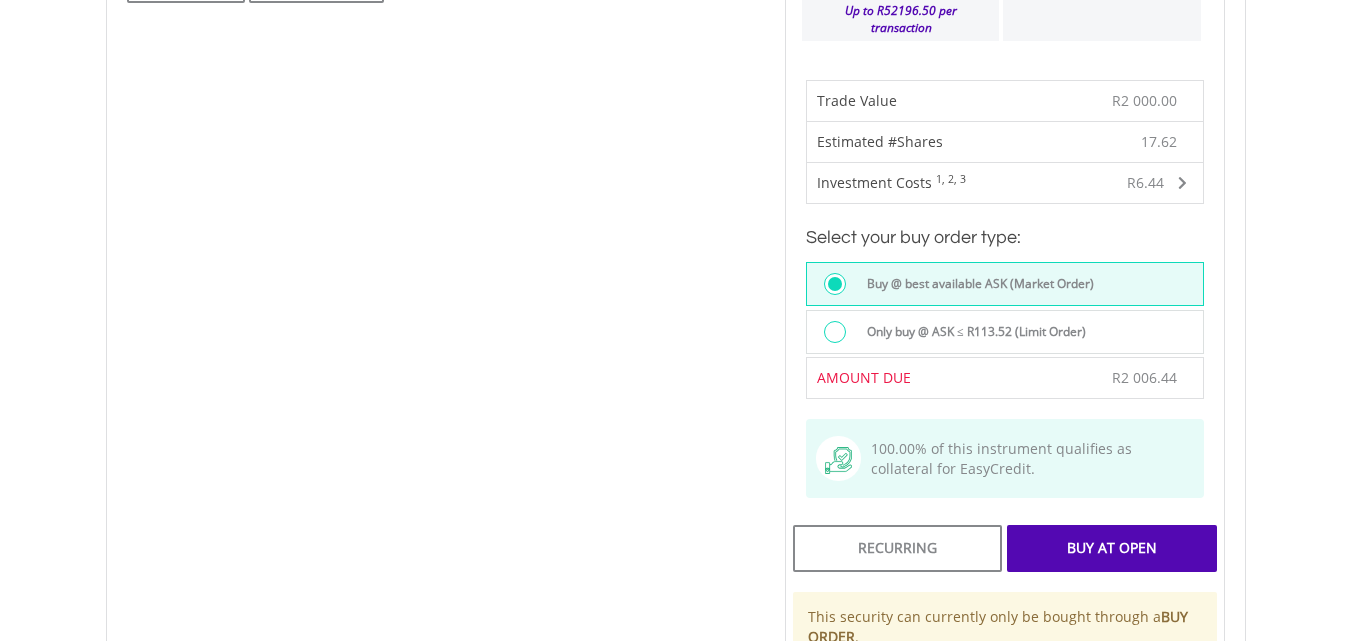 scroll, scrollTop: 1200, scrollLeft: 0, axis: vertical 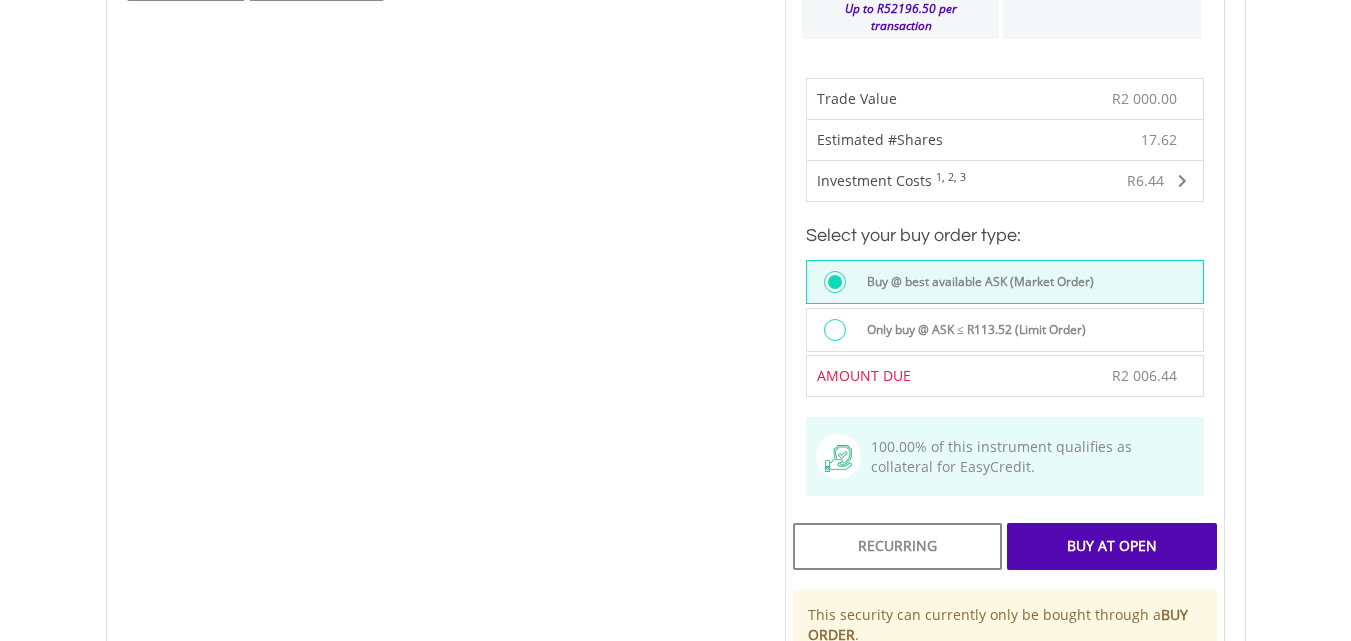 drag, startPoint x: 1012, startPoint y: 321, endPoint x: 1090, endPoint y: 538, distance: 230.59271 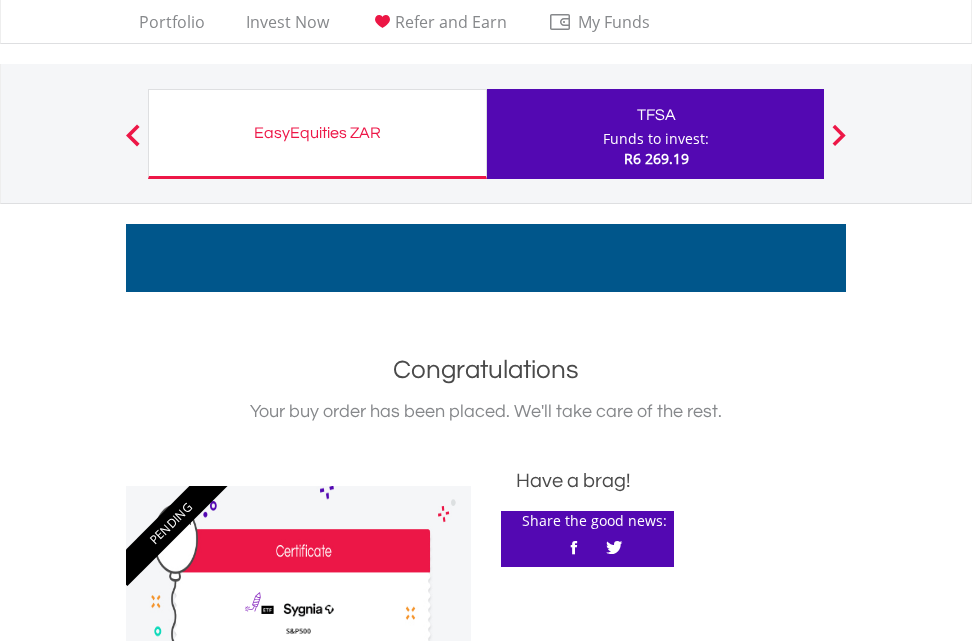 scroll, scrollTop: 100, scrollLeft: 0, axis: vertical 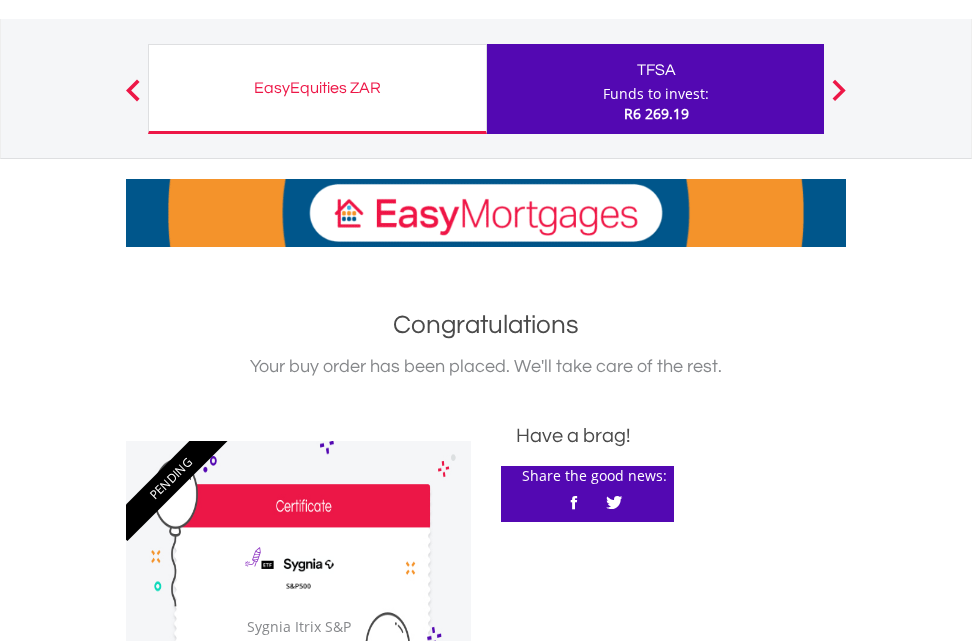 drag, startPoint x: 69, startPoint y: 26, endPoint x: 405, endPoint y: 70, distance: 338.8687 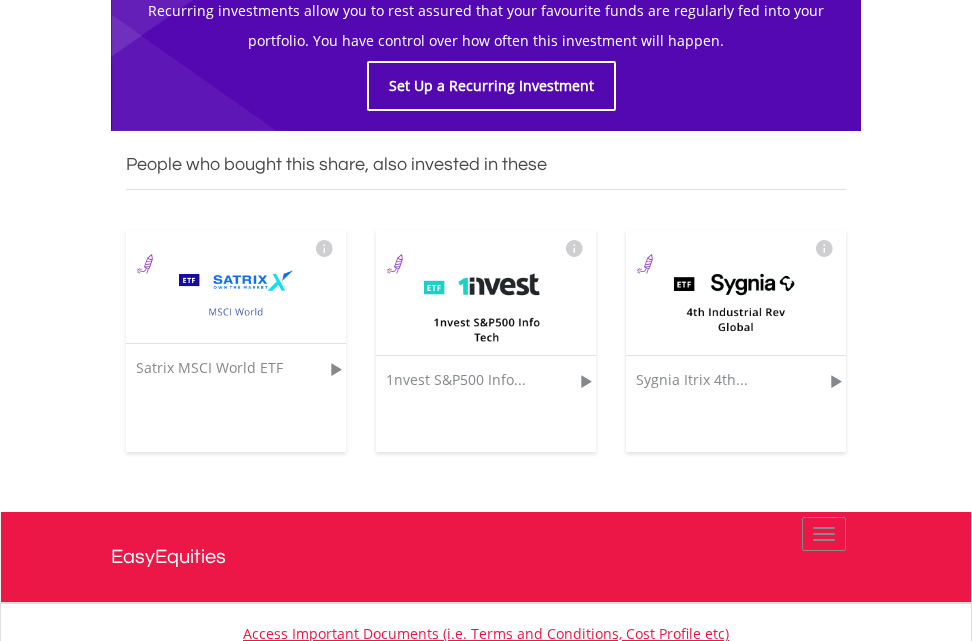 scroll, scrollTop: 1220, scrollLeft: 0, axis: vertical 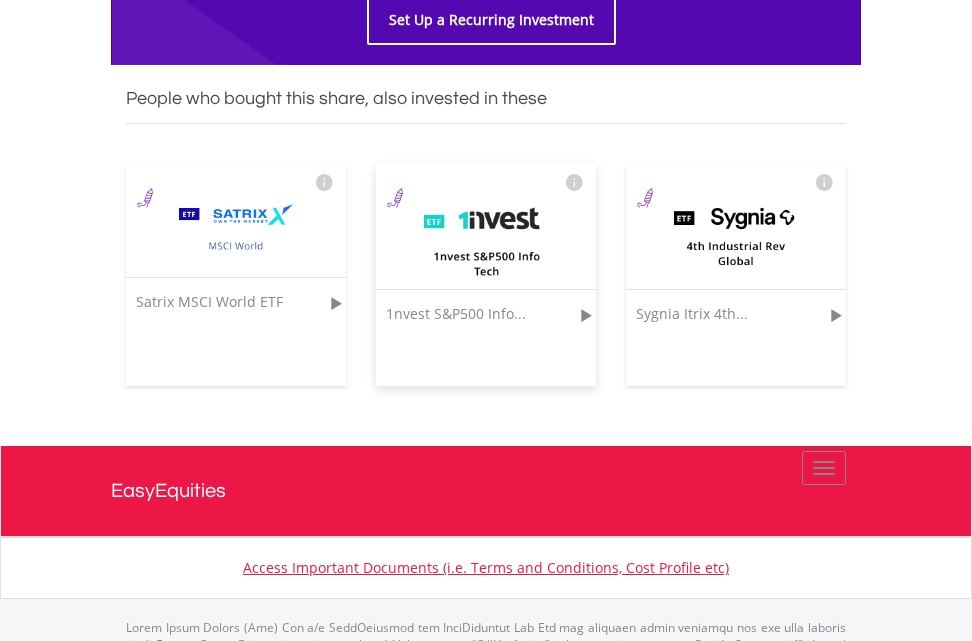 click on "﻿
1nvest S&P500 Info Tech Index Feeder ETF
1nvest S&P500 Info..." at bounding box center [486, 275] 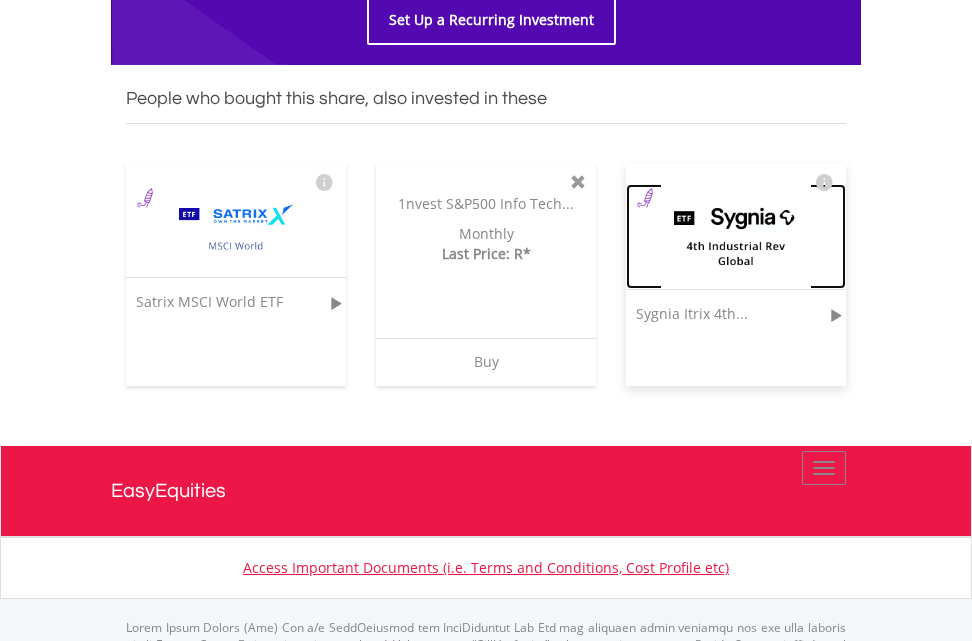 click at bounding box center [736, 236] 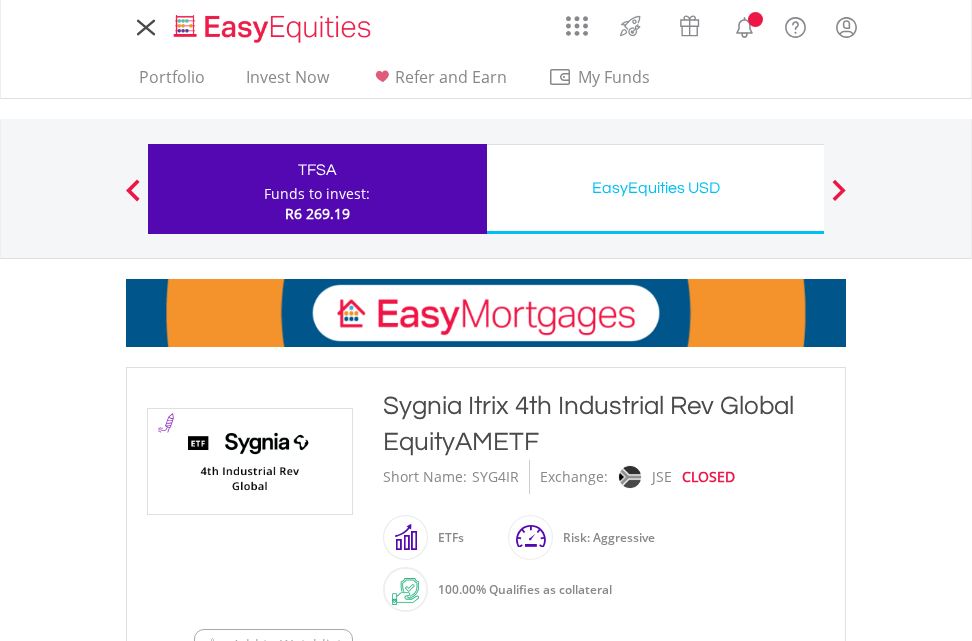scroll, scrollTop: 0, scrollLeft: 0, axis: both 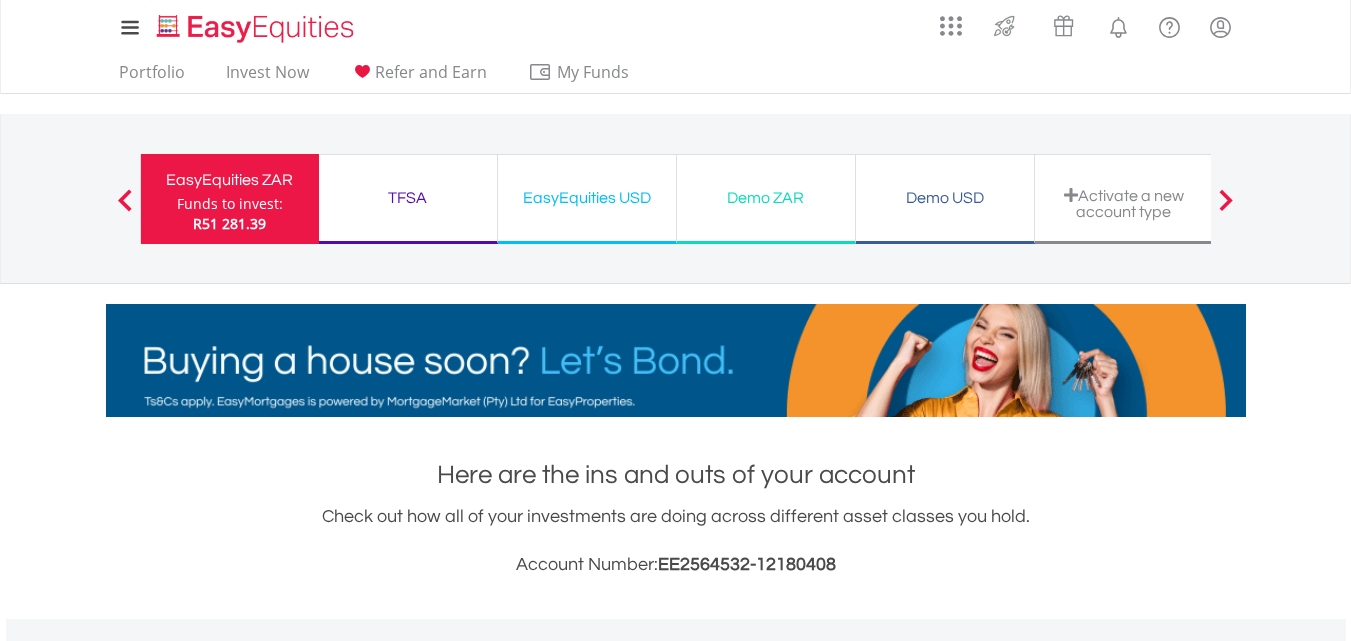 drag, startPoint x: 486, startPoint y: 220, endPoint x: 452, endPoint y: 215, distance: 34.36568 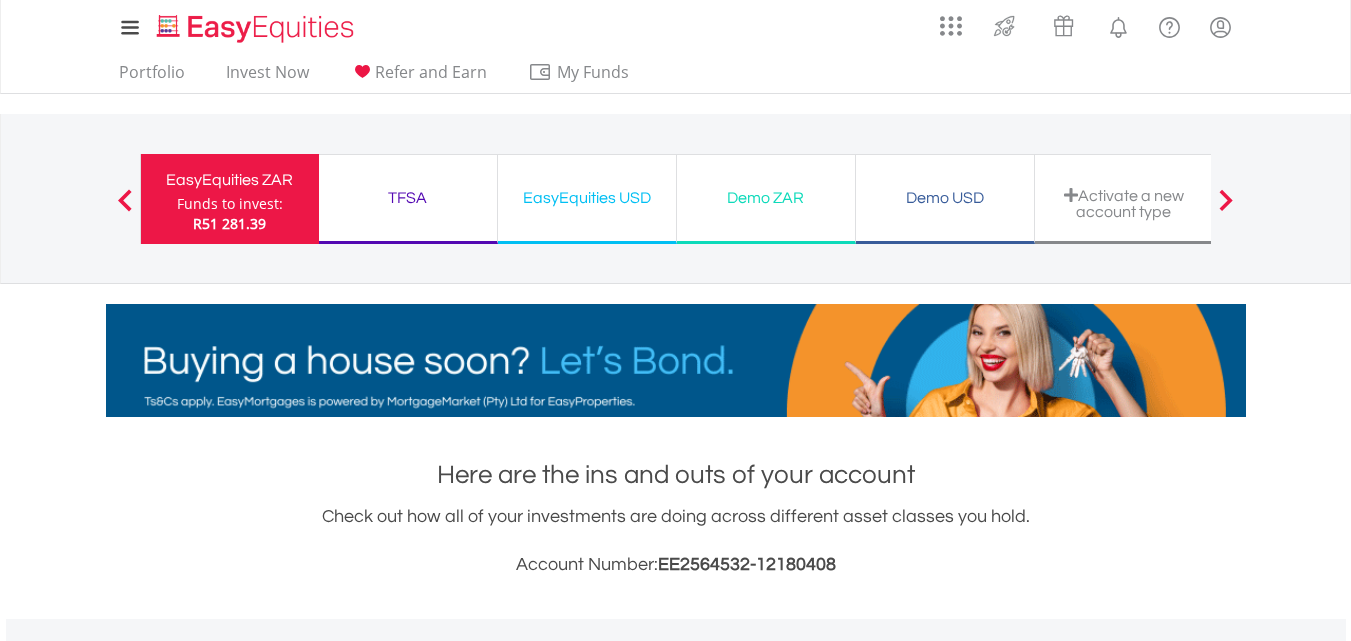 click on "TFSA
Funds to invest:
R51 281.39" at bounding box center (408, 199) 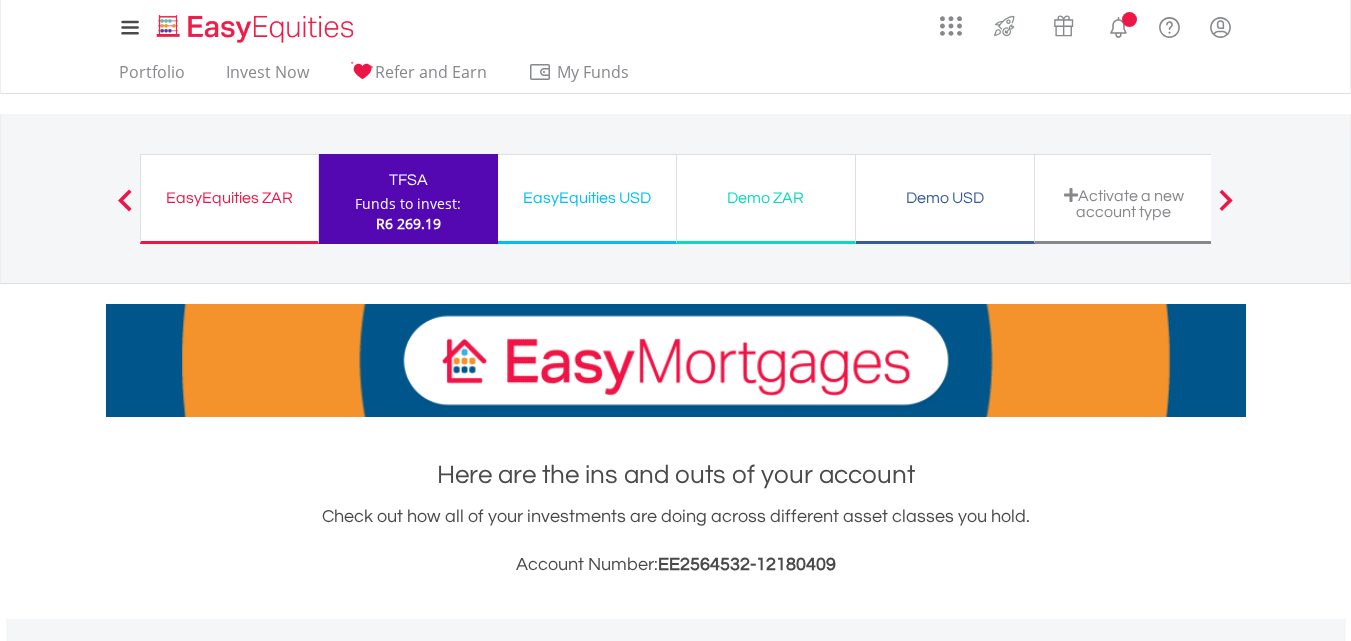 scroll, scrollTop: 0, scrollLeft: 0, axis: both 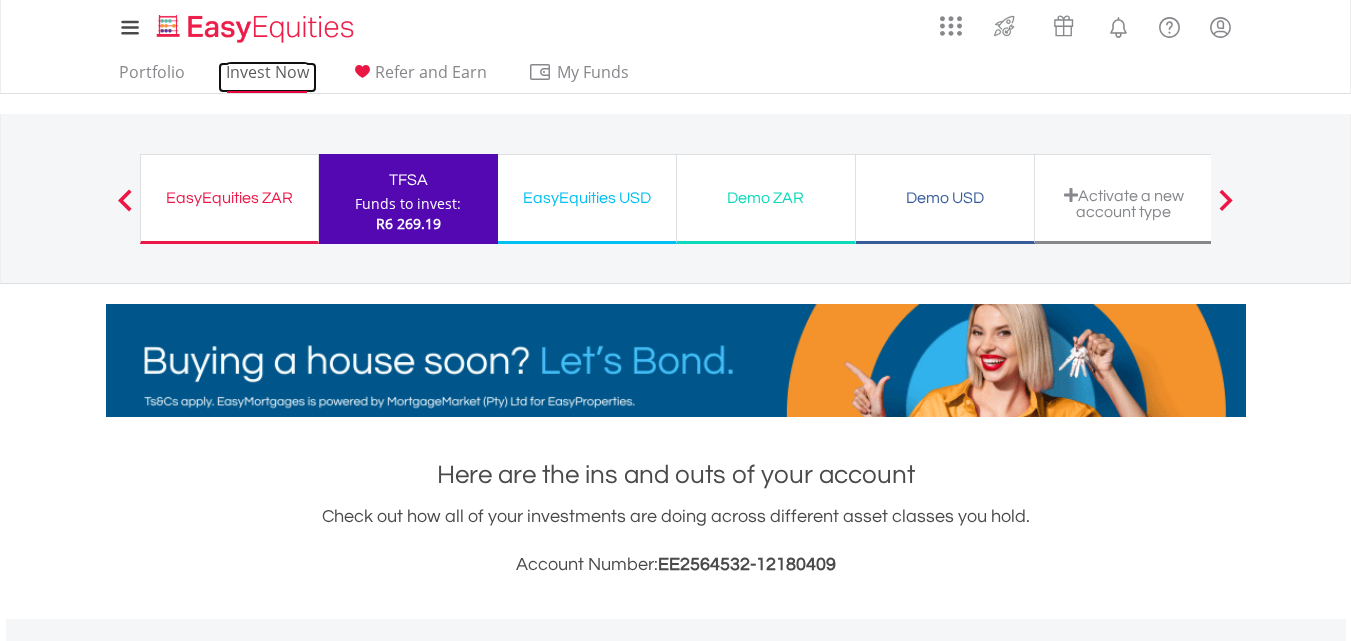 click on "Invest Now" at bounding box center [267, 77] 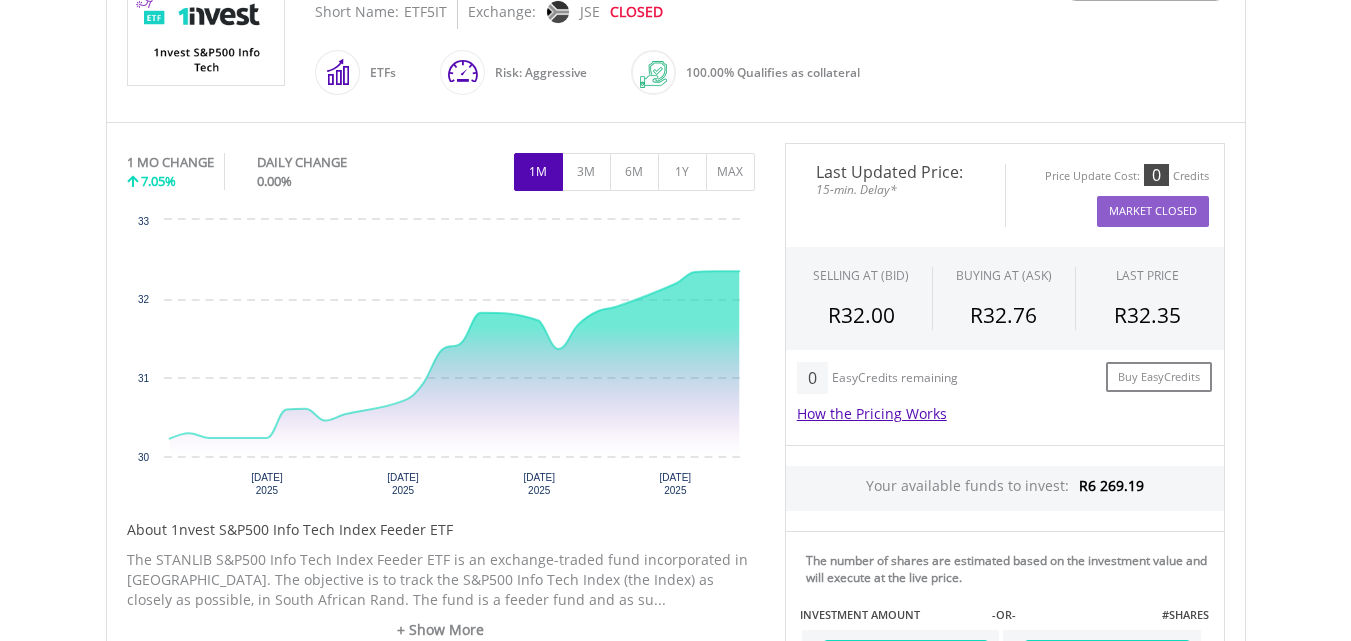 scroll, scrollTop: 500, scrollLeft: 0, axis: vertical 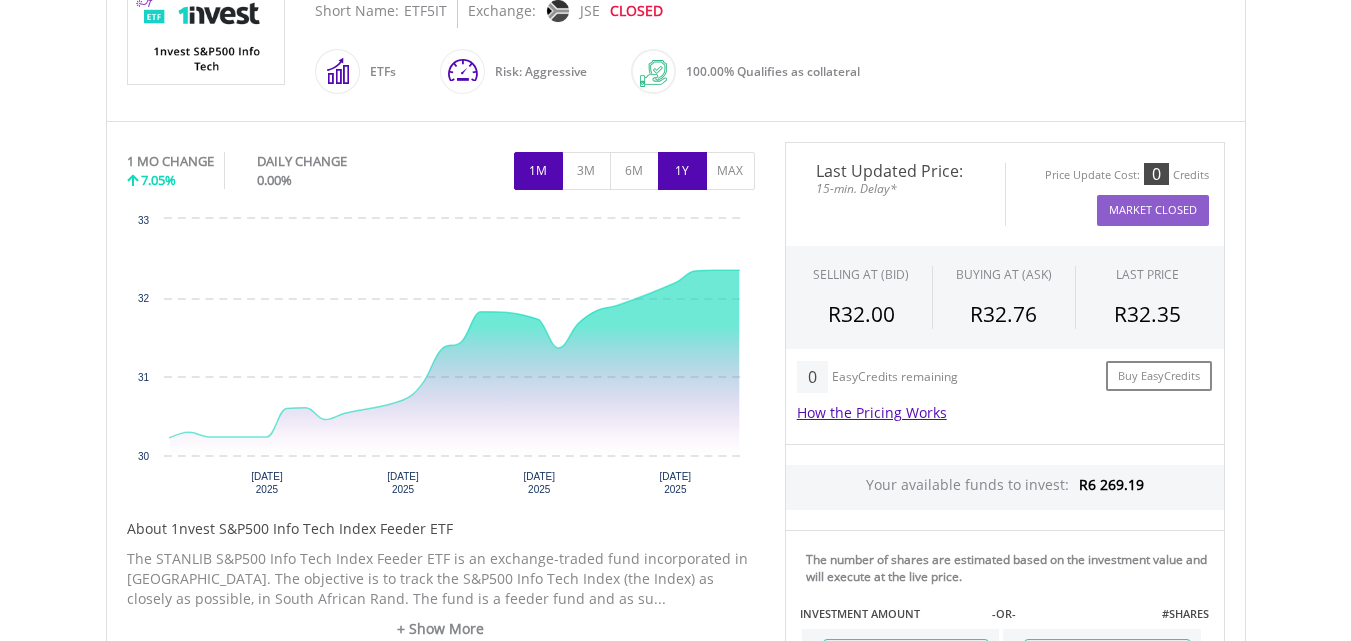 click on "1Y" at bounding box center (682, 171) 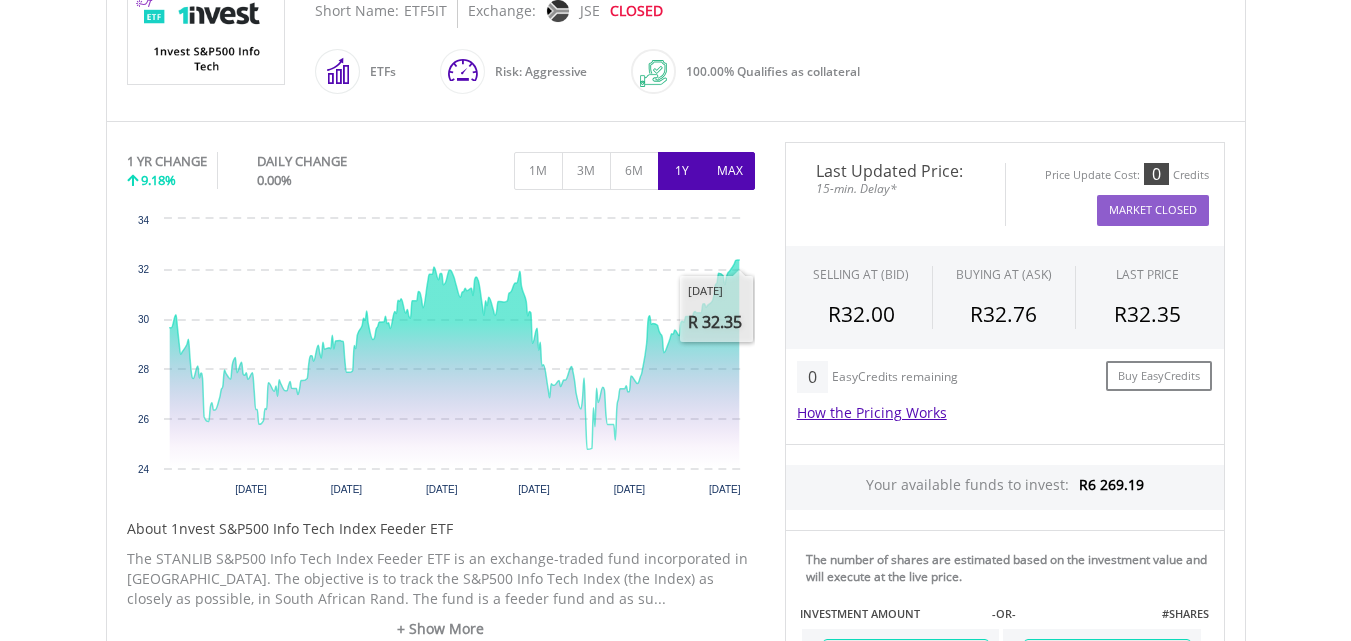 click on "MAX" at bounding box center (730, 171) 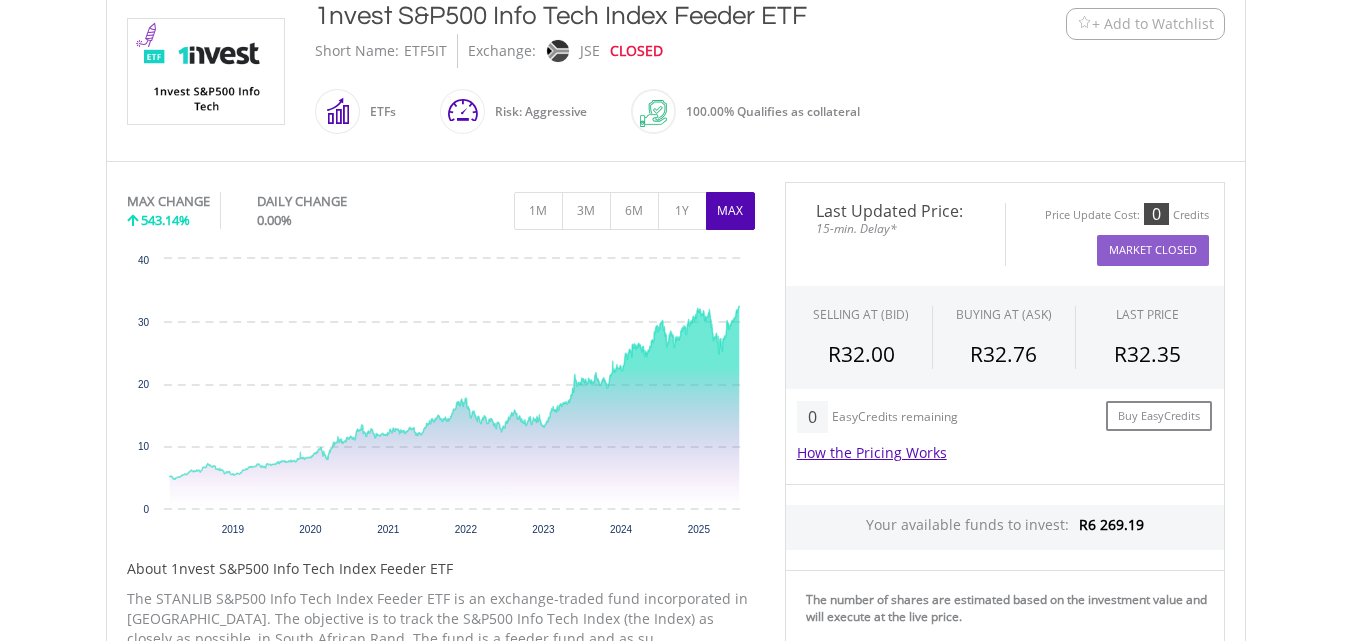 scroll, scrollTop: 600, scrollLeft: 0, axis: vertical 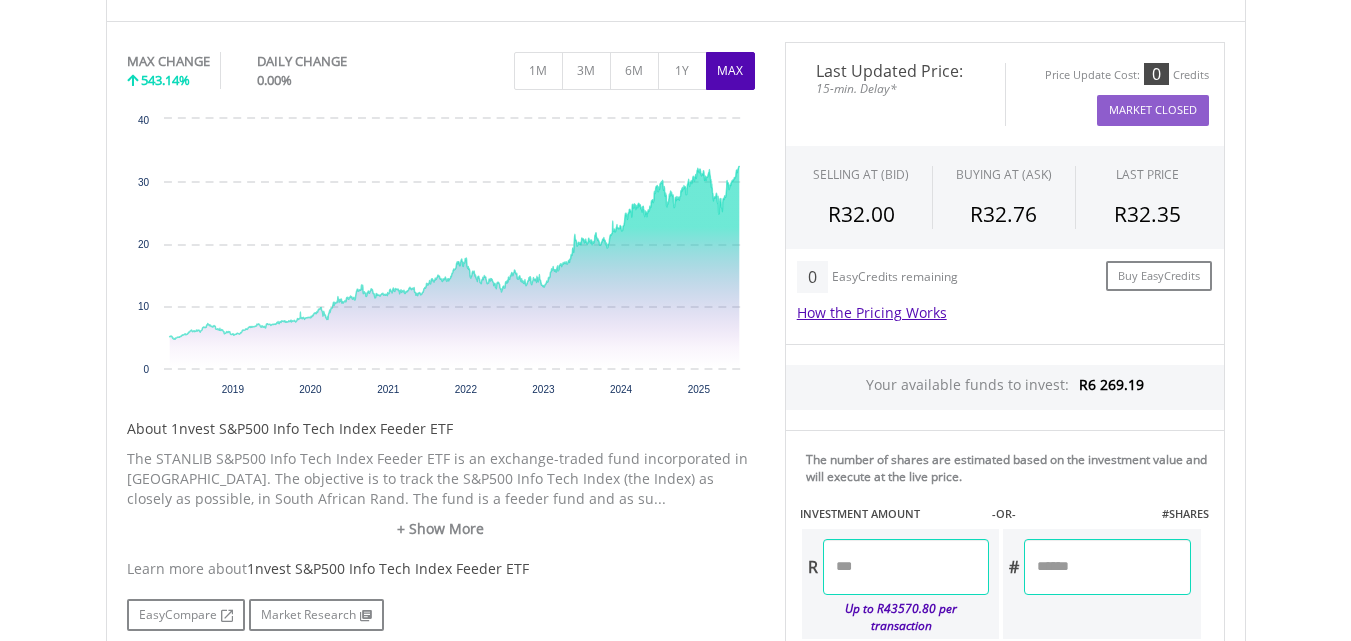 click at bounding box center (906, 567) 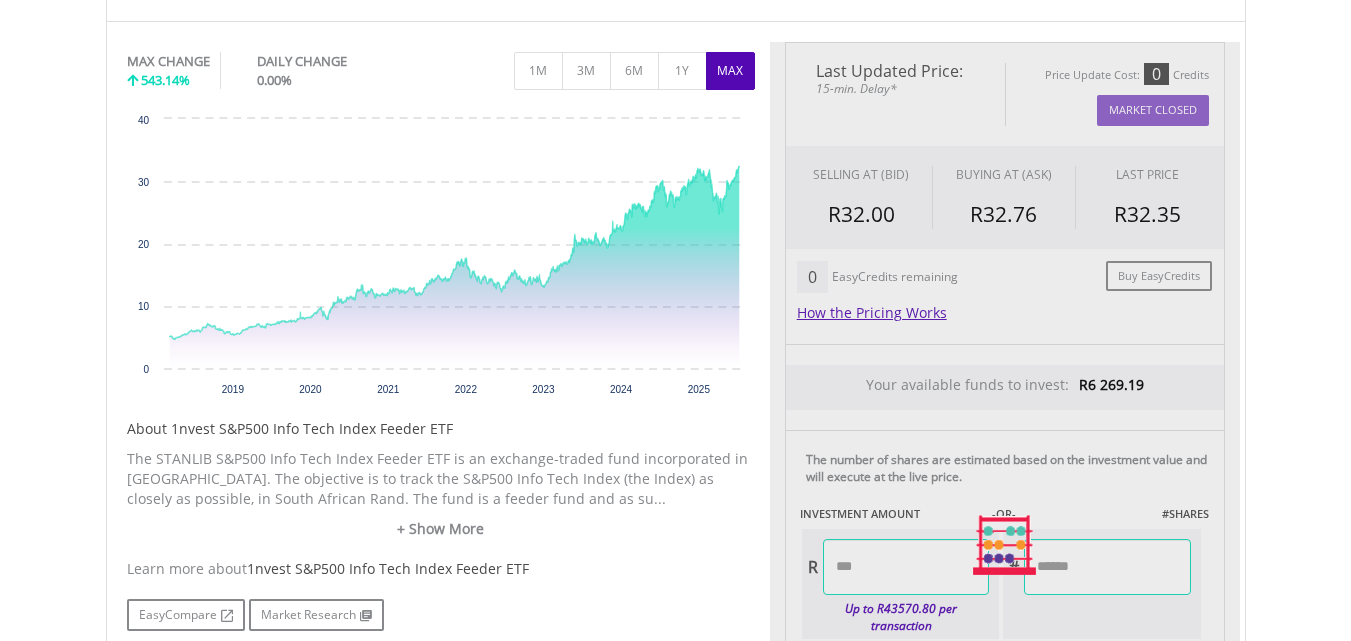 click on "Last Updated Price:
15-min. Delay*
Price Update Cost:
0
Credits
Market Closed
SELLING AT (BID)
BUYING AT                     (ASK)
LAST PRICE
R32.00
R32.76
R32.35
0
Buy EasyCredits" at bounding box center [1005, 545] 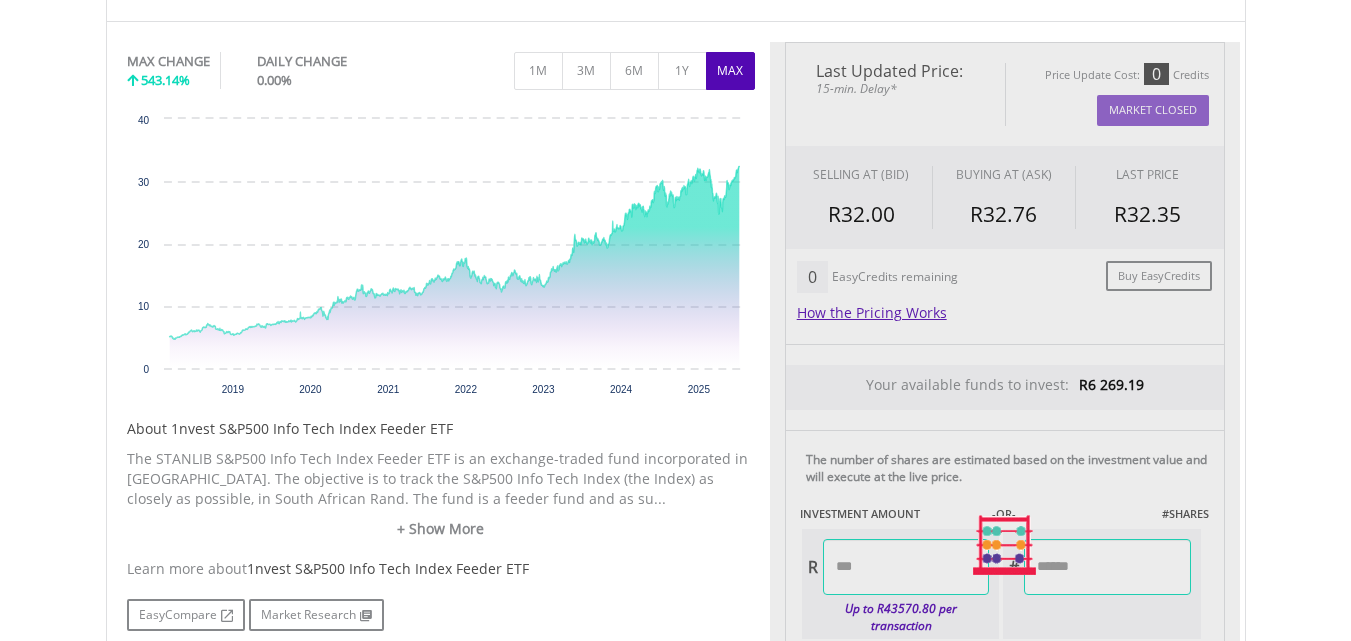 type on "*******" 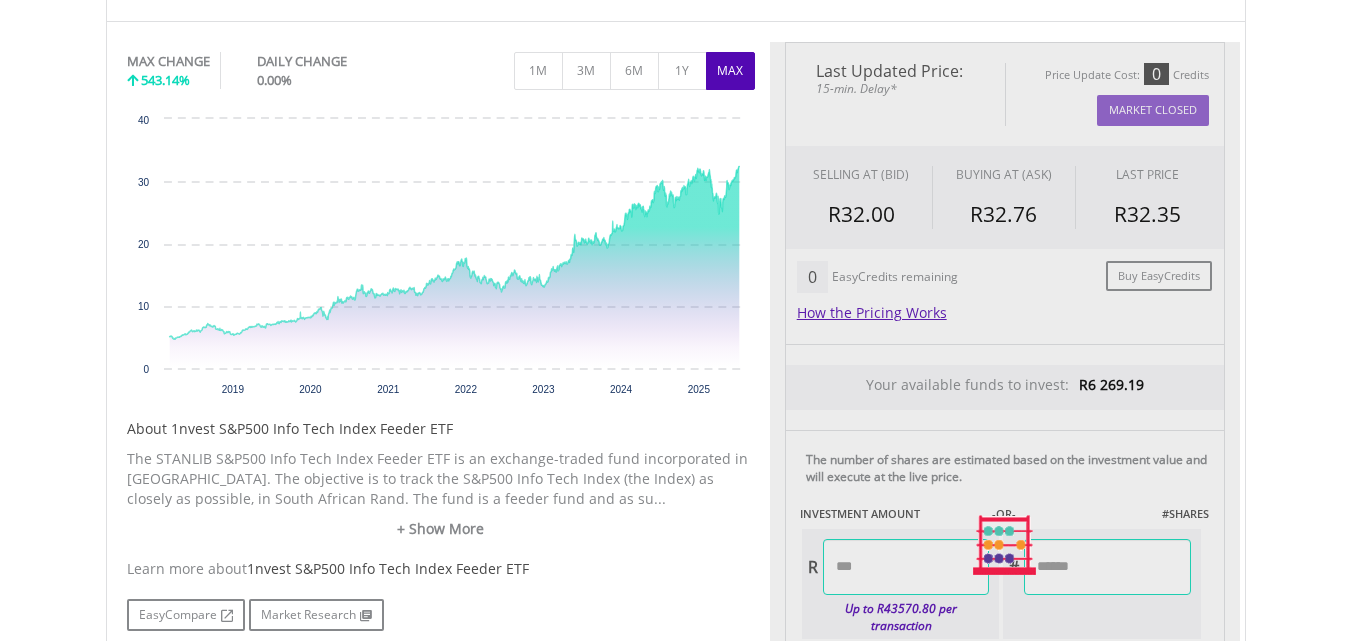 type on "********" 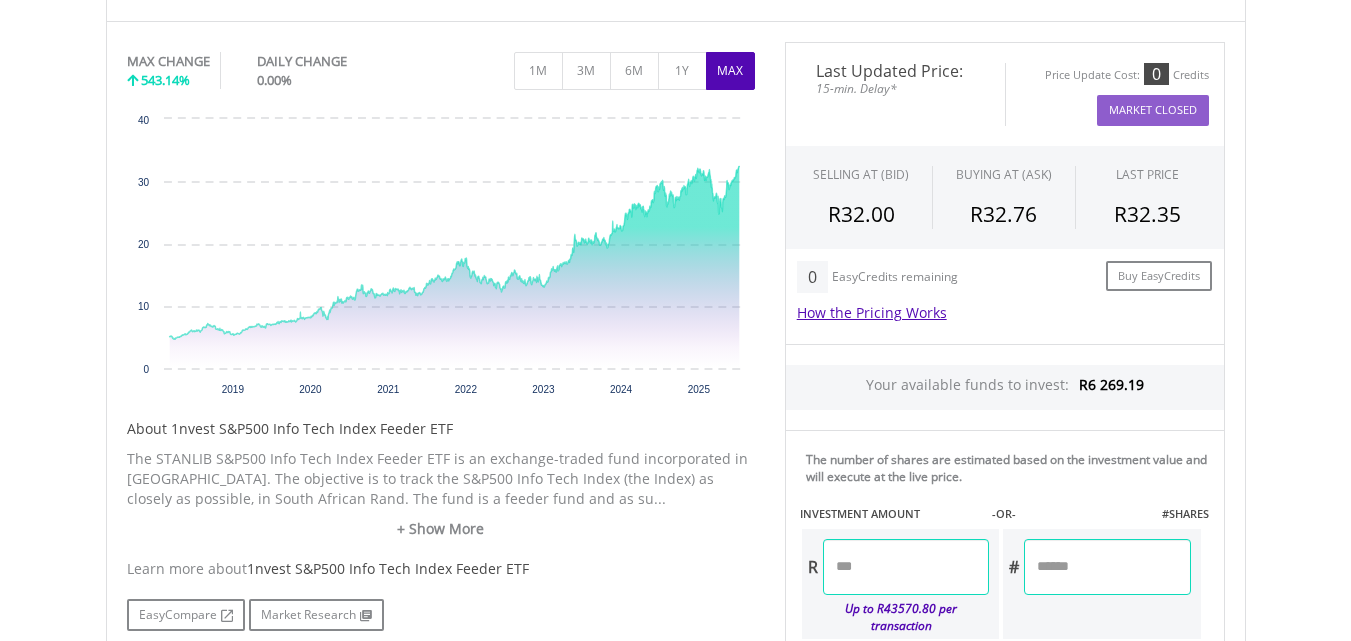 scroll, scrollTop: 1160, scrollLeft: 0, axis: vertical 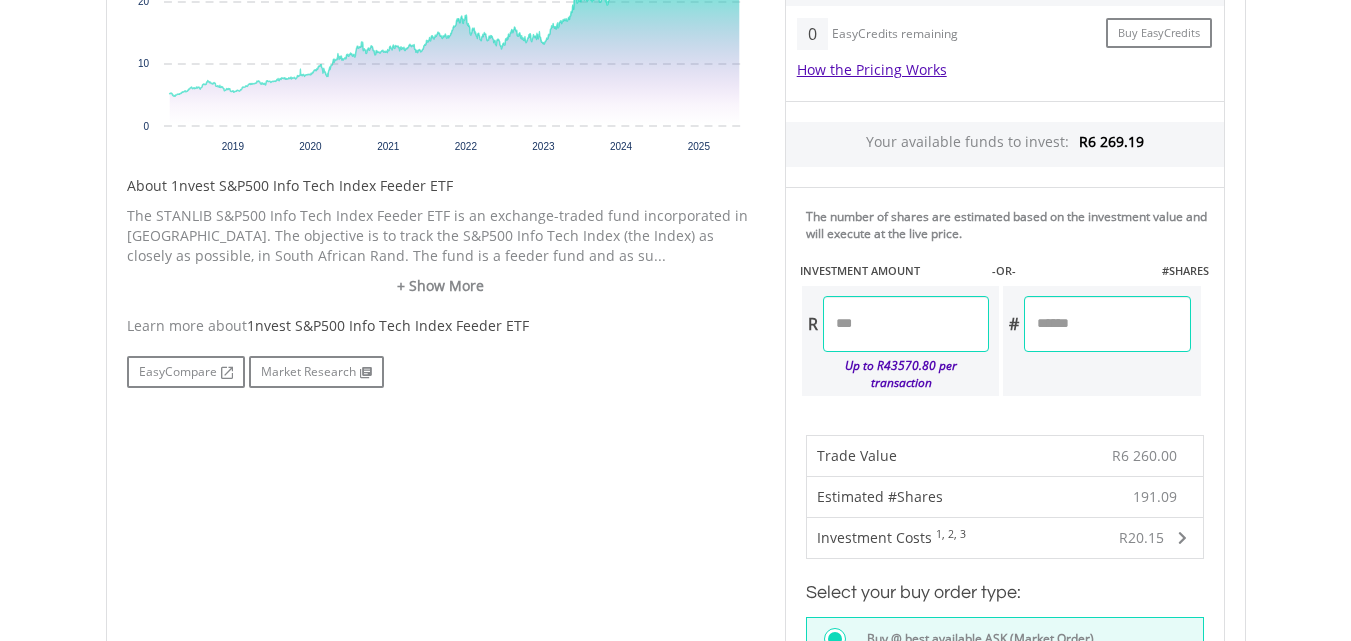 click on "*******" at bounding box center [906, 324] 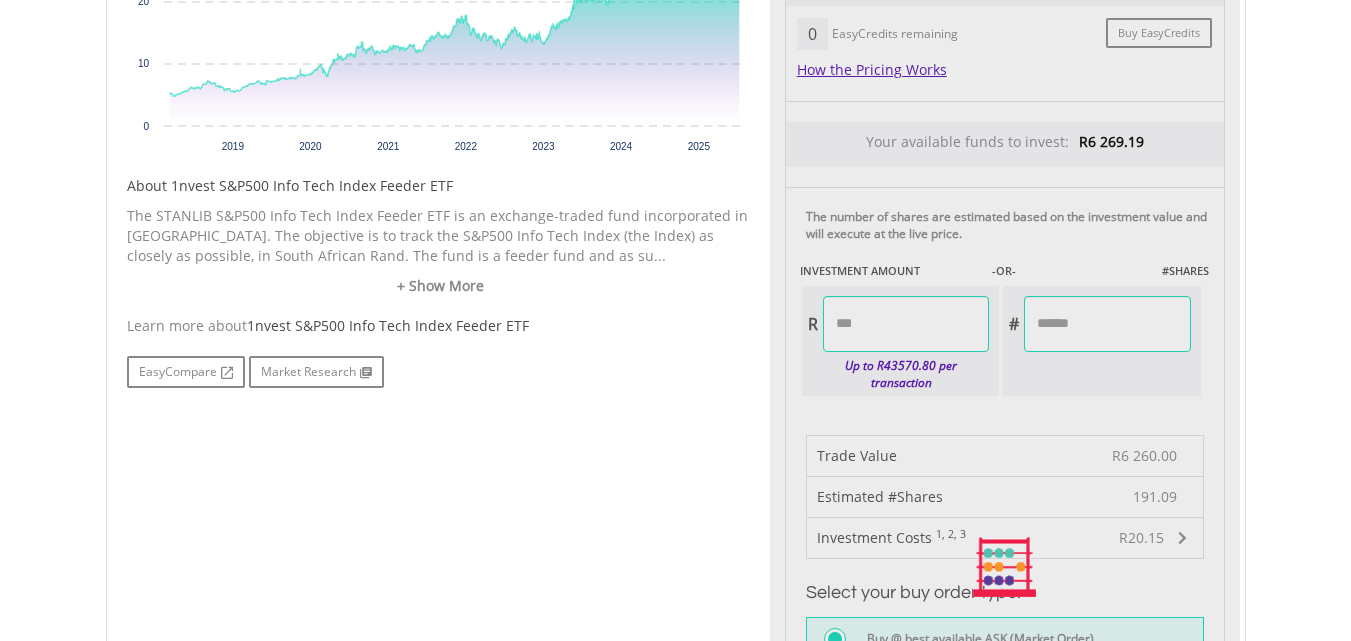 type on "********" 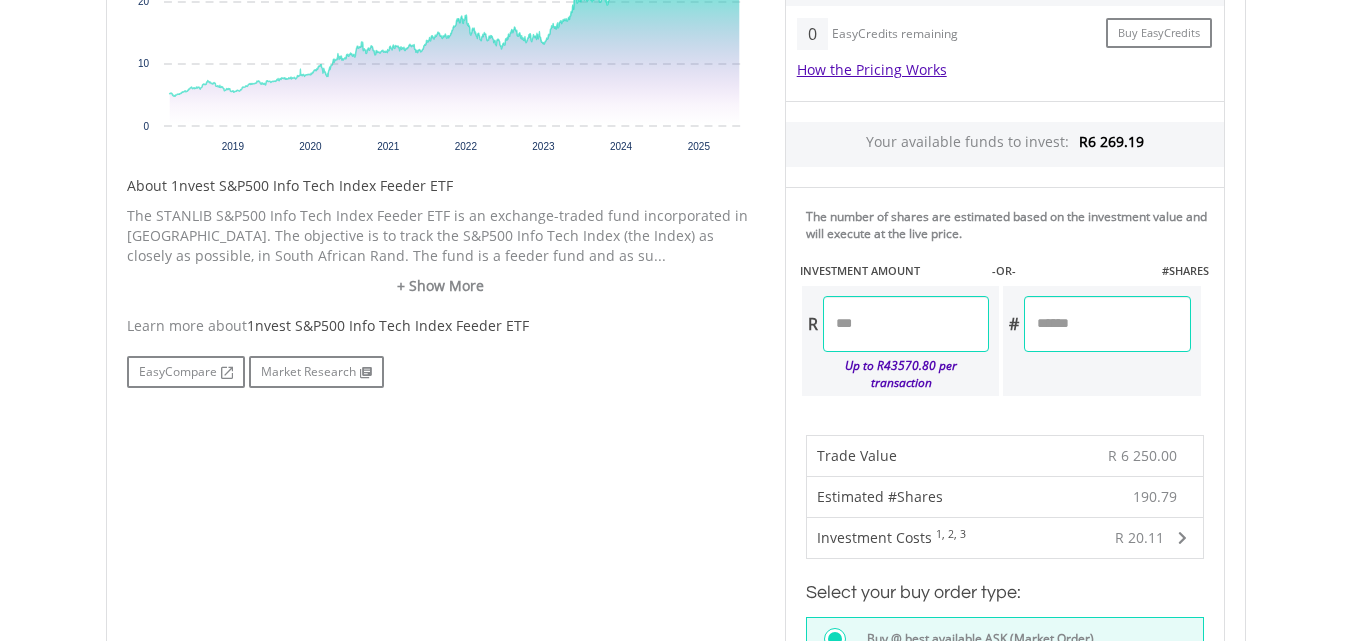 scroll, scrollTop: 888, scrollLeft: 0, axis: vertical 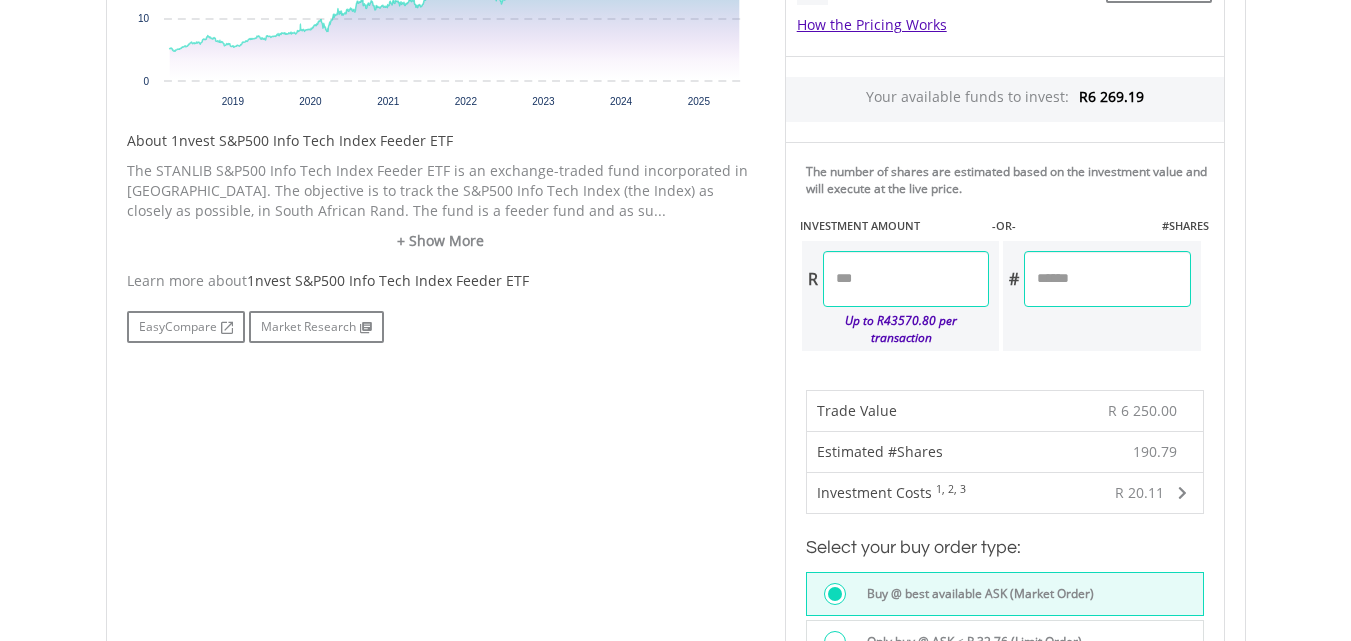 click on "*******" at bounding box center (906, 279) 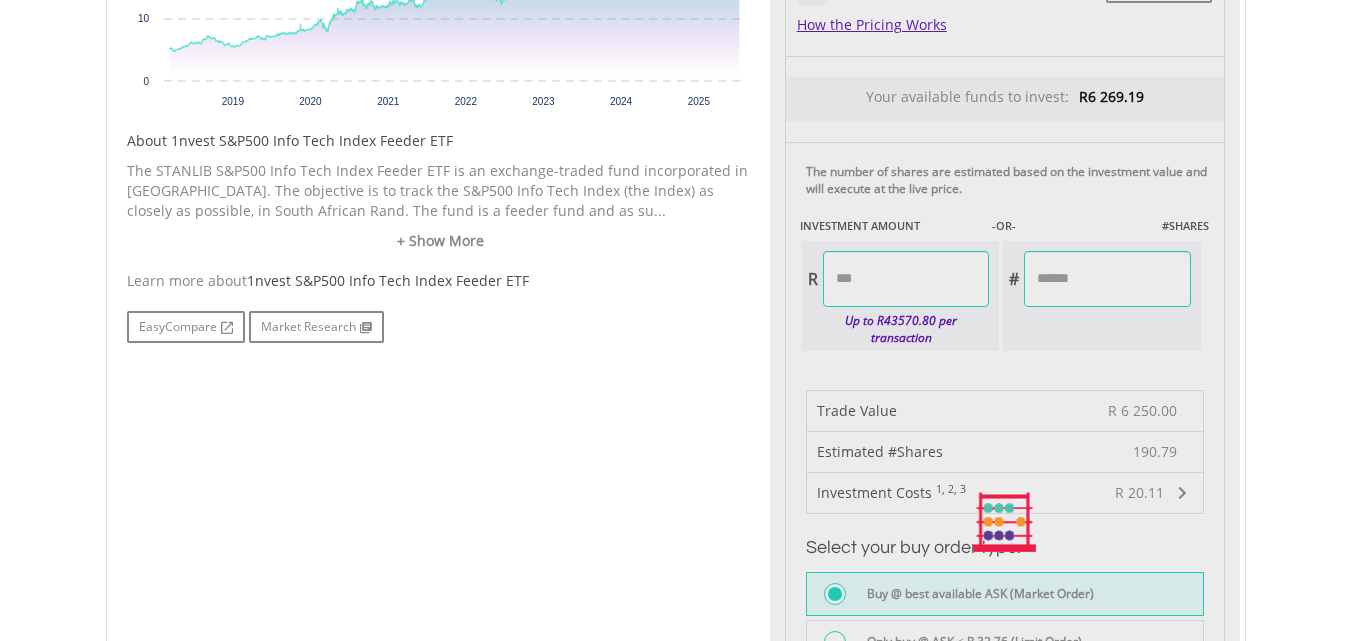type on "********" 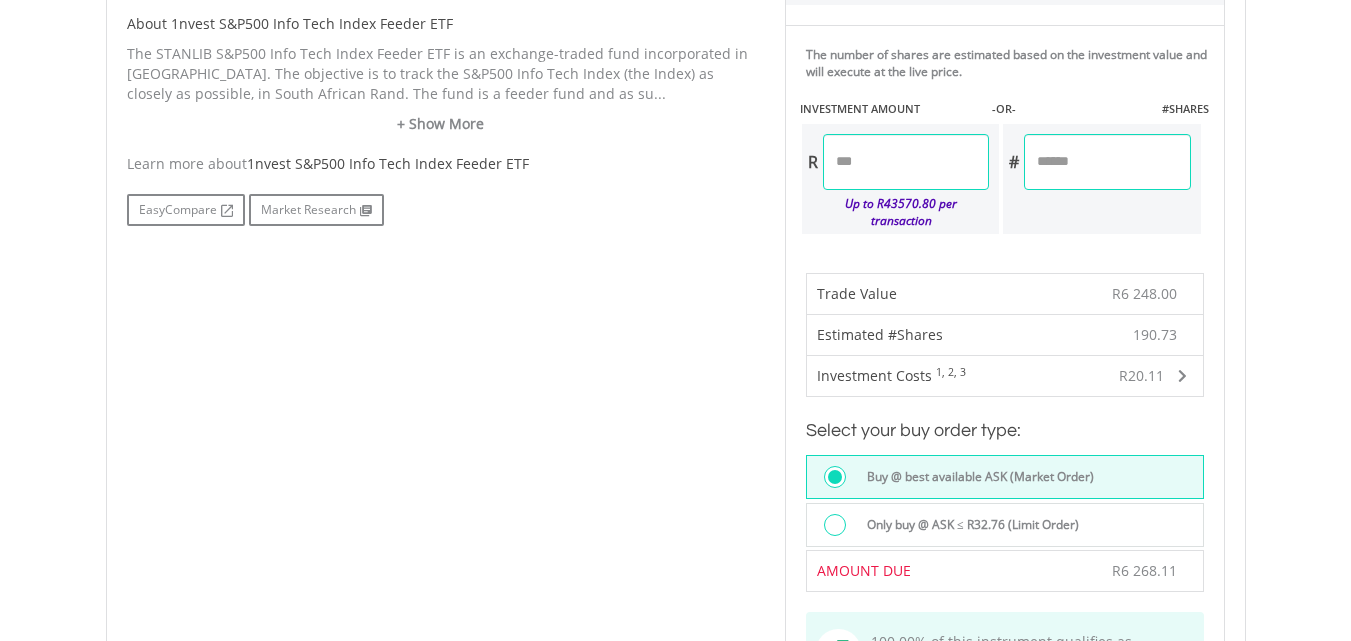 scroll, scrollTop: 892, scrollLeft: 0, axis: vertical 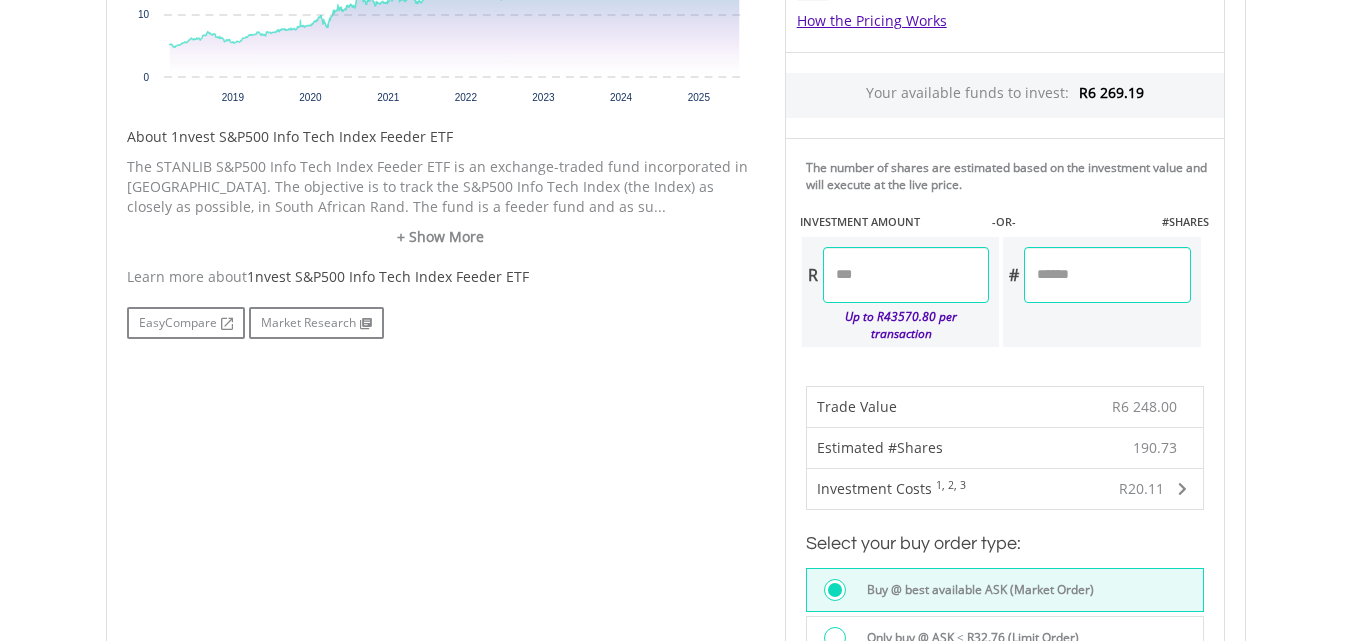 click on "*******" at bounding box center (906, 275) 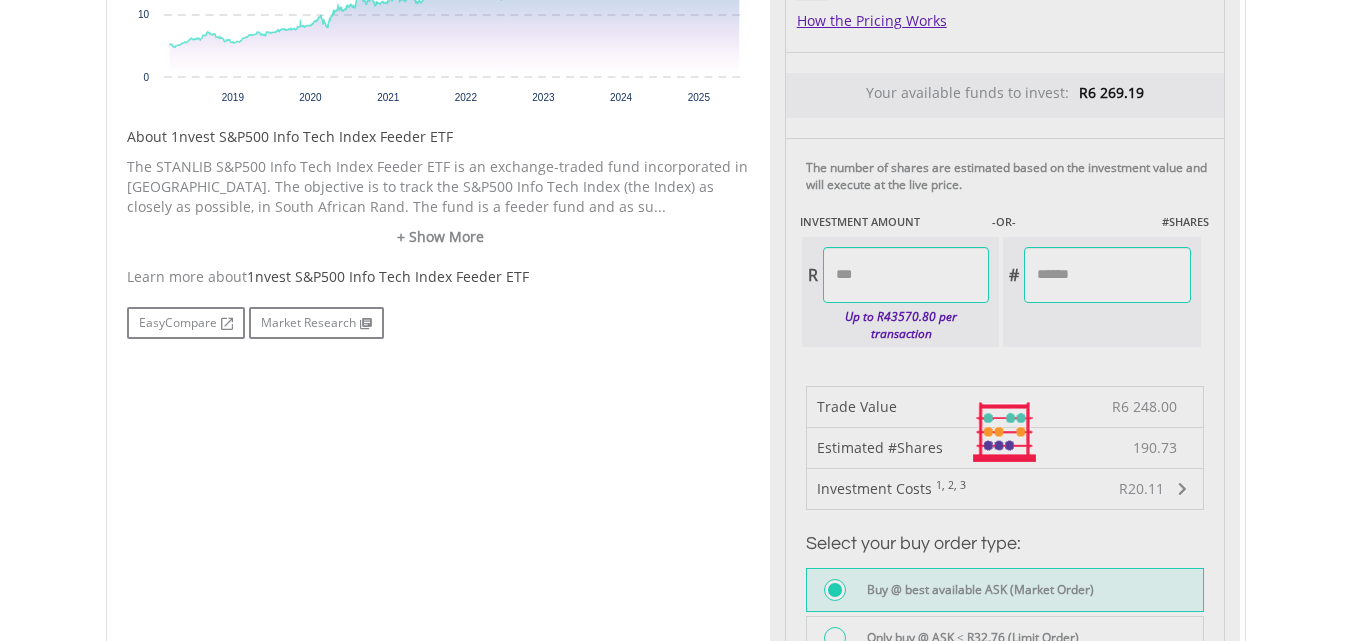click on "Last Updated Price:
15-min. Delay*
Price Update Cost:
0
Credits
Market Closed
SELLING AT (BID)
BUYING AT                     (ASK)
LAST PRICE
R32.00
R32.76
R32.35
0
Buy EasyCredits" at bounding box center (1005, 433) 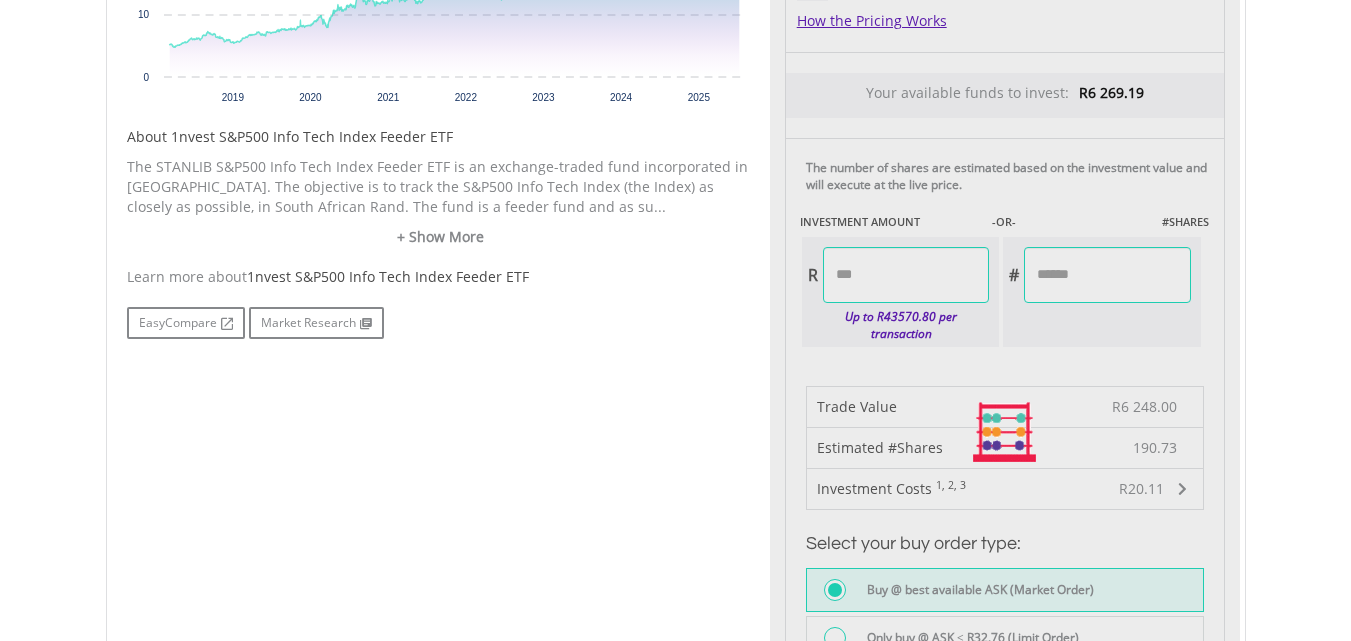 type on "********" 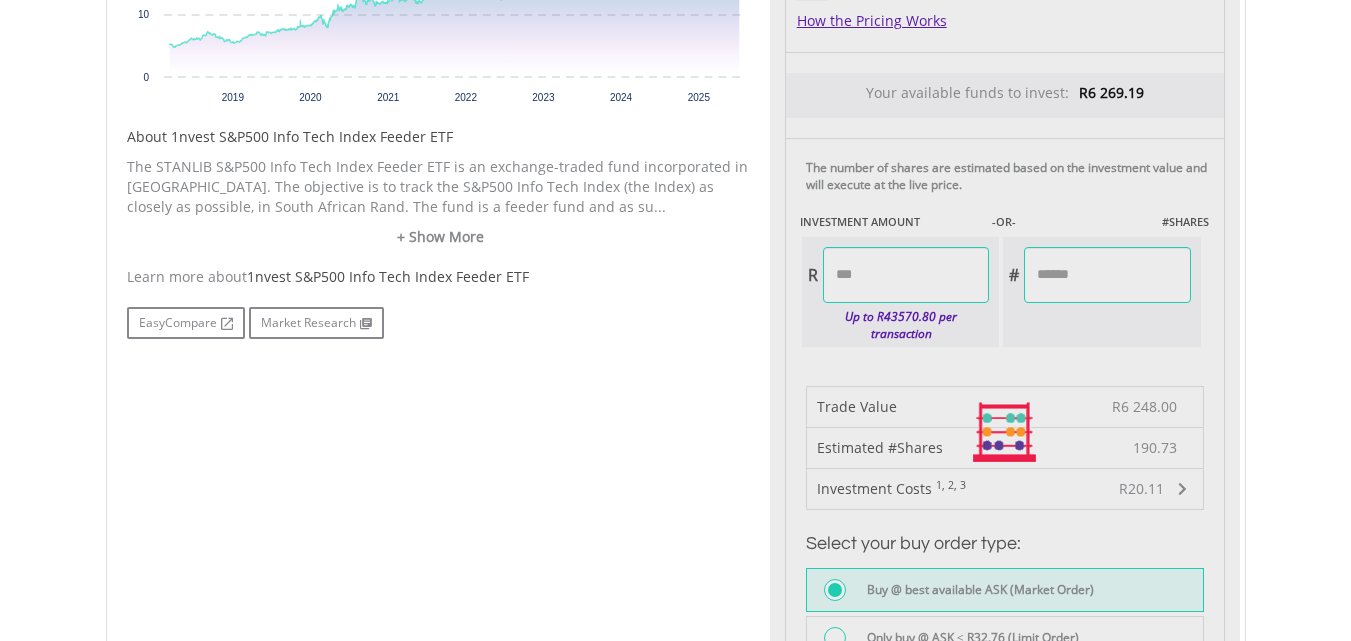 click at bounding box center (1005, 433) 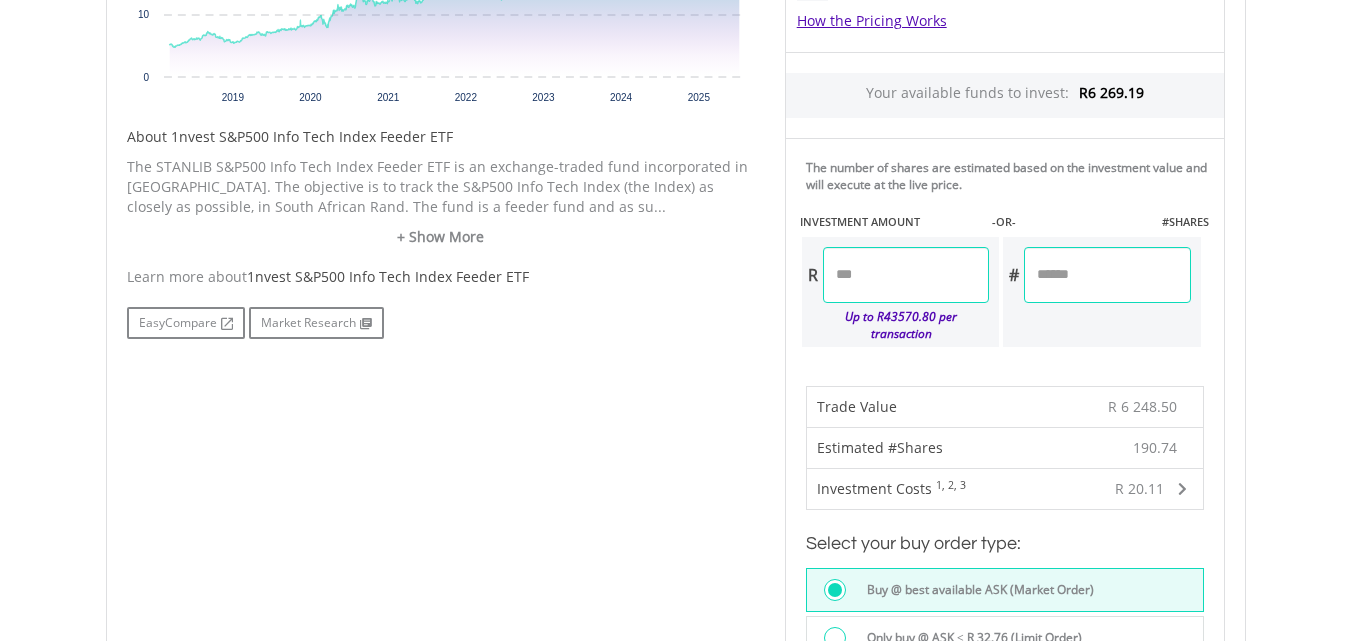 scroll, scrollTop: 1452, scrollLeft: 0, axis: vertical 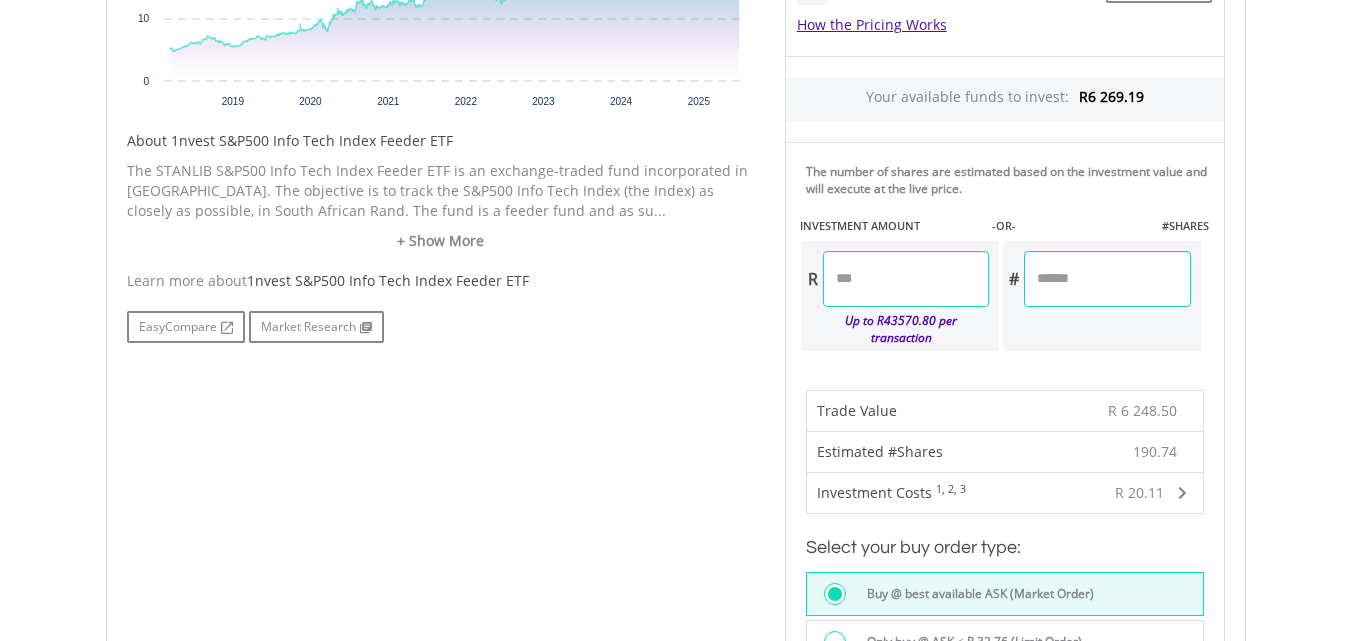 click on "*******" at bounding box center [906, 279] 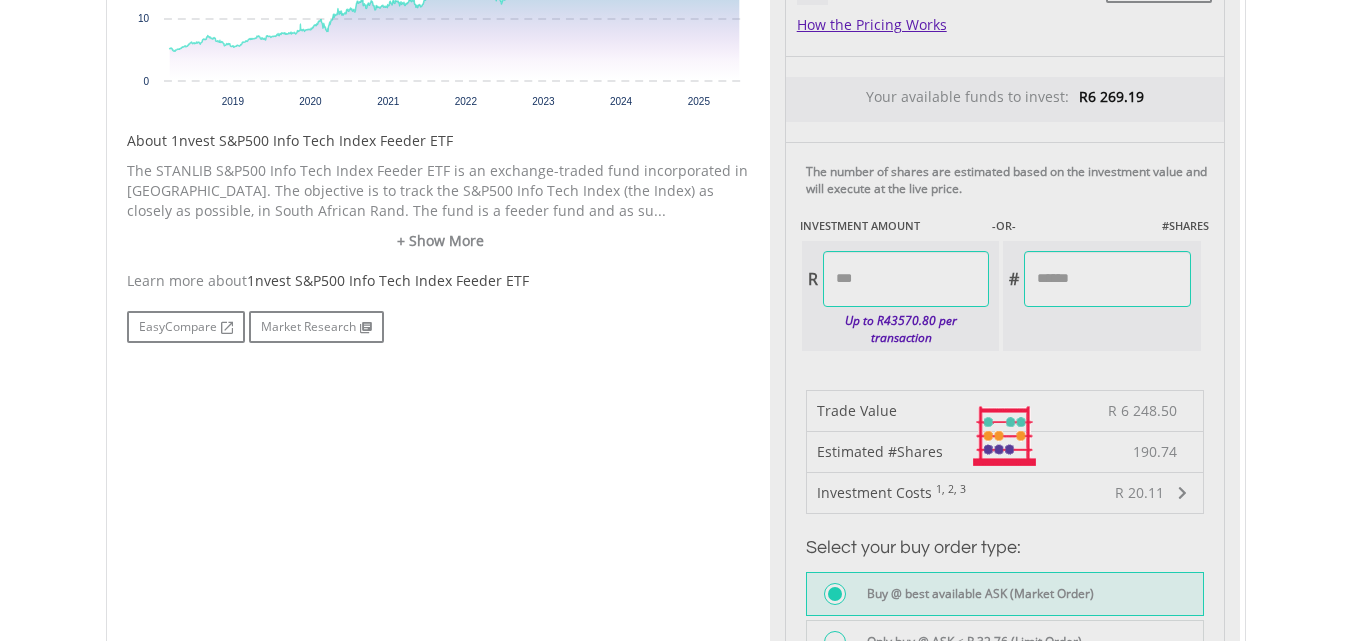 click on "Last Updated Price:
15-min. Delay*
Price Update Cost:
0
Credits
Market Closed
SELLING AT (BID)
BUYING AT                     (ASK)
LAST PRICE
R32.00
R32.76
R32.35
0
Buy EasyCredits" at bounding box center (1005, 437) 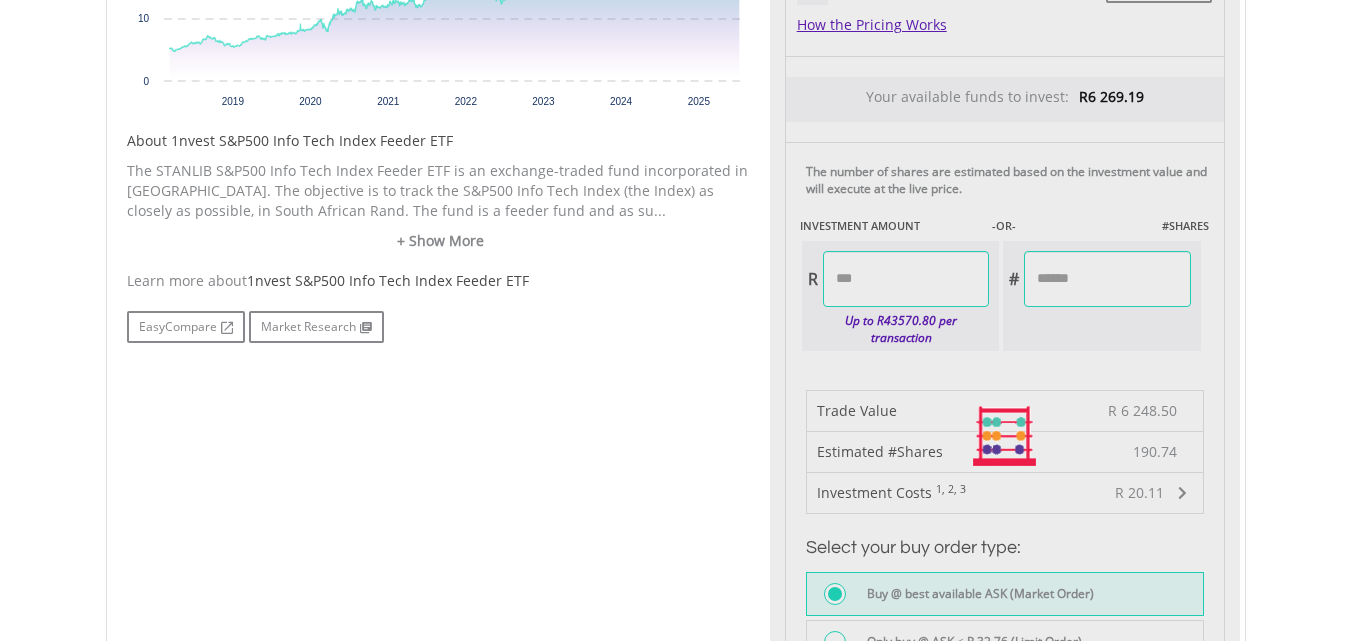 type on "********" 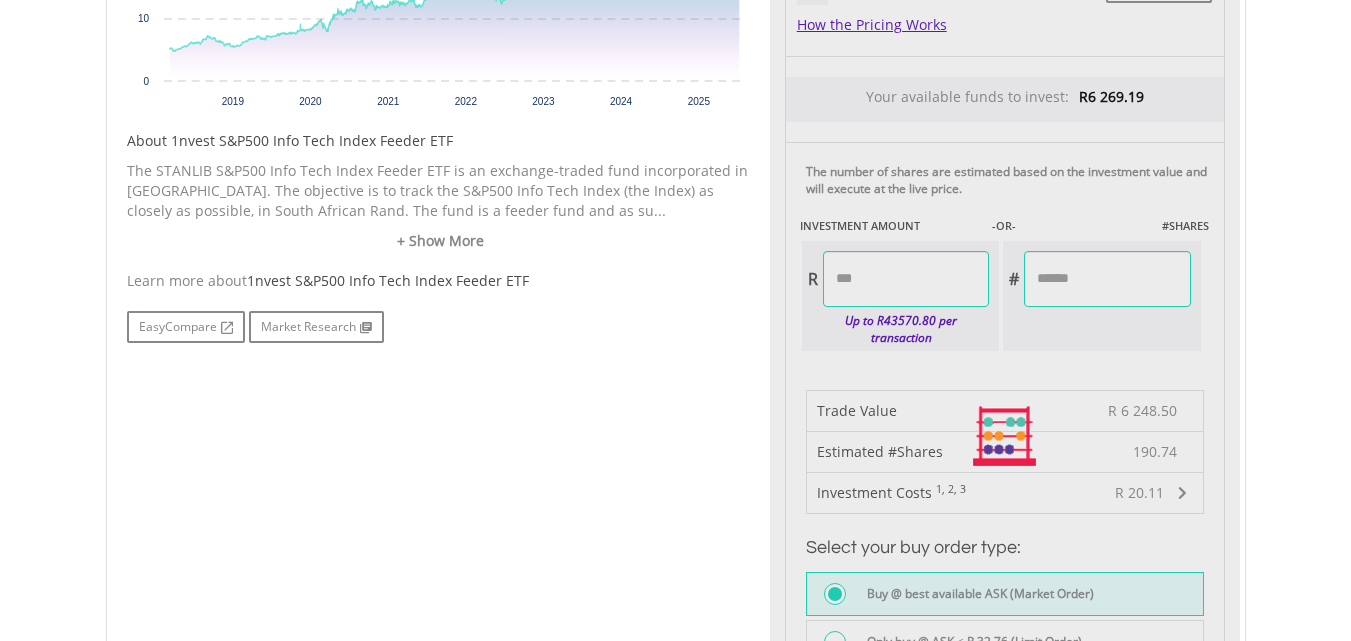 drag, startPoint x: 1163, startPoint y: 299, endPoint x: 1157, endPoint y: 308, distance: 10.816654 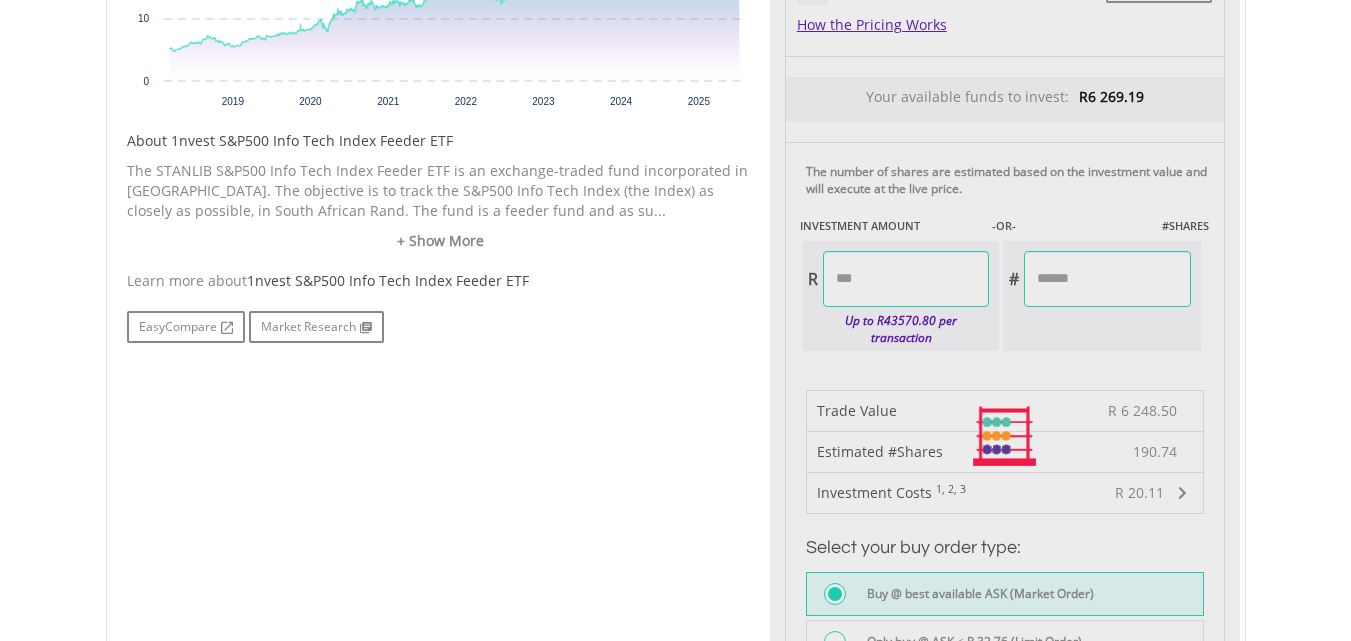click at bounding box center (1005, 437) 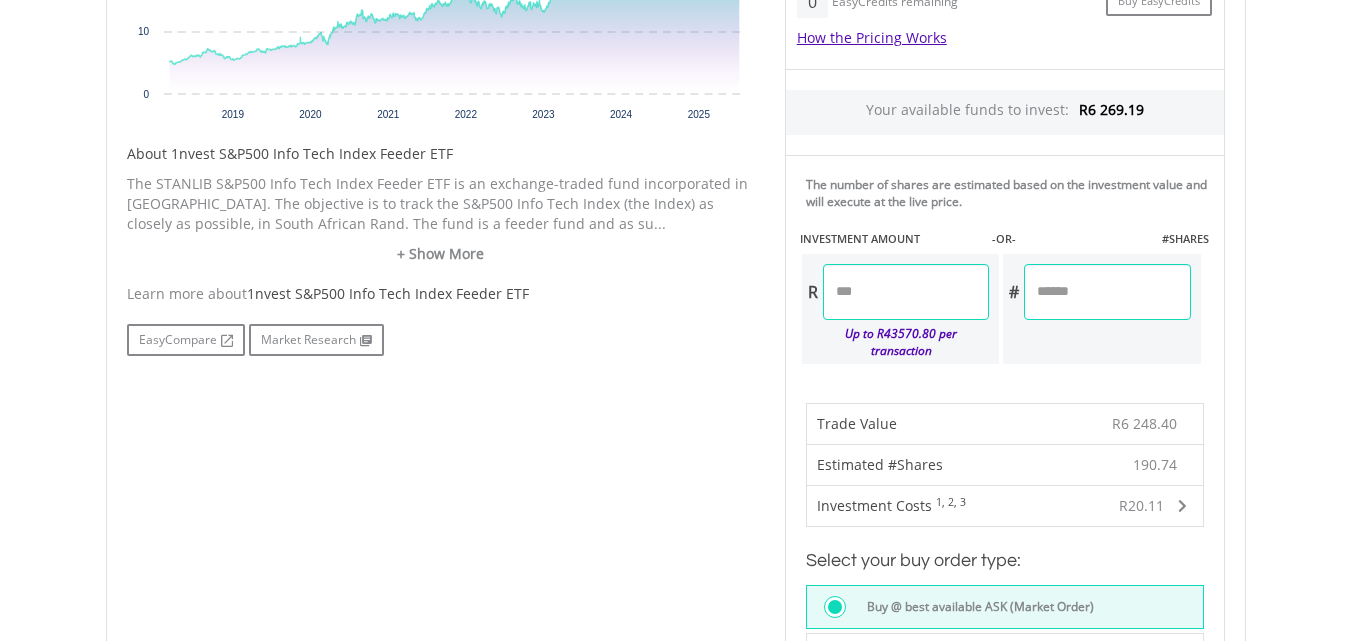 scroll, scrollTop: 863, scrollLeft: 0, axis: vertical 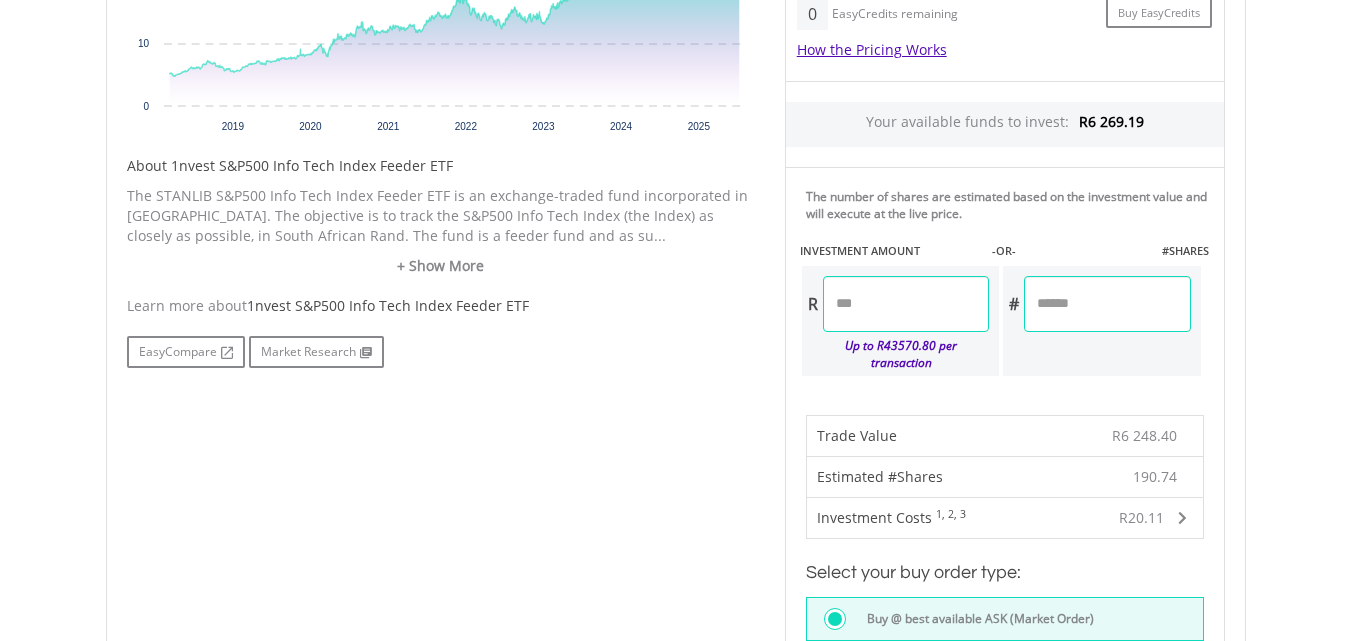 click on "*******" at bounding box center [906, 304] 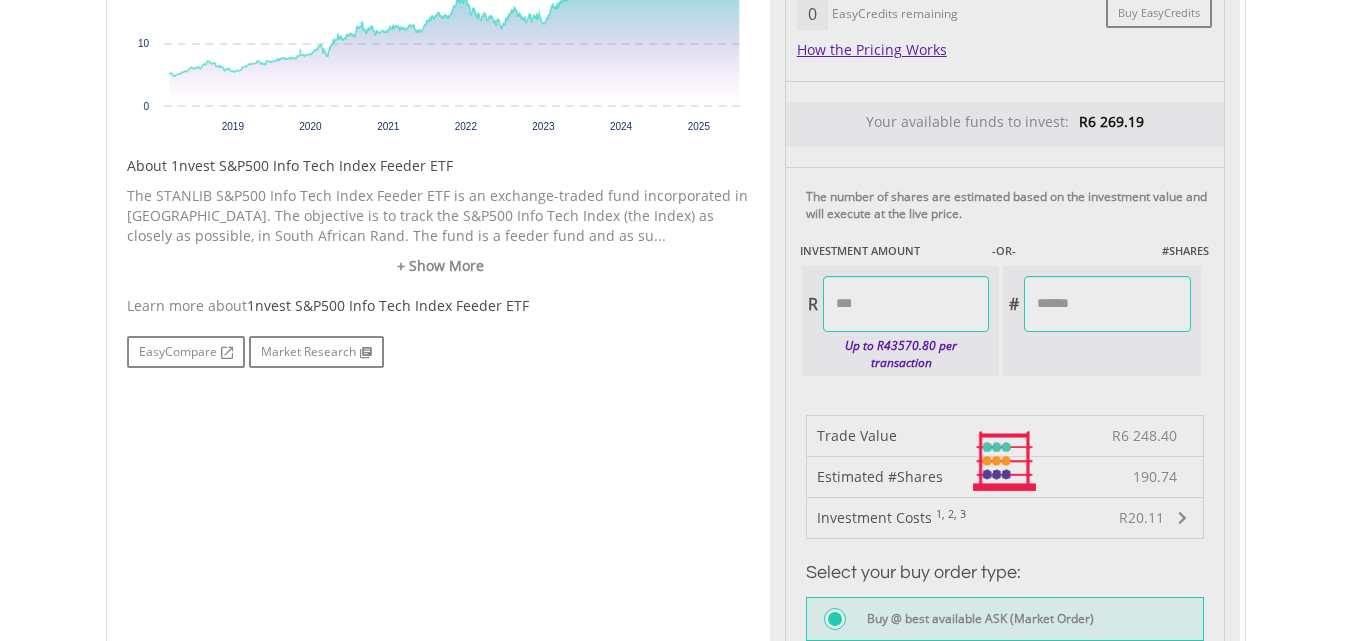 click on "Last Updated Price:
15-min. Delay*
Price Update Cost:
0
Credits
Market Closed
SELLING AT (BID)
BUYING AT                     (ASK)
LAST PRICE
R32.00
R32.76
R32.35
0
Buy EasyCredits" at bounding box center [1005, 462] 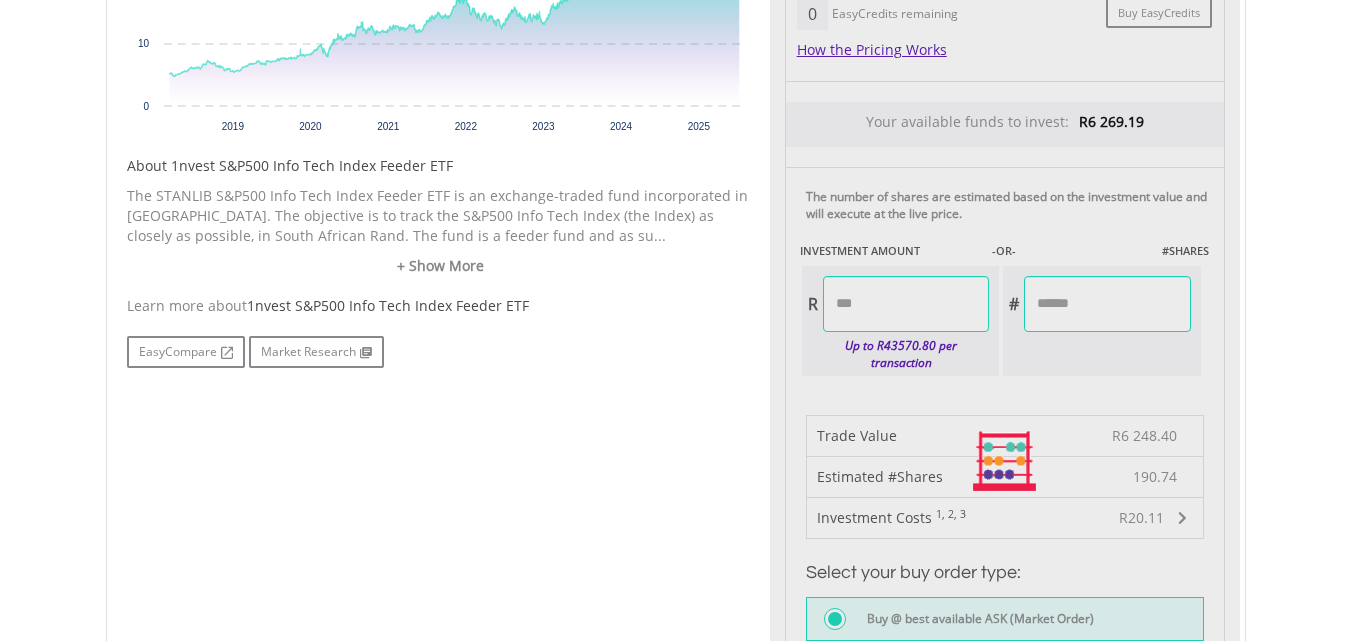 type on "********" 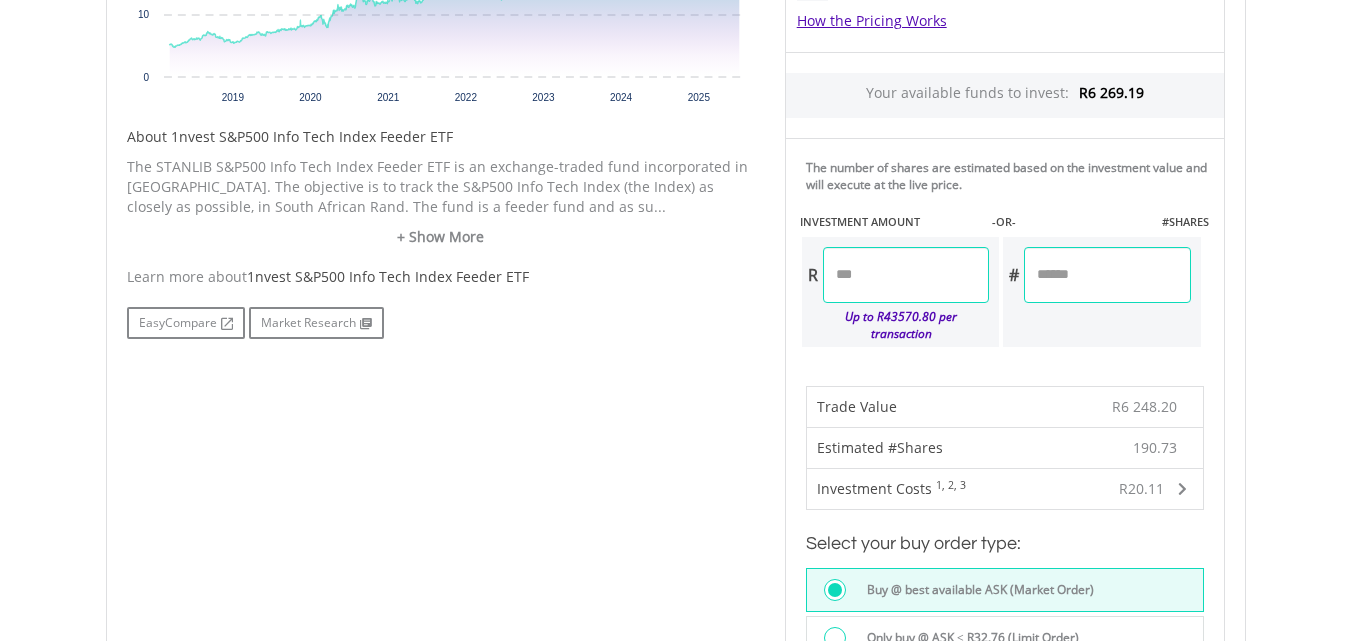 scroll, scrollTop: 879, scrollLeft: 0, axis: vertical 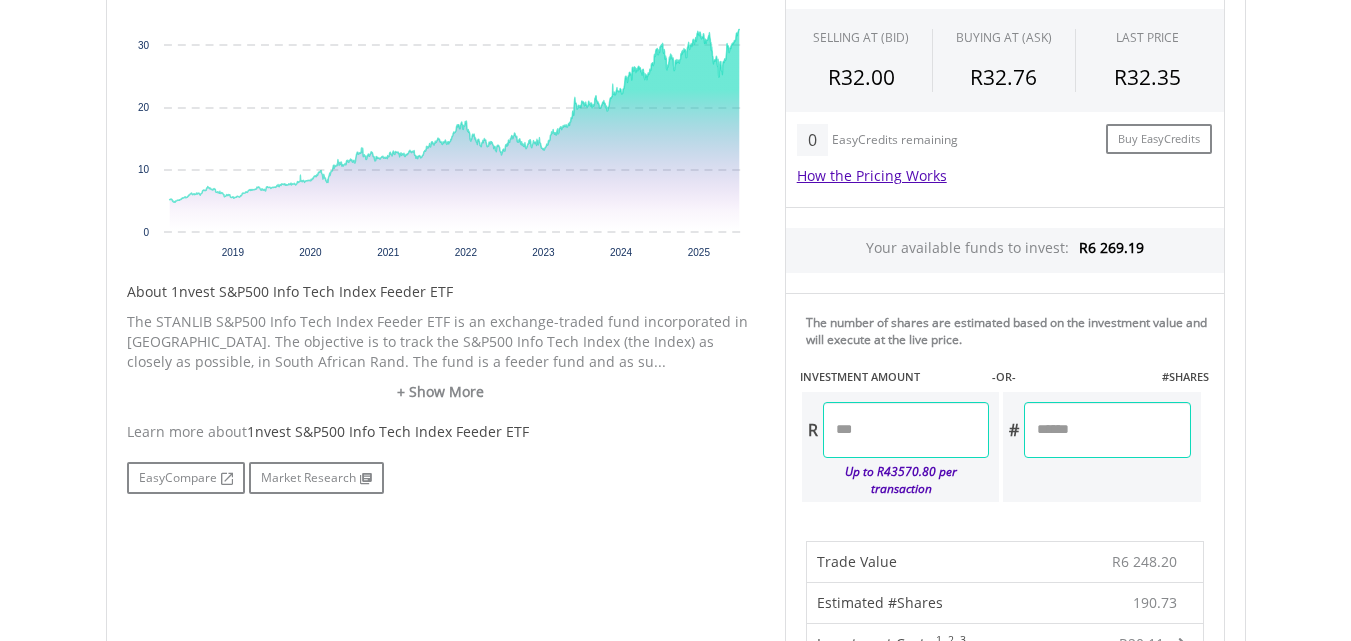 click on "*******" at bounding box center [906, 430] 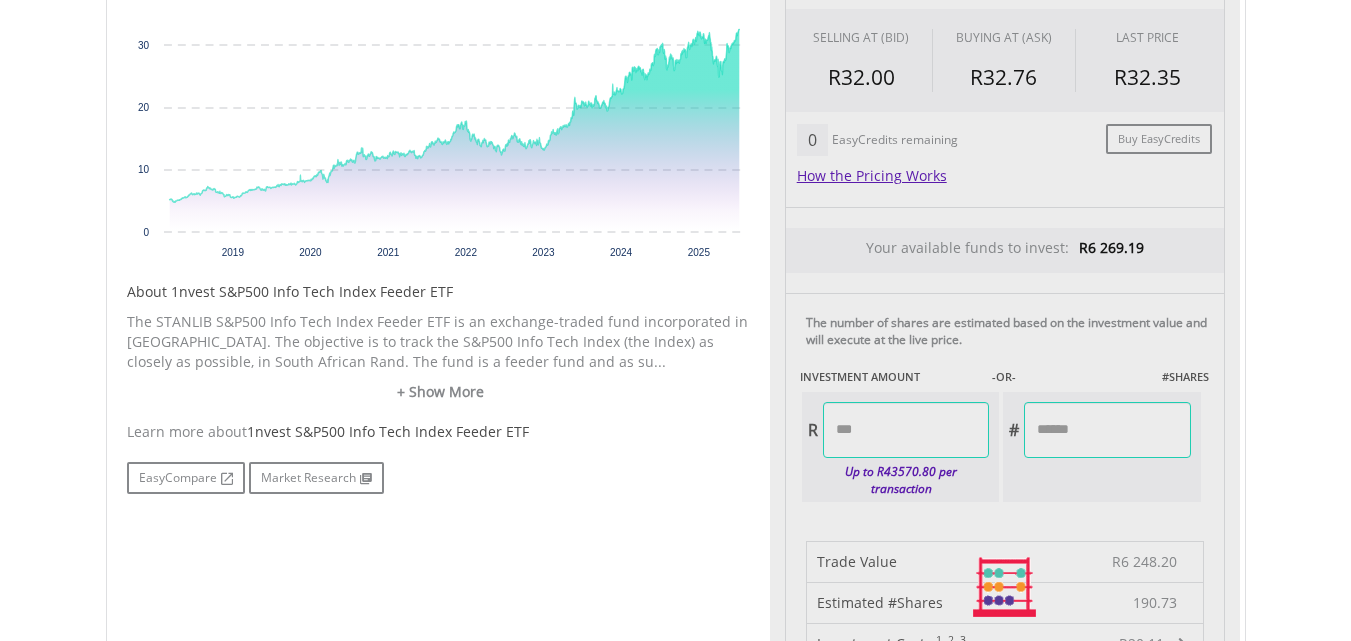click on "Last Updated Price:
15-min. Delay*
Price Update Cost:
0
Credits
Market Closed
SELLING AT (BID)
BUYING AT                     (ASK)
LAST PRICE
R32.00
R32.76
R32.35
0
Buy EasyCredits" at bounding box center [1005, 588] 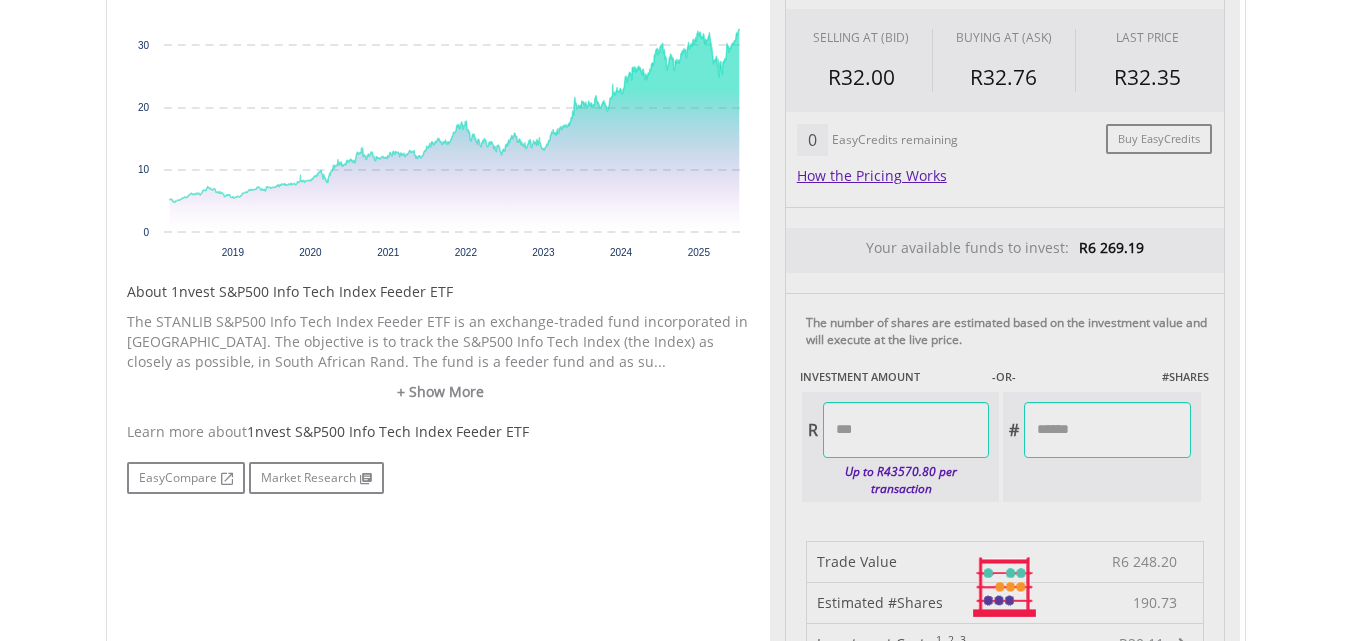type on "********" 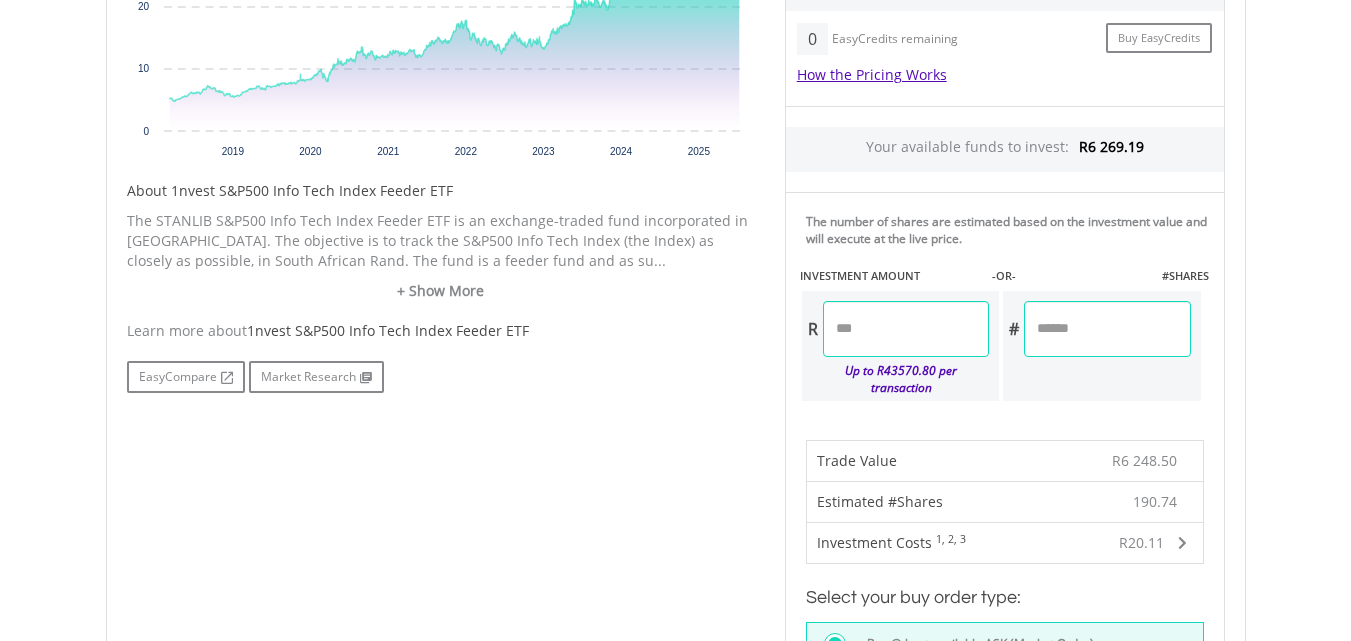 scroll, scrollTop: 846, scrollLeft: 0, axis: vertical 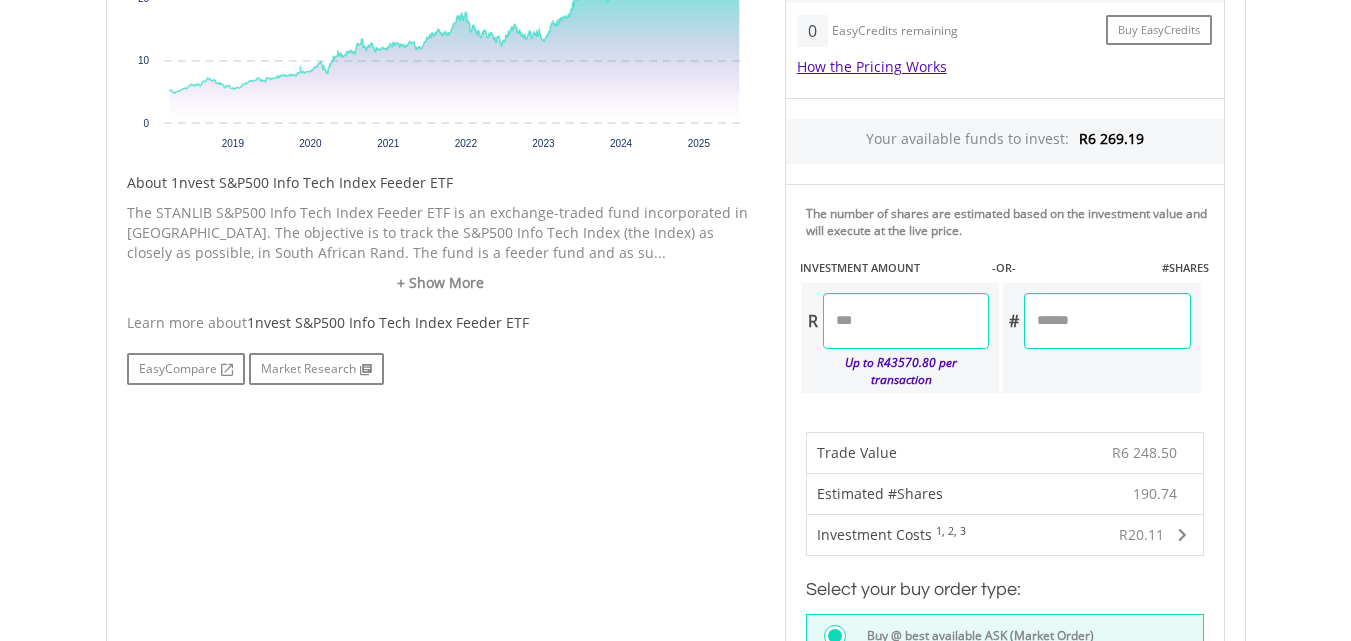 click on "*******" at bounding box center (906, 321) 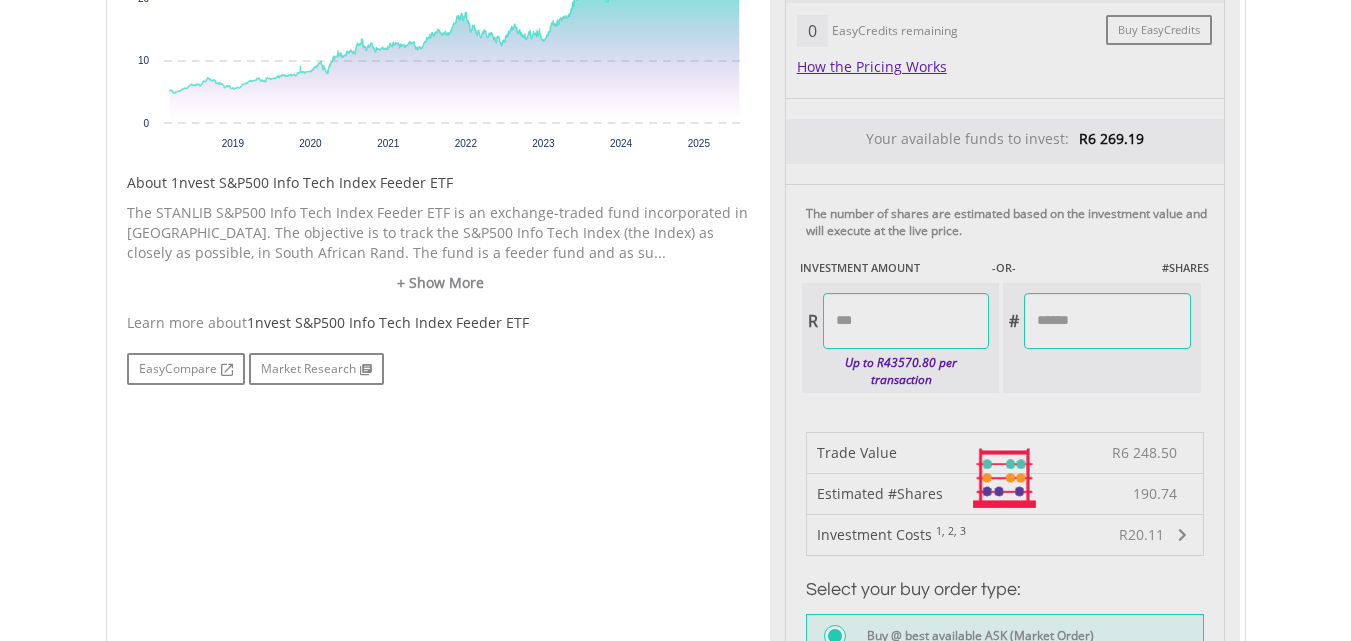 click at bounding box center (1005, 479) 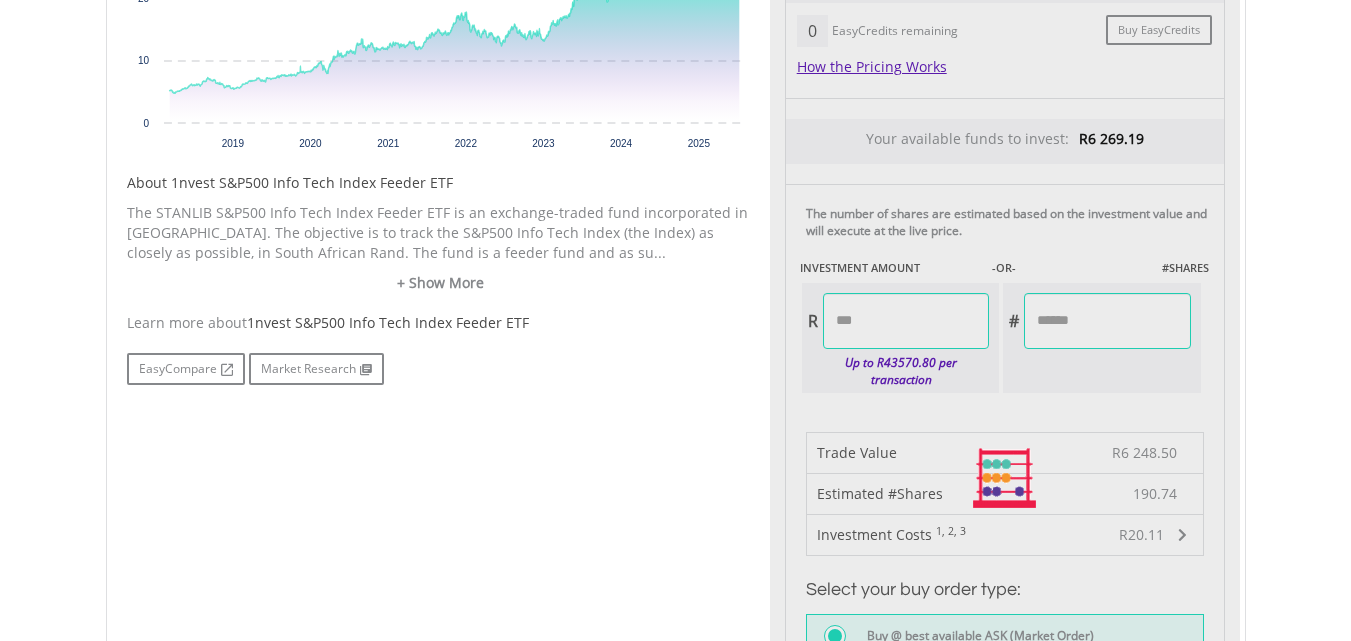type on "********" 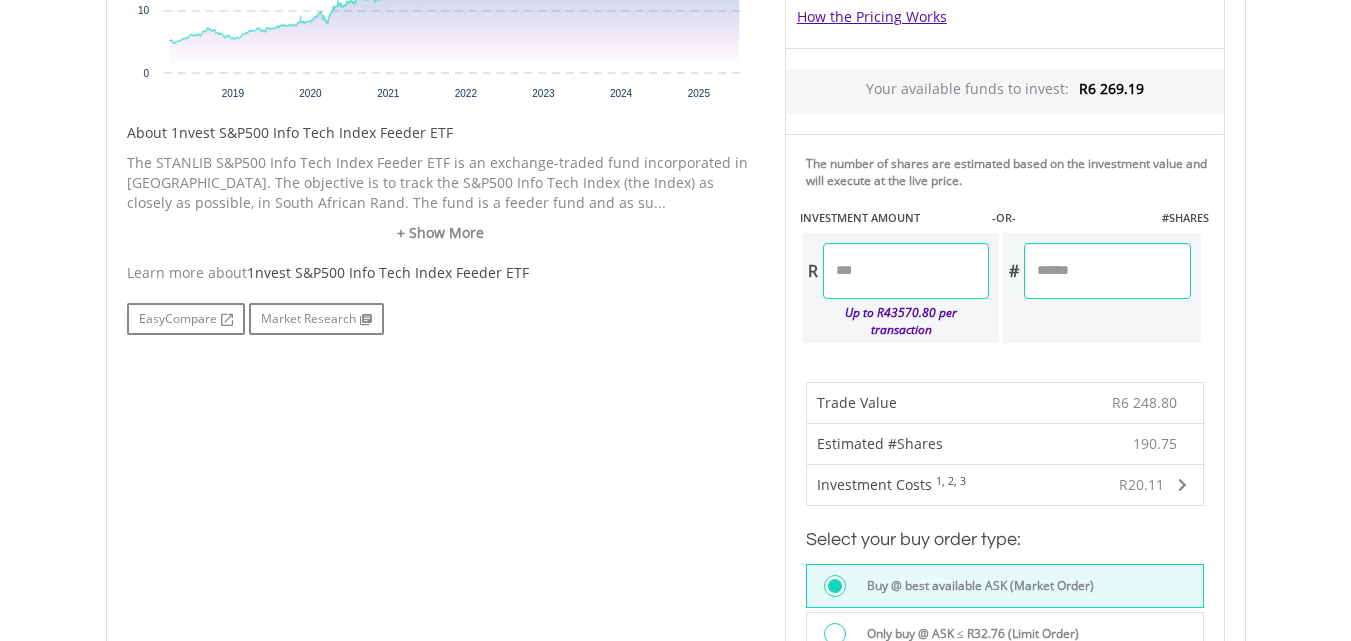 scroll, scrollTop: 850, scrollLeft: 0, axis: vertical 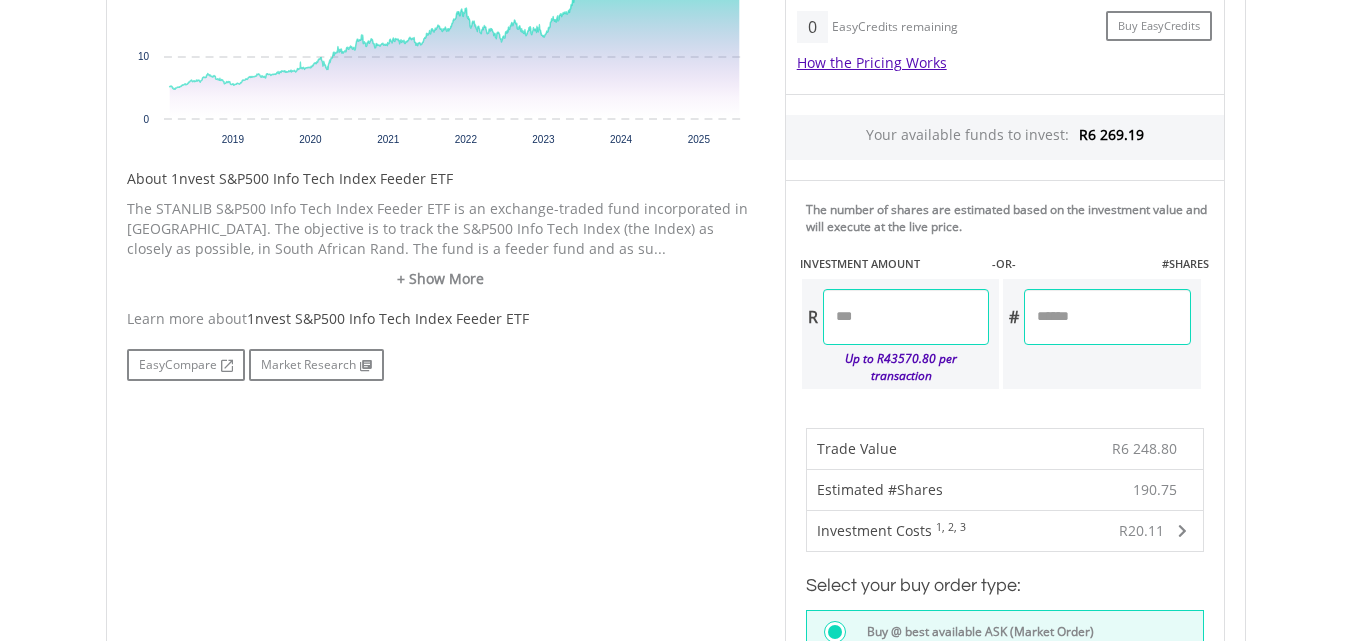 click on "*******" at bounding box center [906, 317] 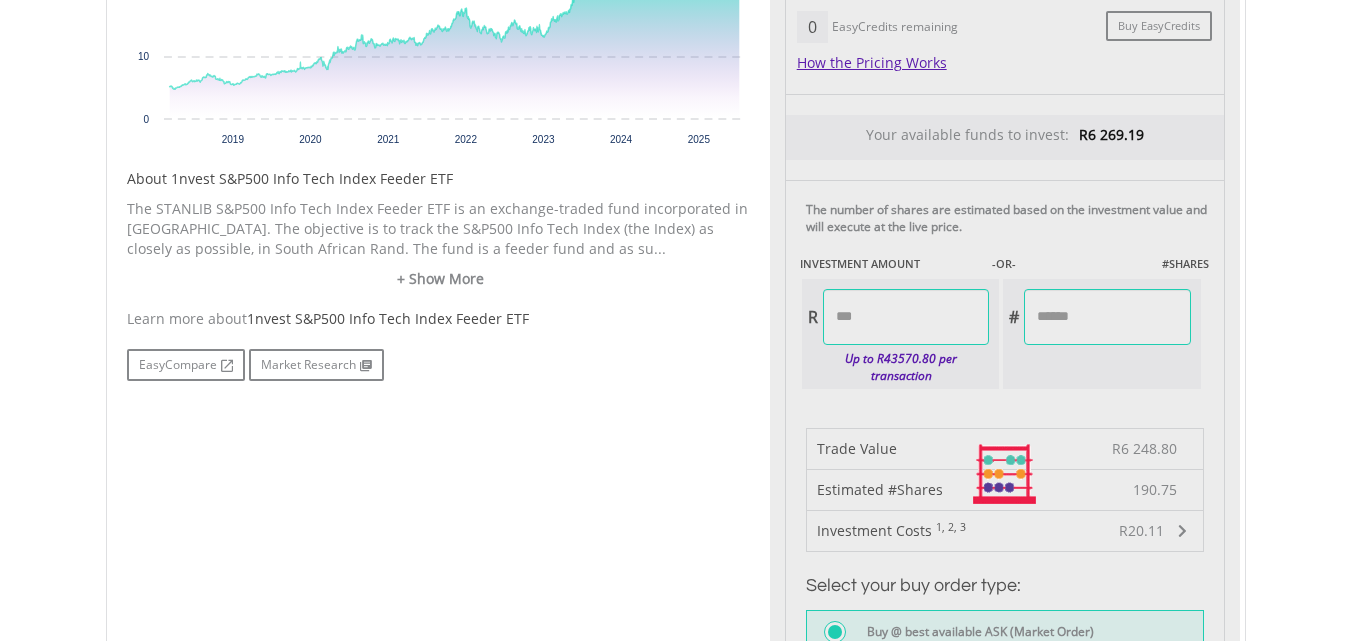 click on "Last Updated Price:
15-min. Delay*
Price Update Cost:
0
Credits
Market Closed
SELLING AT (BID)
BUYING AT                     (ASK)
LAST PRICE
R32.00
R32.76
R32.35
0
Buy EasyCredits" at bounding box center [1005, 475] 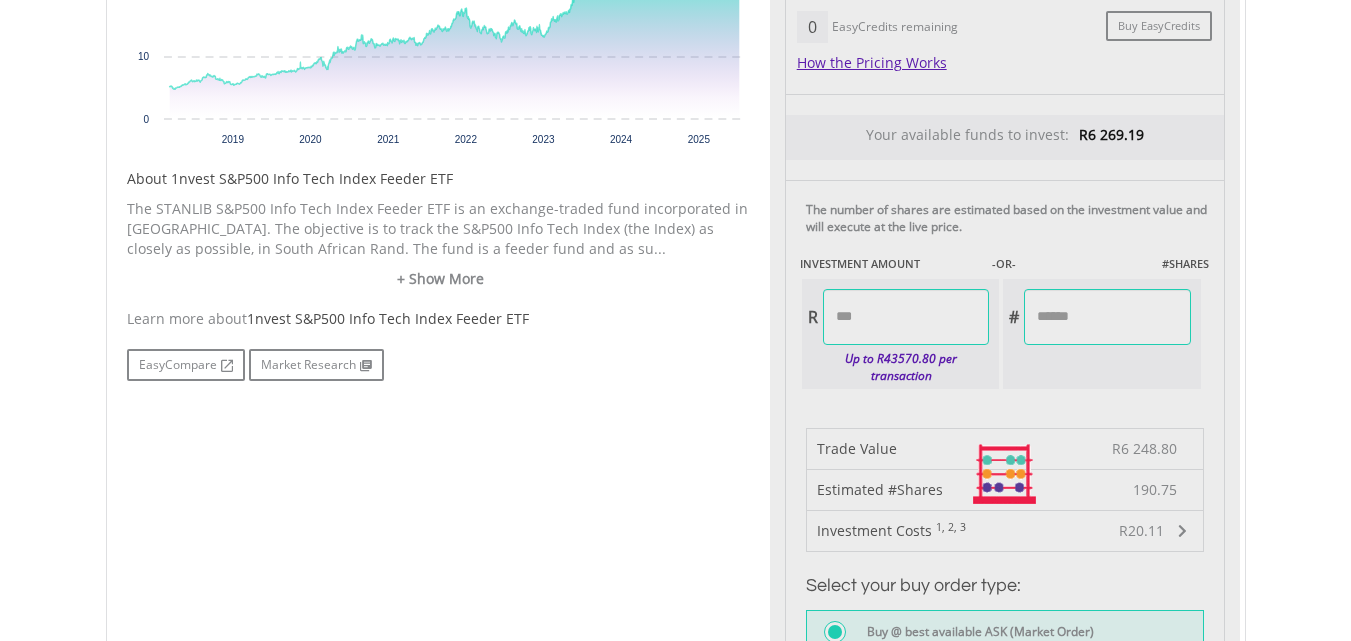 type on "********" 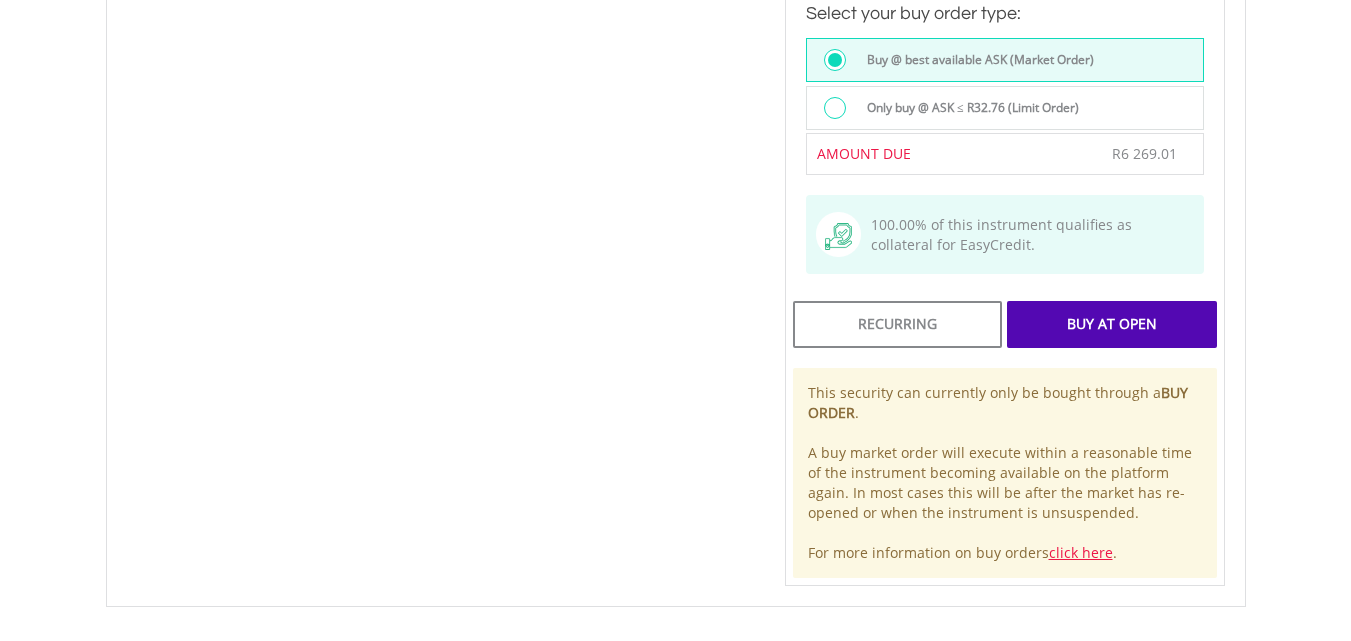 scroll, scrollTop: 1514, scrollLeft: 0, axis: vertical 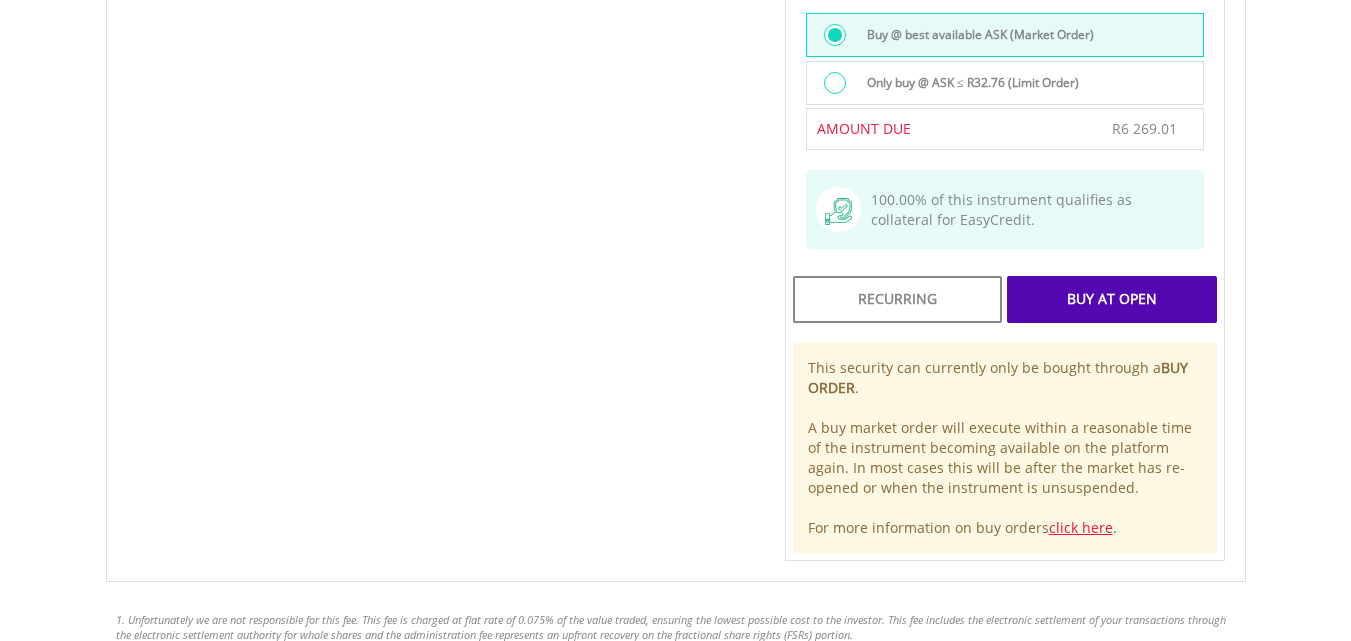 click on "Buy At Open" at bounding box center [1111, 299] 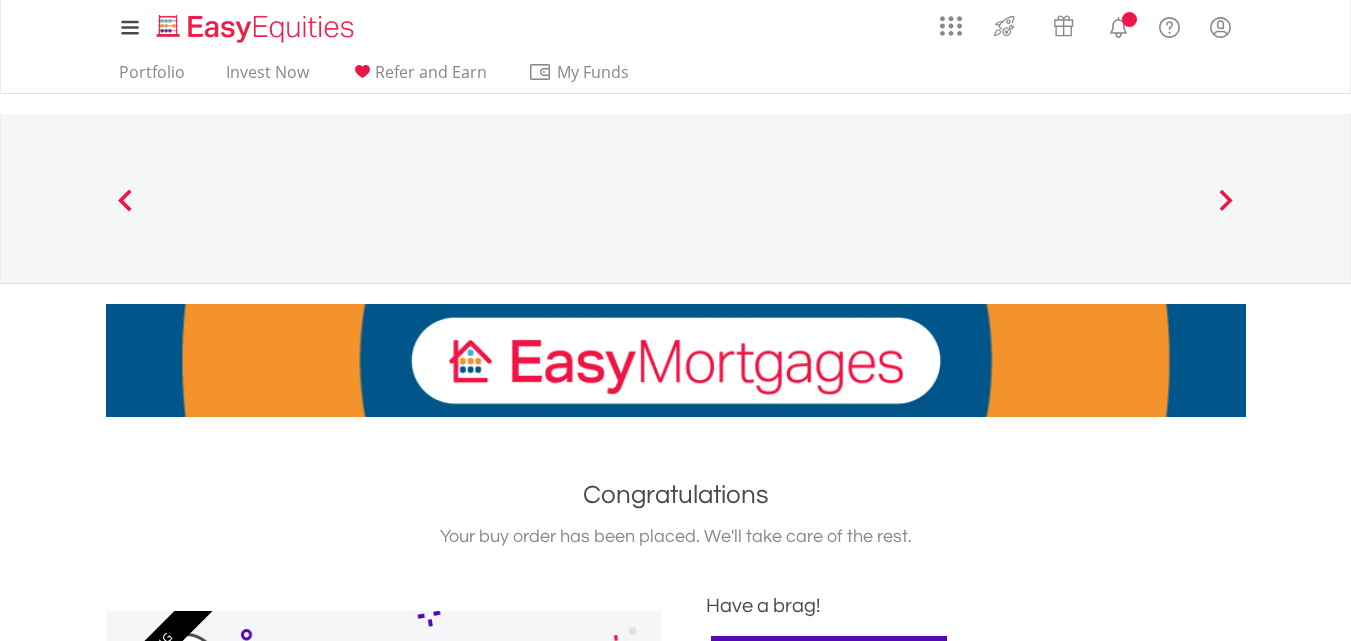 scroll, scrollTop: 0, scrollLeft: 0, axis: both 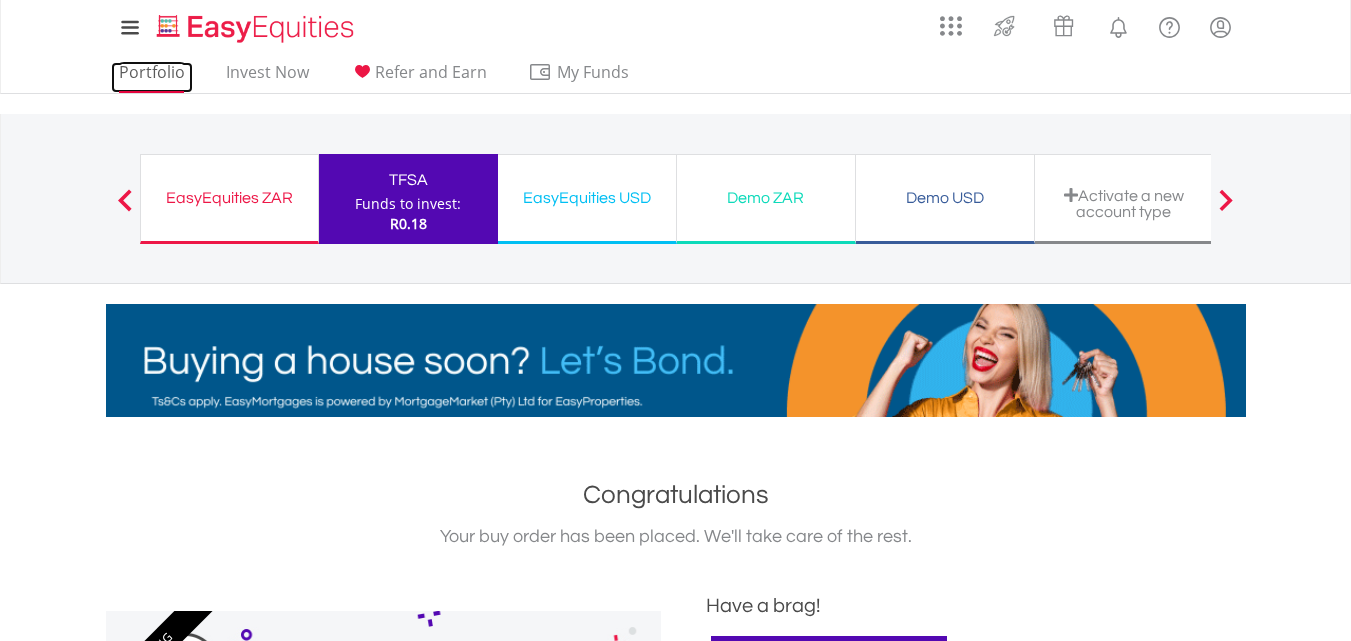 click on "Portfolio" at bounding box center (152, 77) 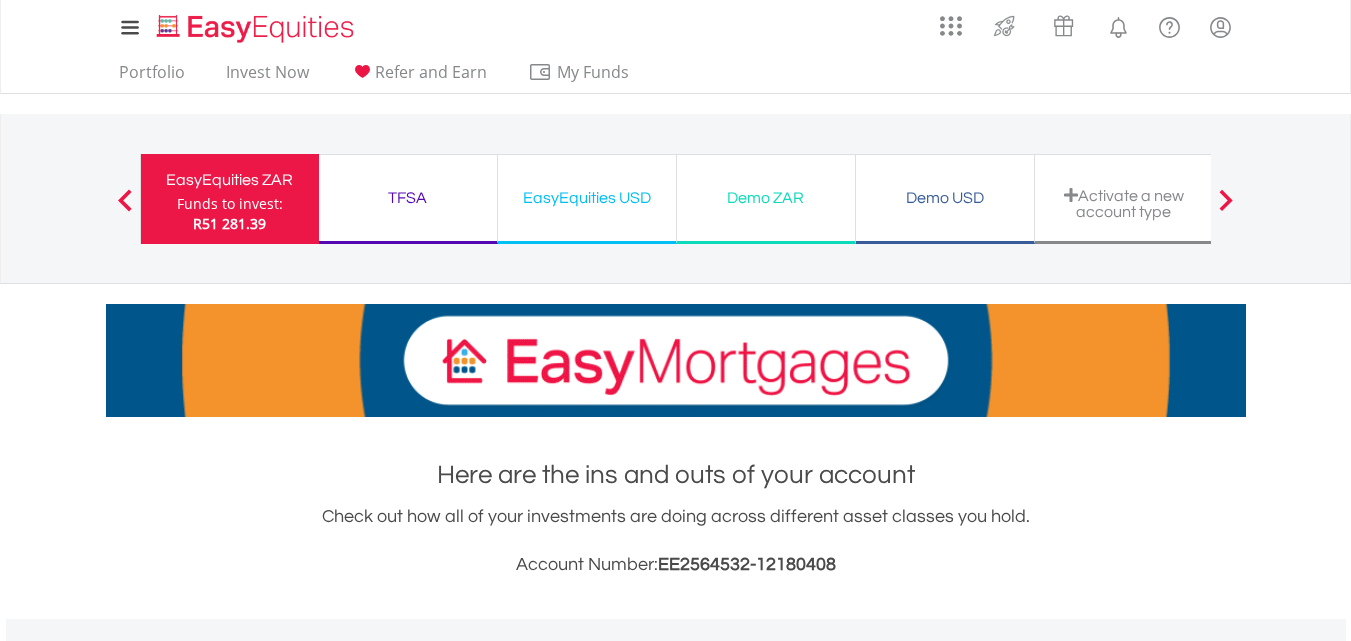 scroll, scrollTop: 715, scrollLeft: 0, axis: vertical 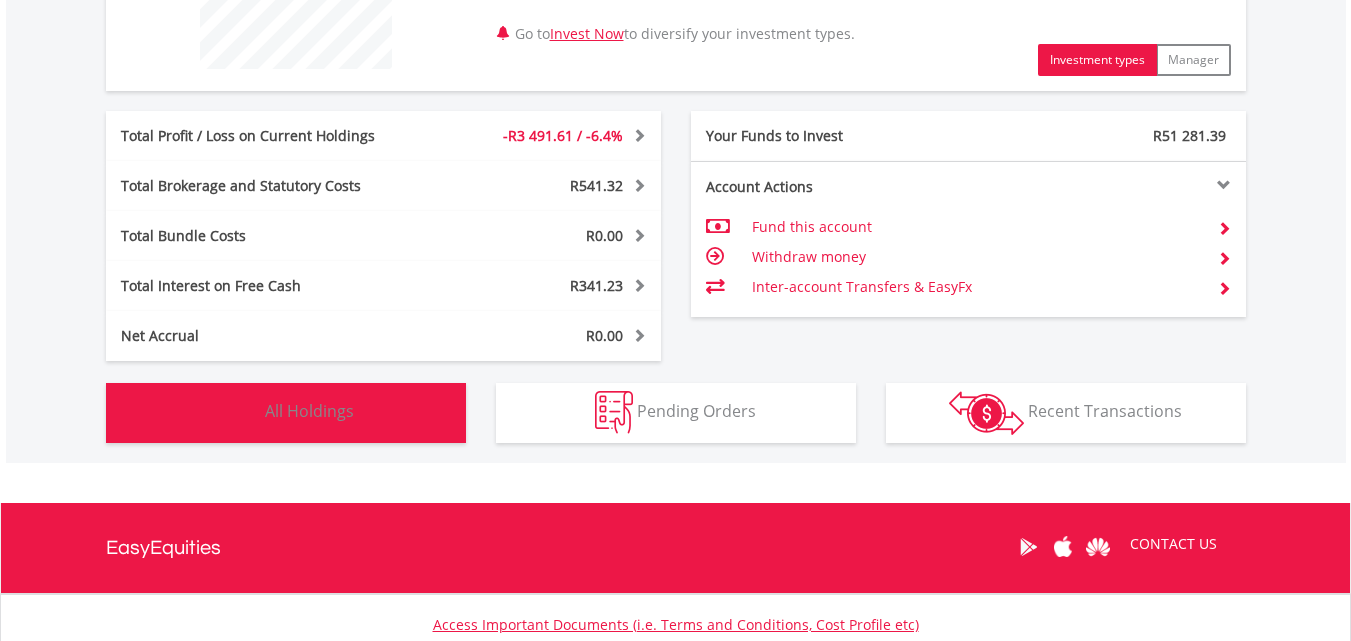 click on "Holdings
All Holdings" at bounding box center [286, 413] 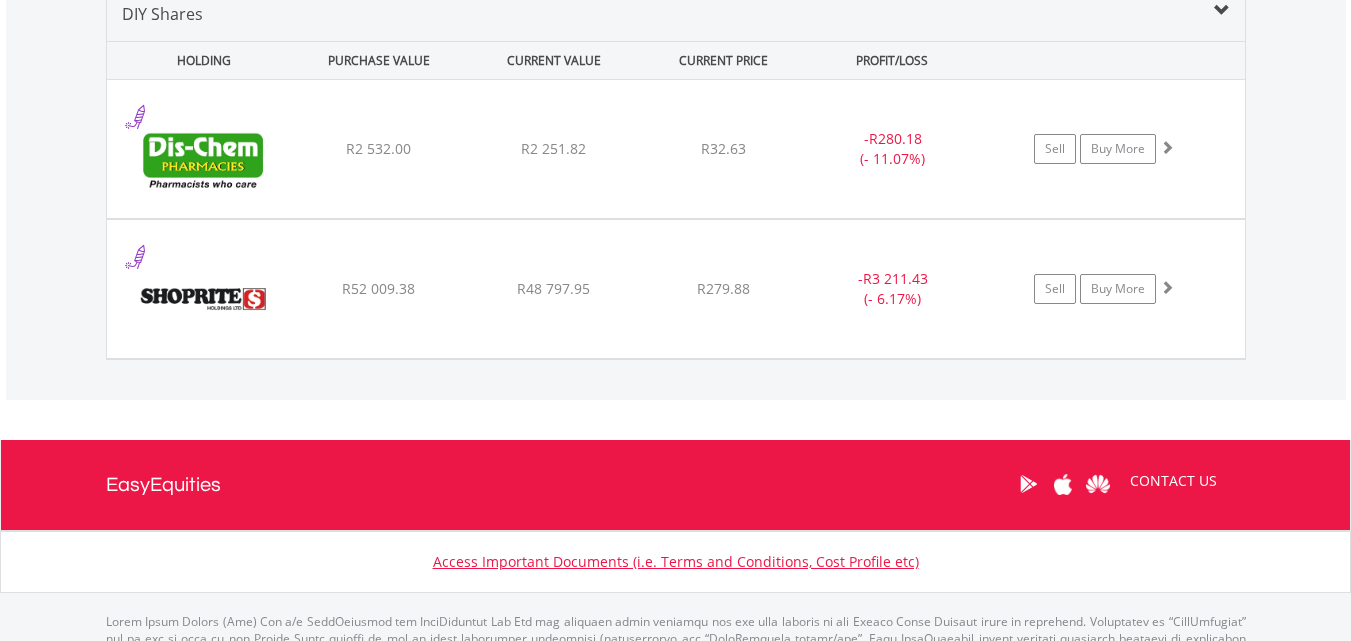 scroll, scrollTop: 1438, scrollLeft: 0, axis: vertical 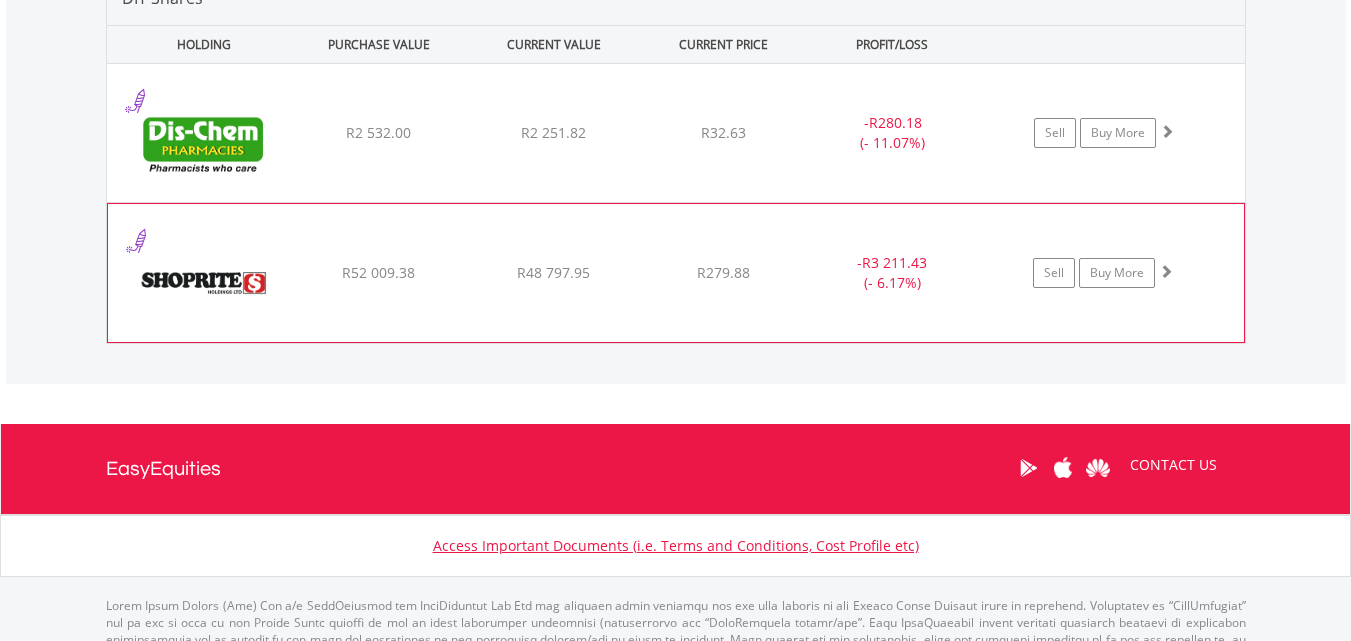 click on "﻿
Shoprite Holdings Limited
R52 009.38
R48 797.95
R279.88
-  R3 211.43 (- 6.17%)
Sell
Buy More" at bounding box center [676, 133] 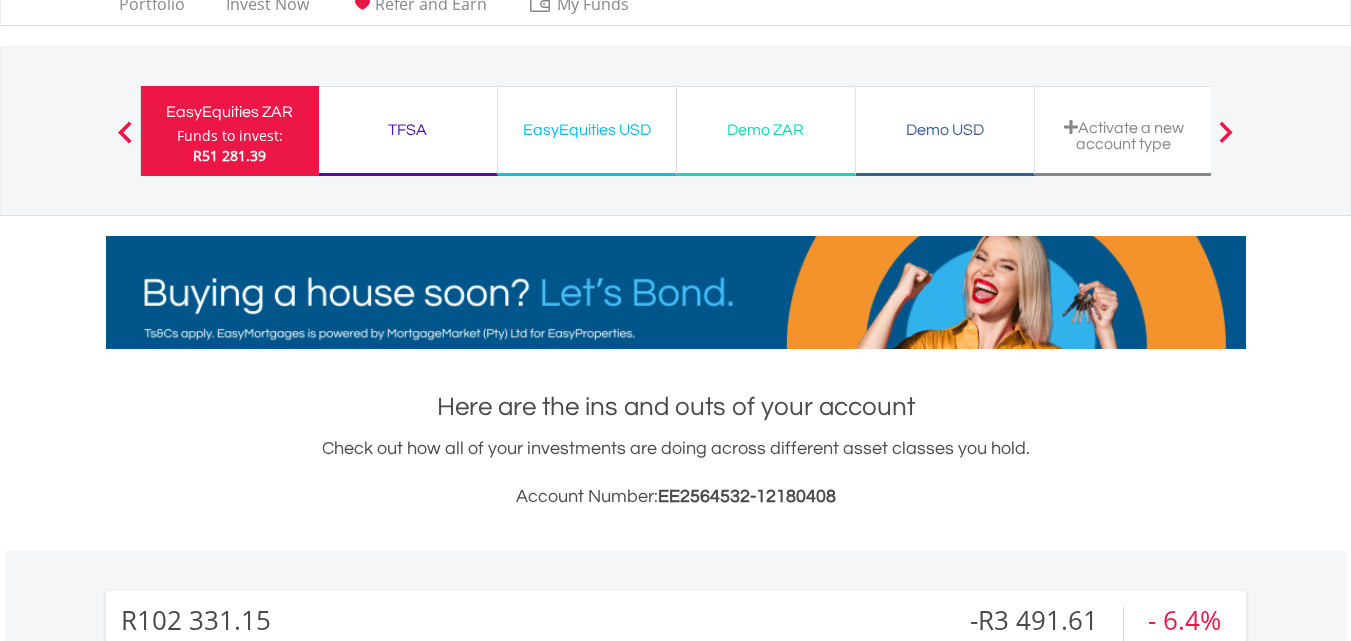 scroll, scrollTop: 0, scrollLeft: 0, axis: both 